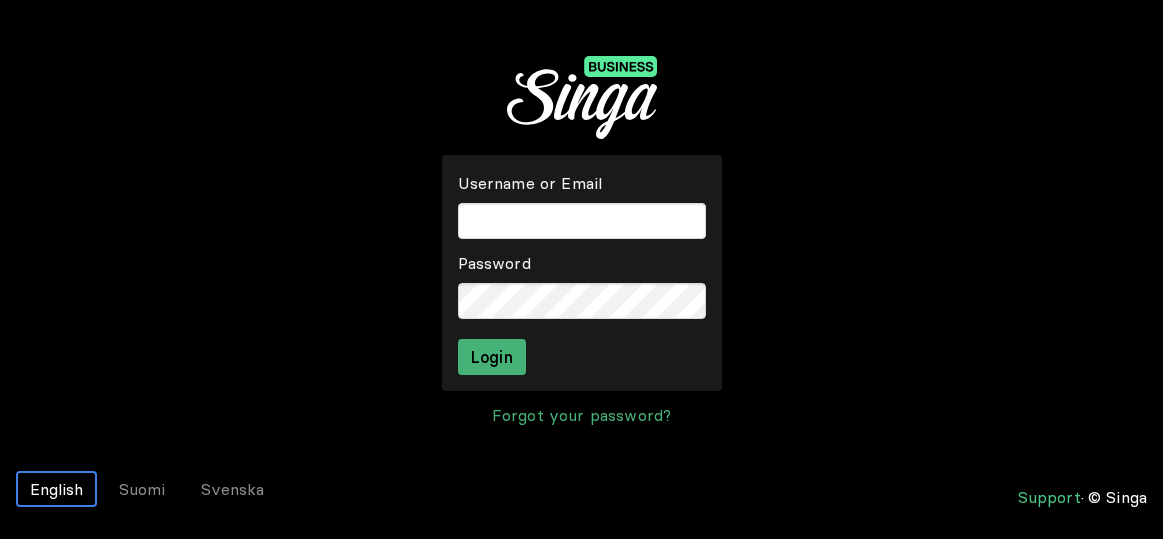 scroll, scrollTop: 0, scrollLeft: 0, axis: both 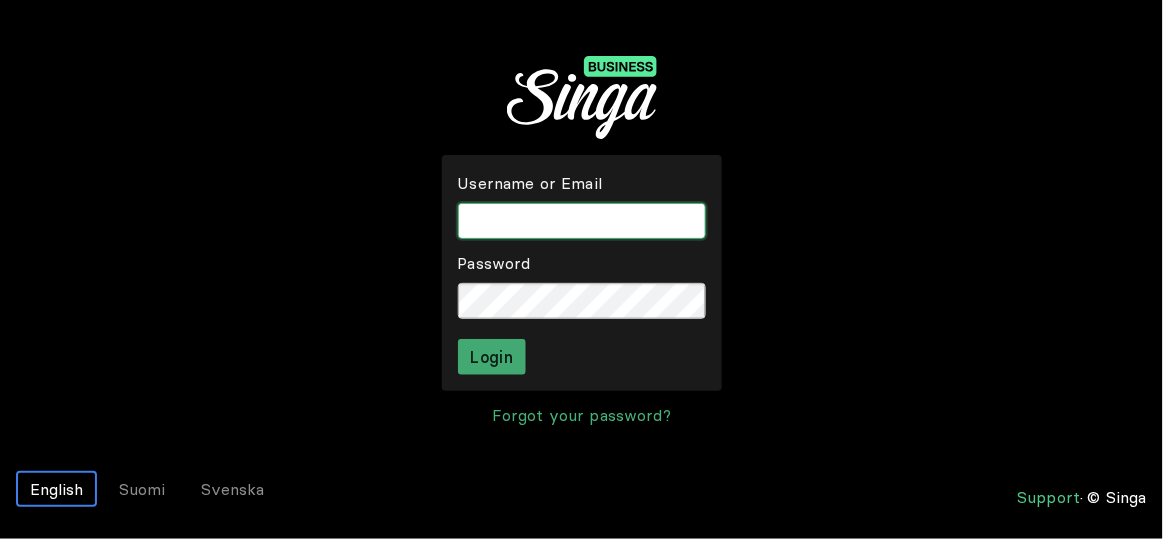 type on "[FIRST]" 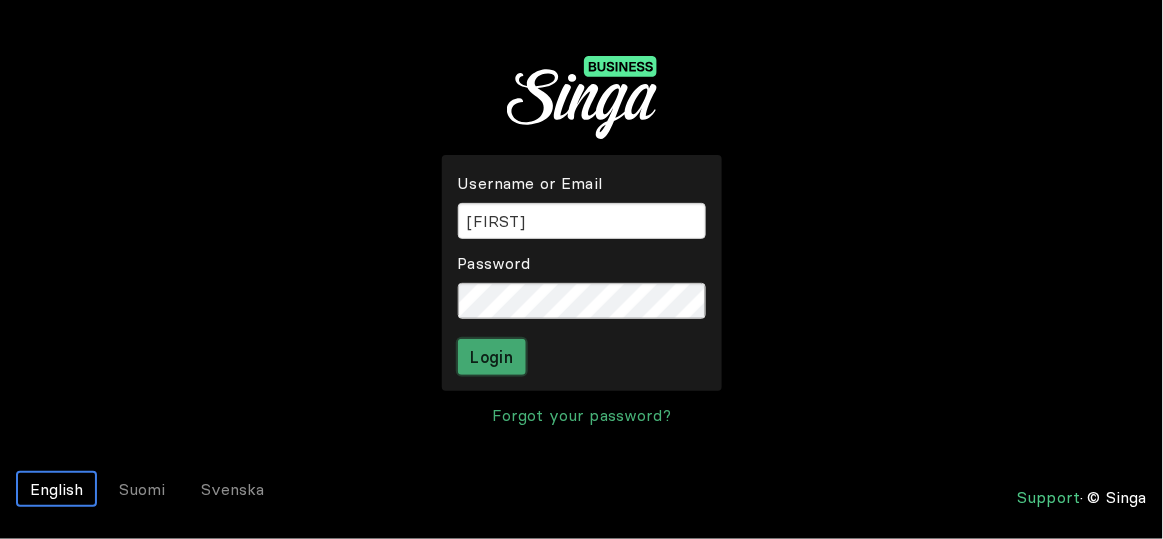 click on "Login" at bounding box center (492, 357) 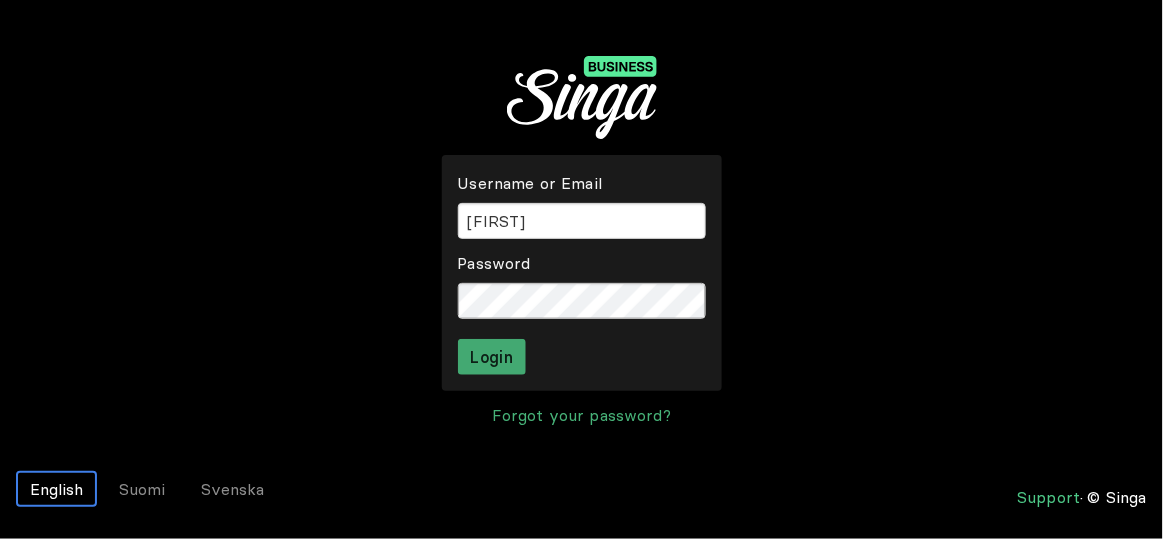 click on "or" at bounding box center (582, 273) 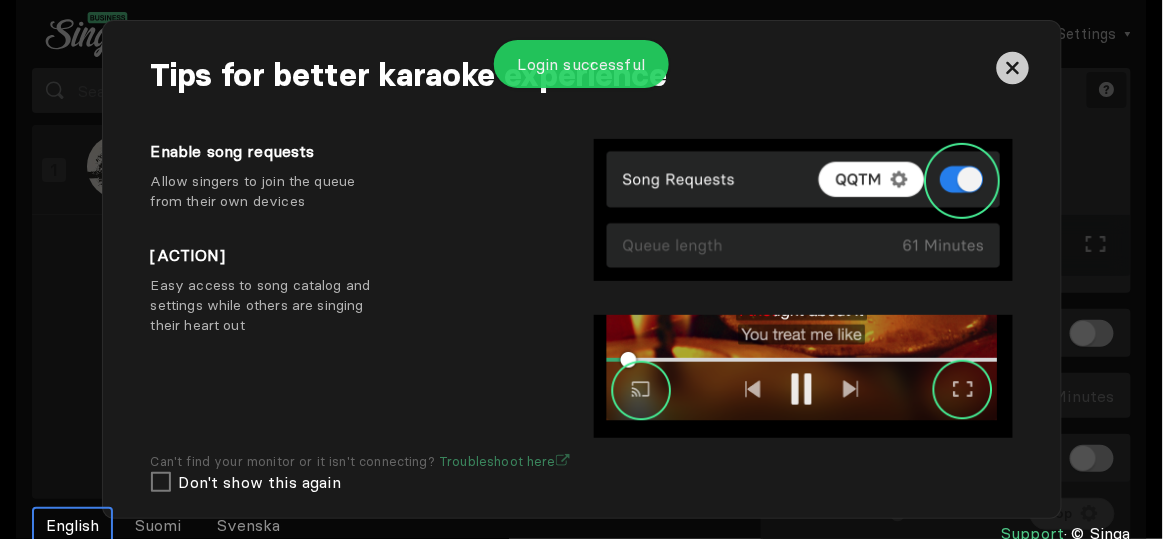 click at bounding box center [946, 76] 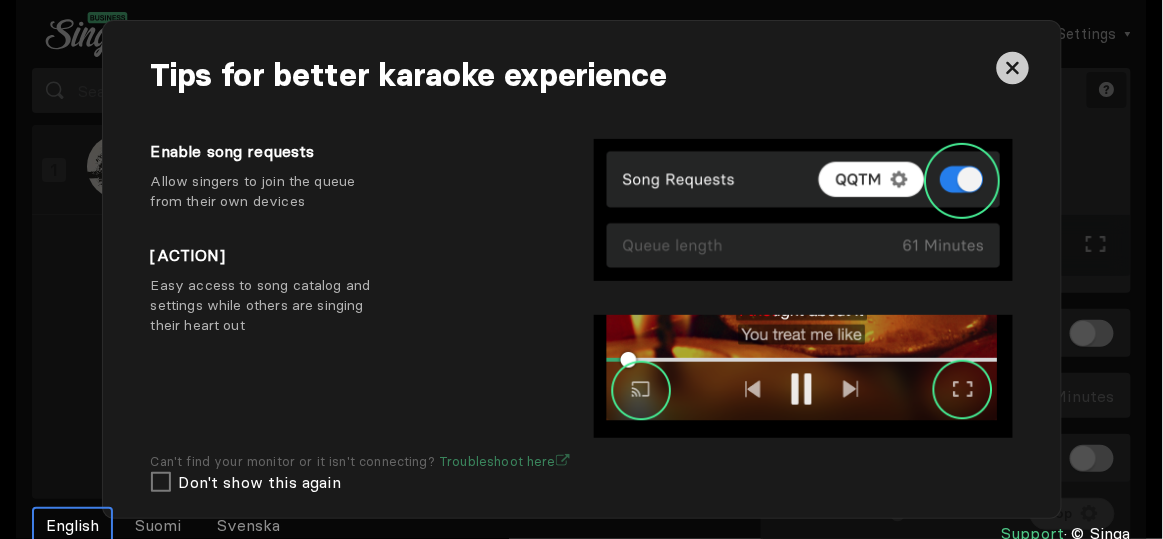 click at bounding box center [1012, 68] 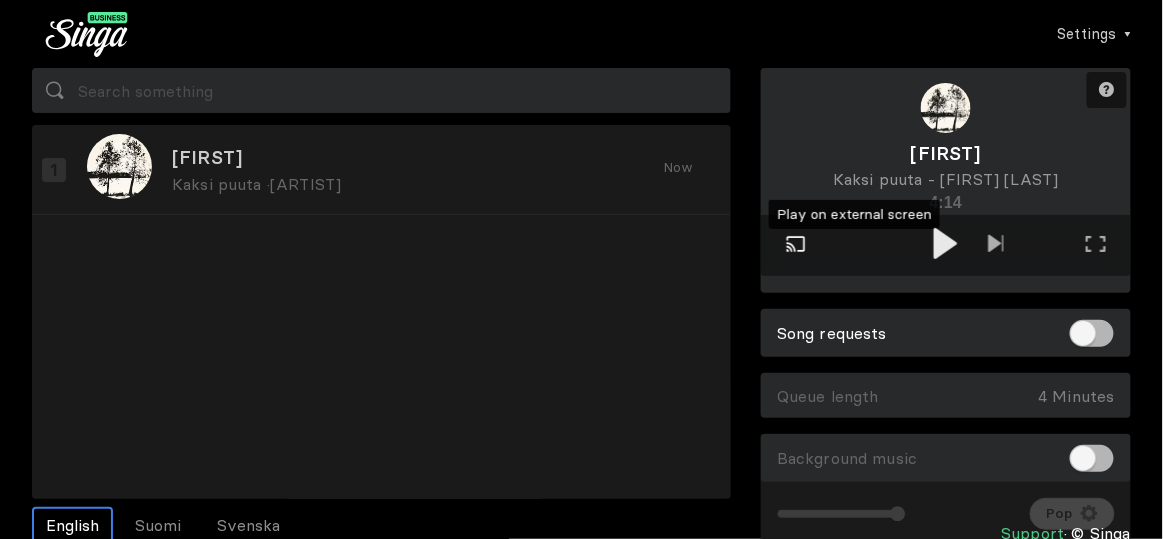 click at bounding box center (796, 244) 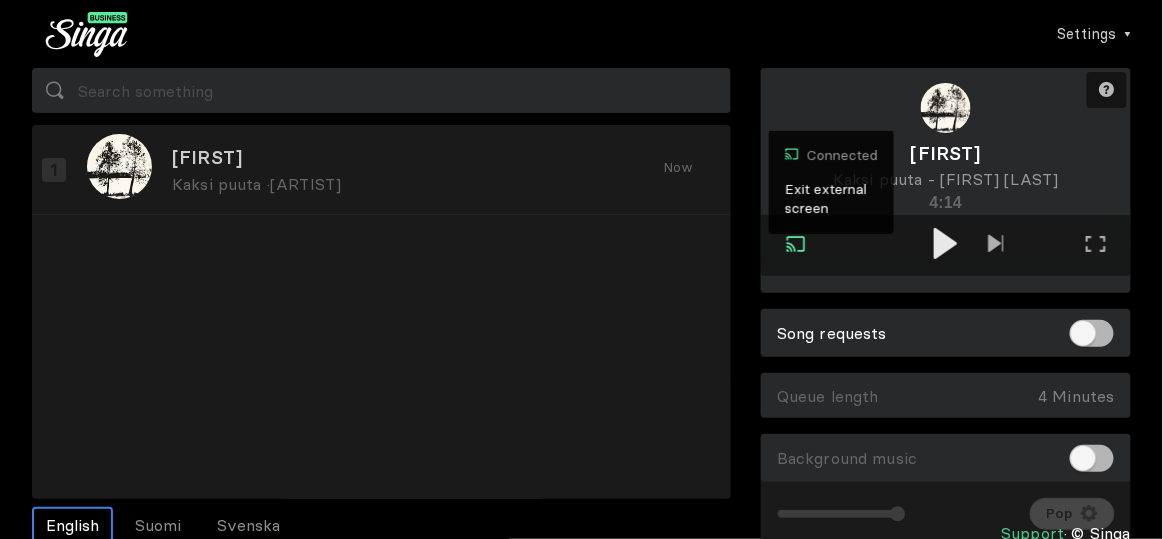 click at bounding box center (796, 243) 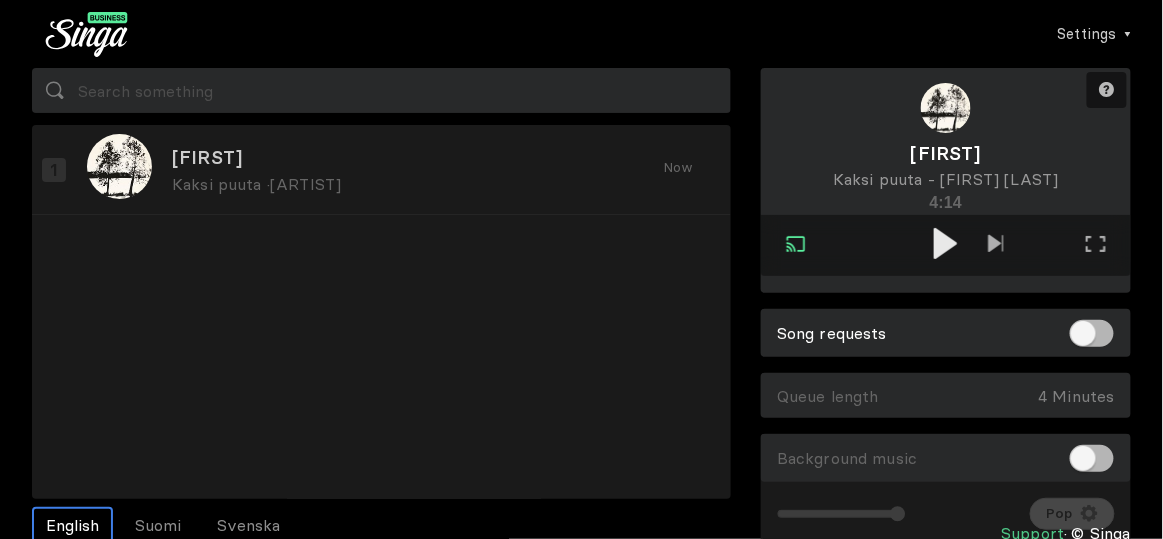 click on "Connected Exit external screen" at bounding box center [796, 245] 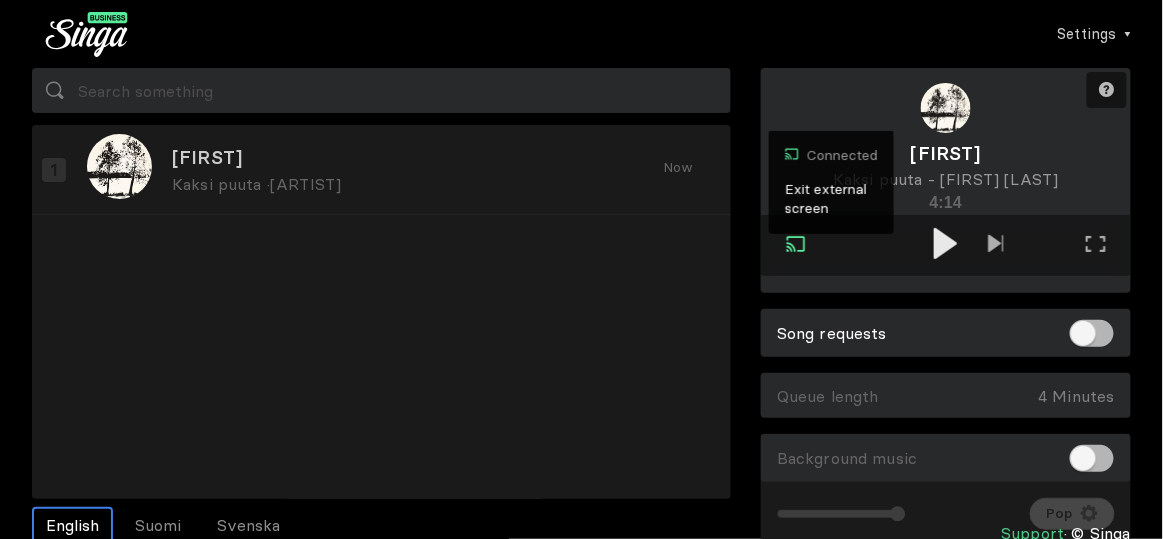 click at bounding box center (796, 244) 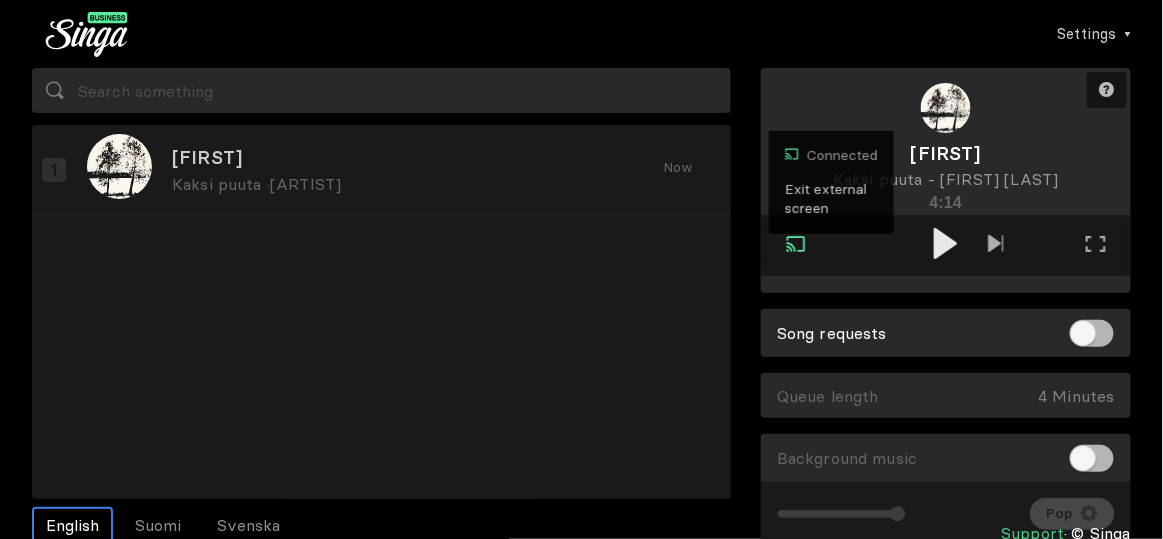 click on "Exit external screen" at bounding box center (831, 199) 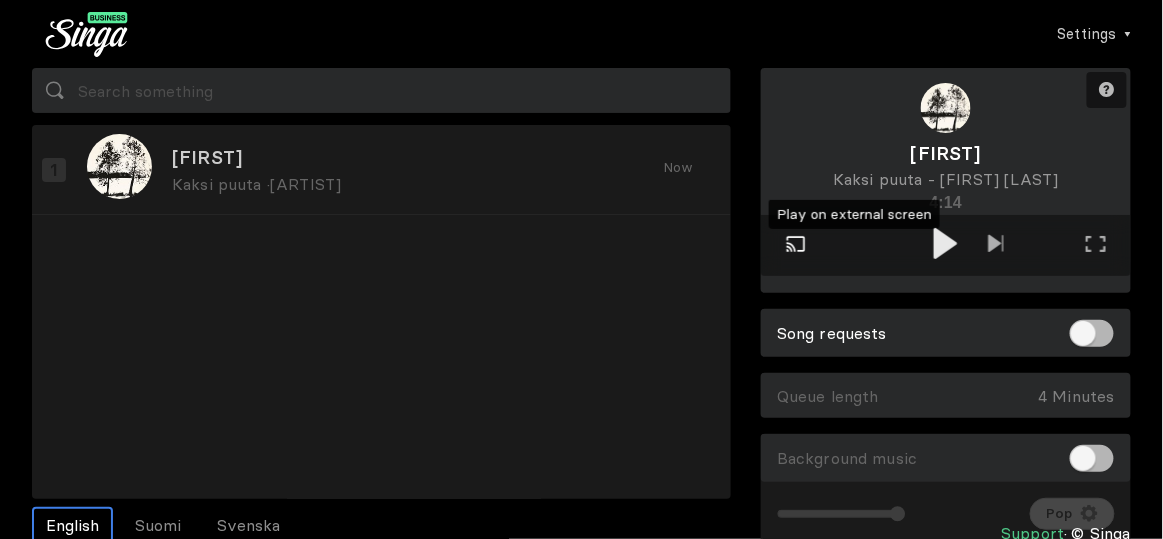 click on "Play on external screen" at bounding box center (796, 245) 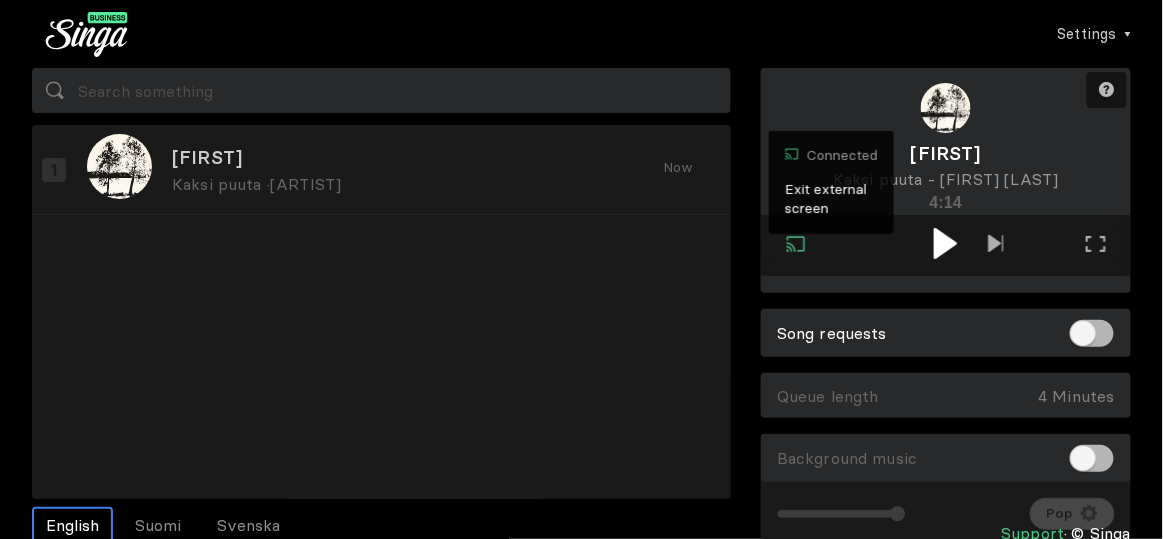 click at bounding box center (945, 243) 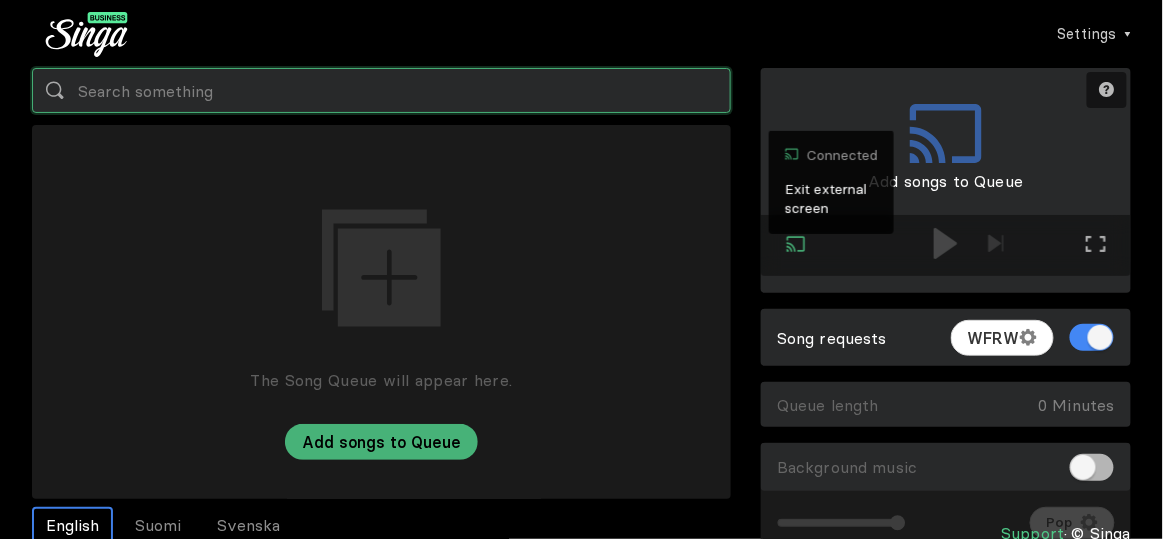 click at bounding box center (381, 90) 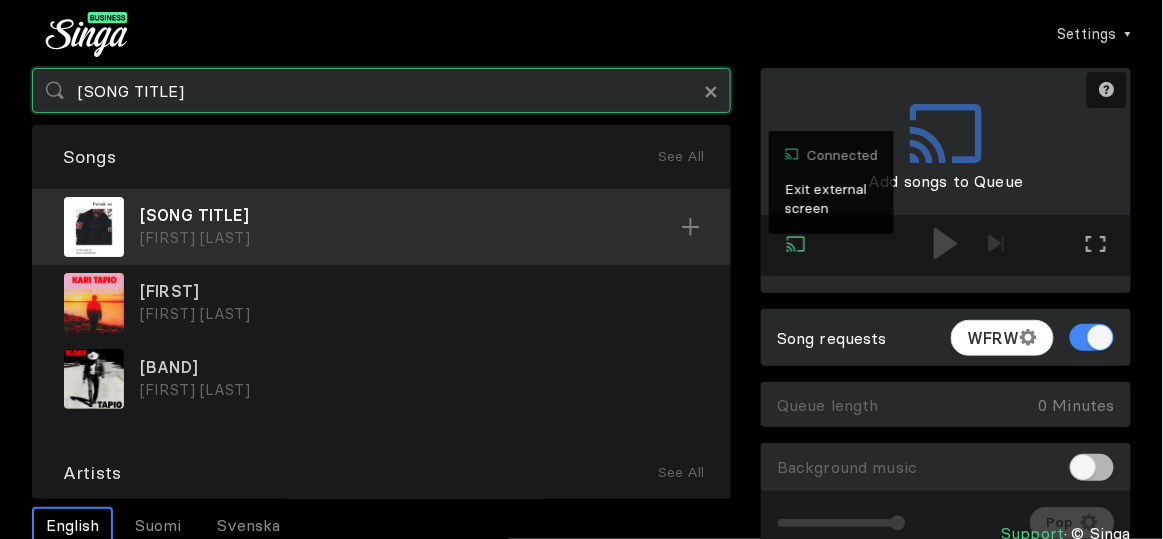 type on "[SONG TITLE]" 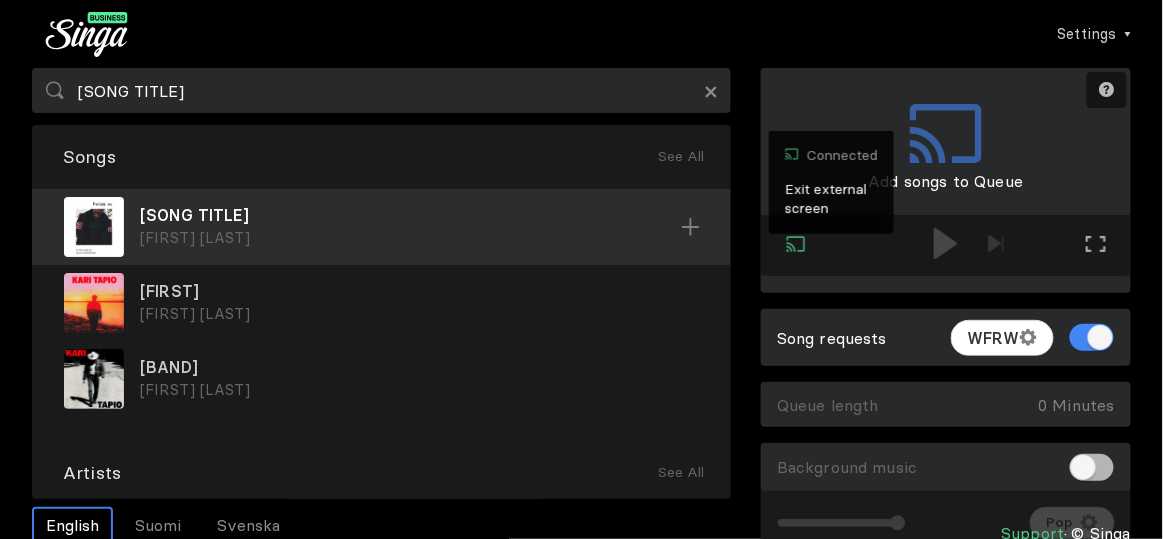 click on "[SONG TITLE]" at bounding box center (410, 215) 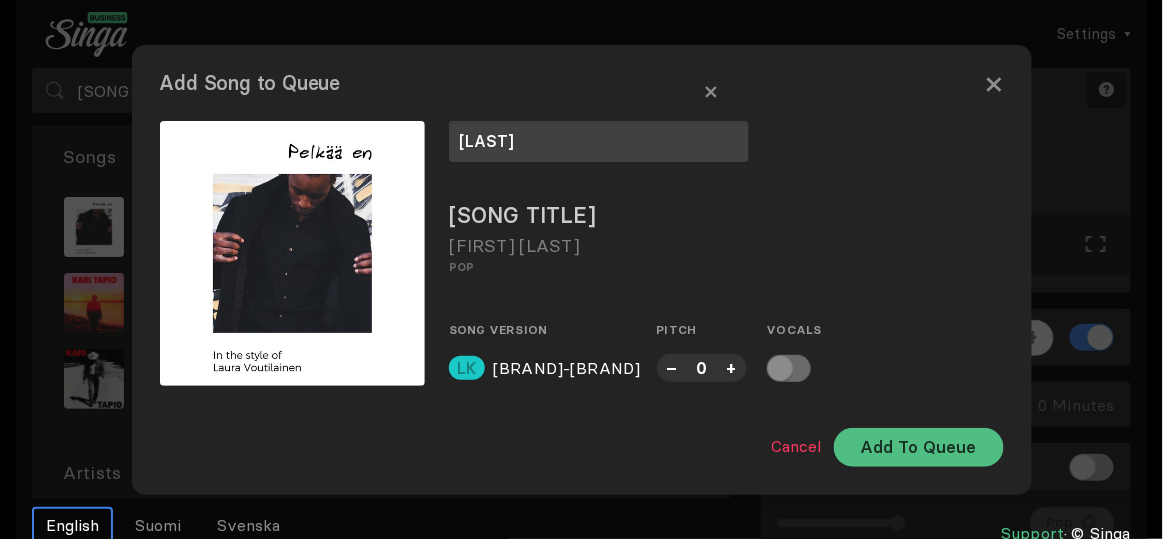 type on "[LAST]" 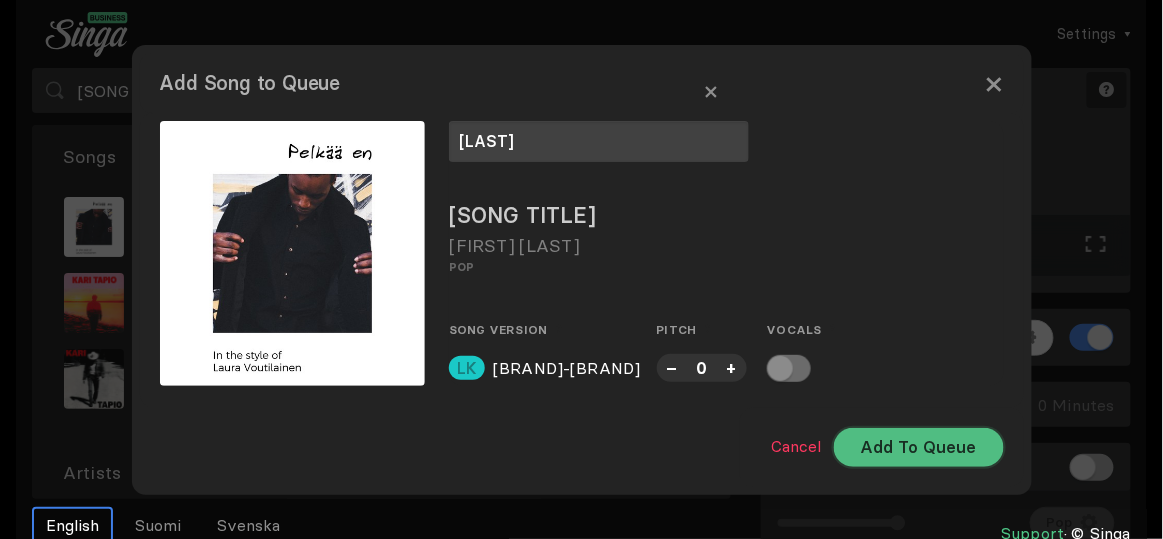click on "Add To Queue" at bounding box center (919, 447) 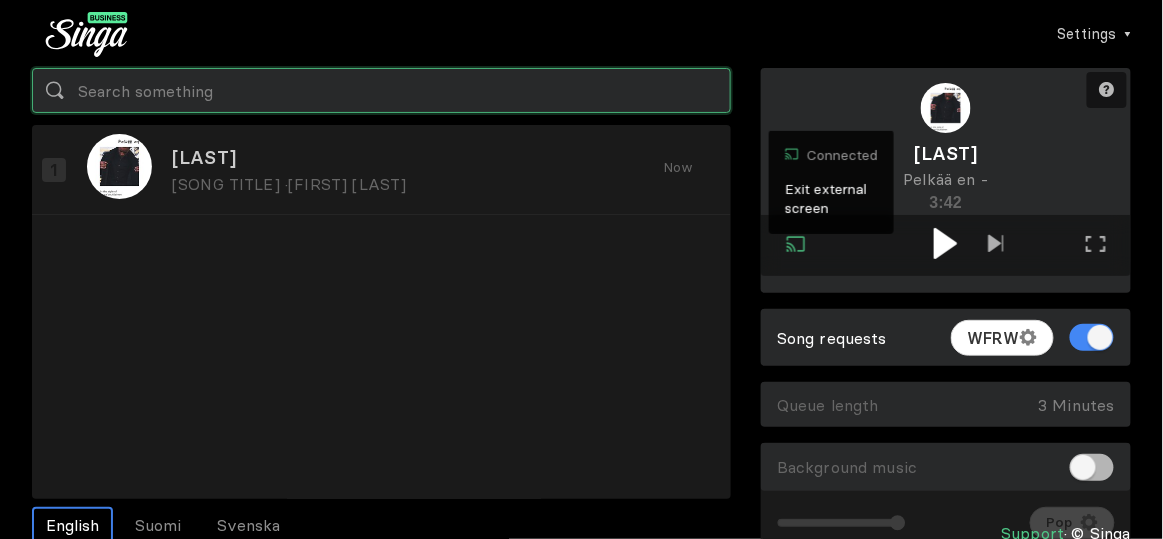 click at bounding box center (381, 90) 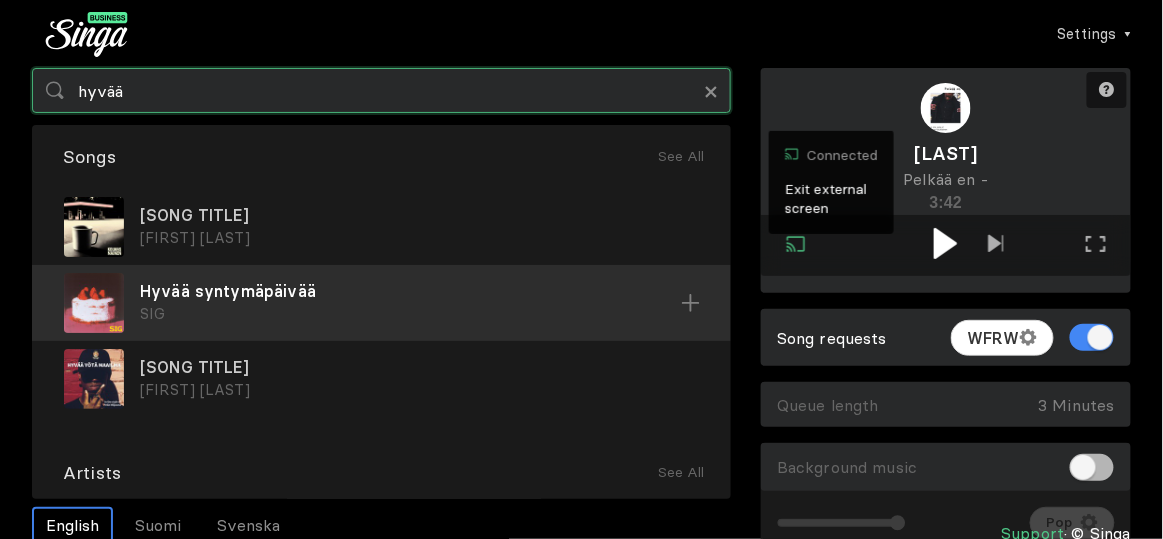 type on "hyvää" 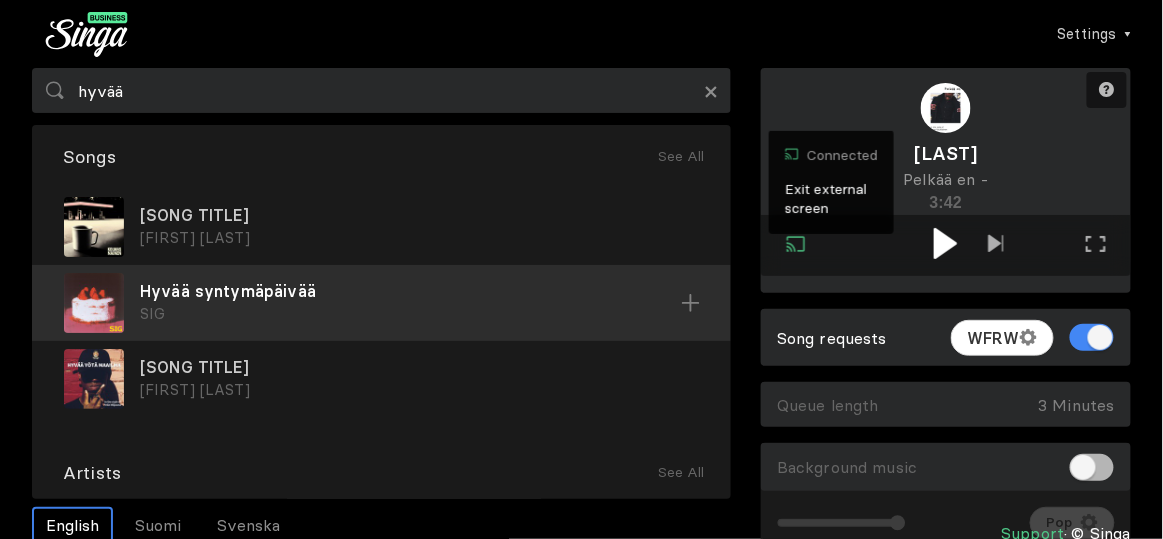 click on "Hyvää syntymäpäivää" at bounding box center (419, 215) 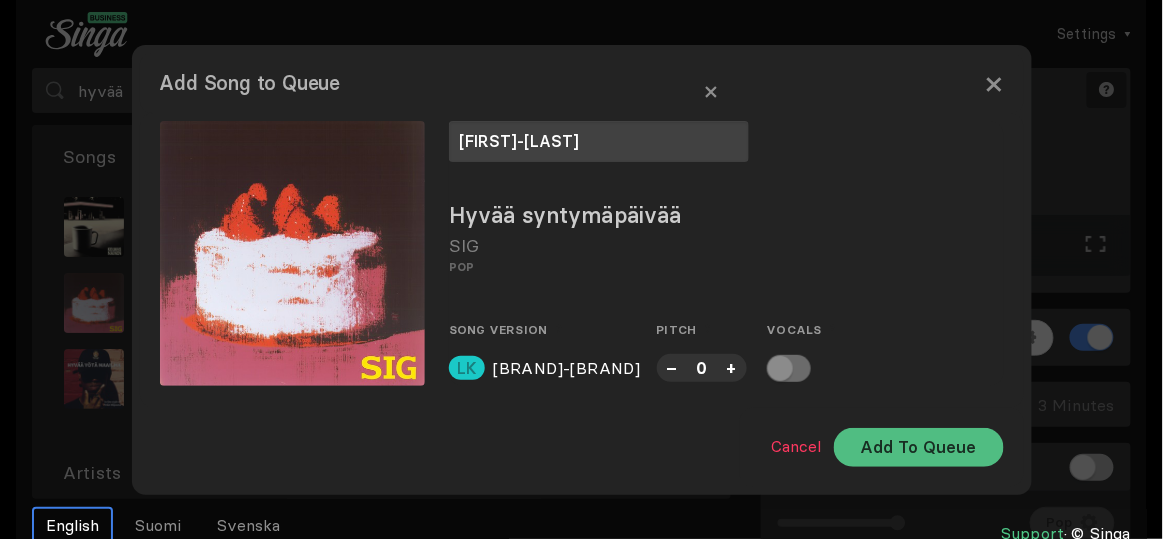 type on "[FIRST]-[LAST]" 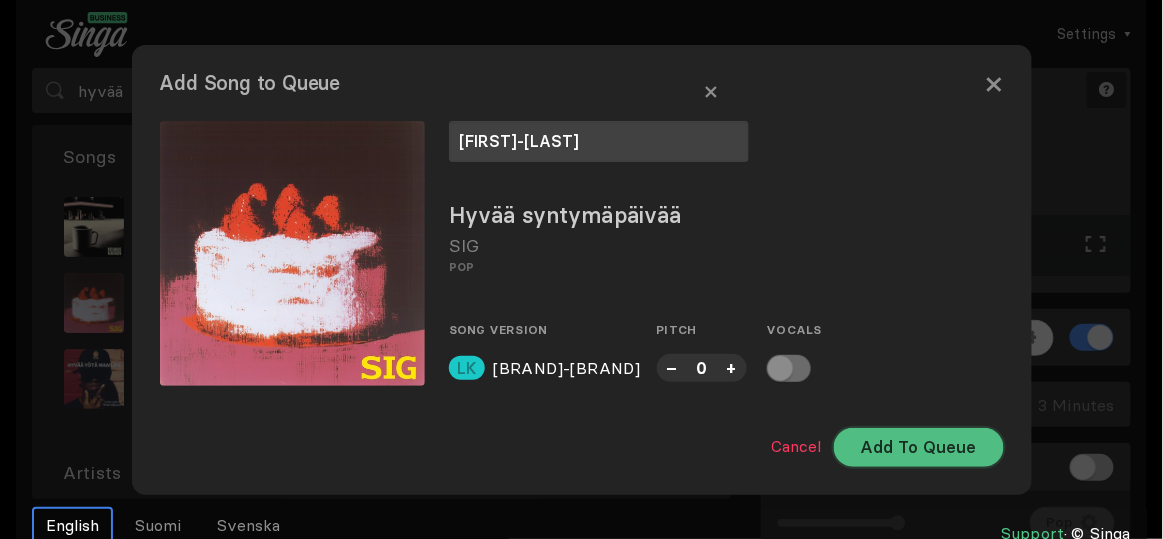 click on "Add To Queue" at bounding box center [919, 447] 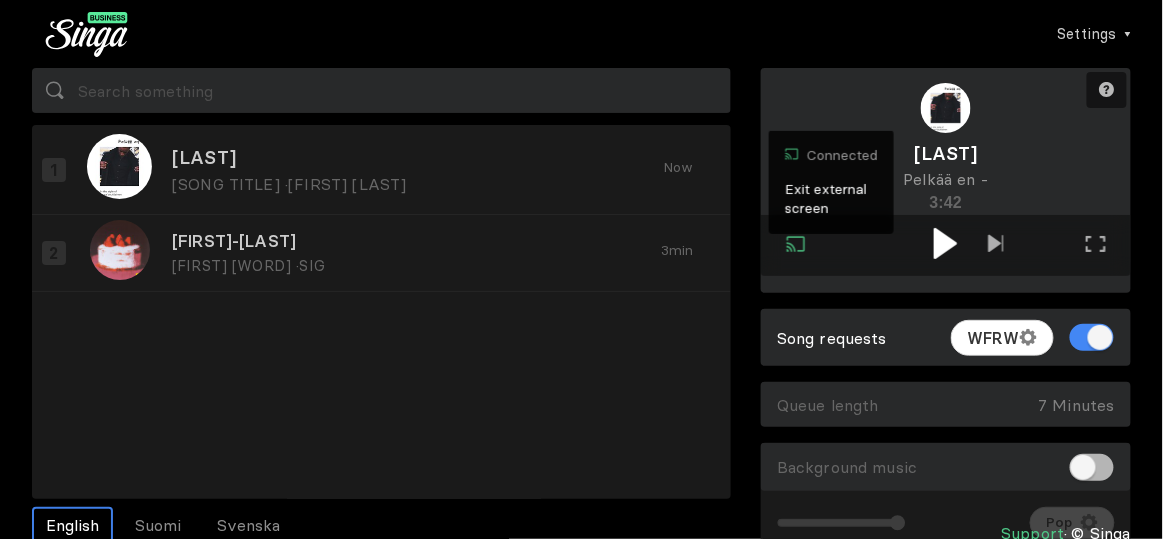 click at bounding box center (945, 243) 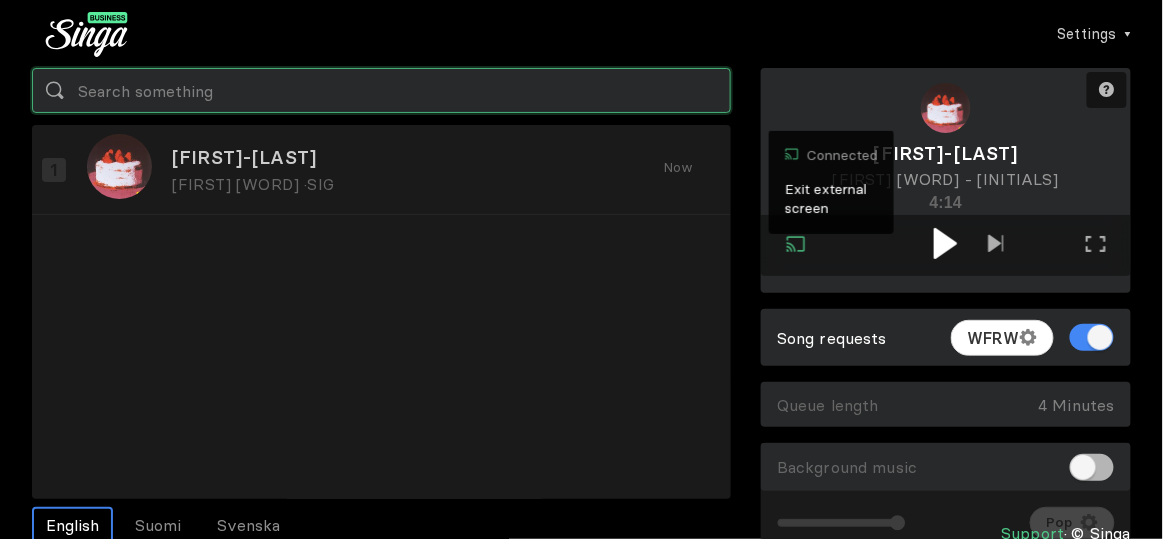 click at bounding box center (381, 90) 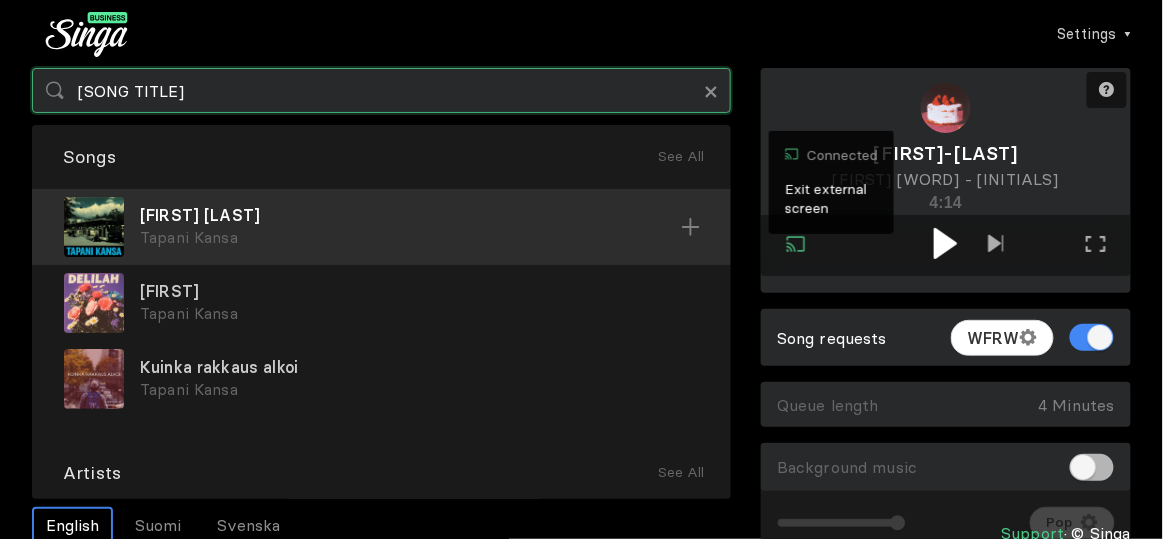 type on "[SONG TITLE]" 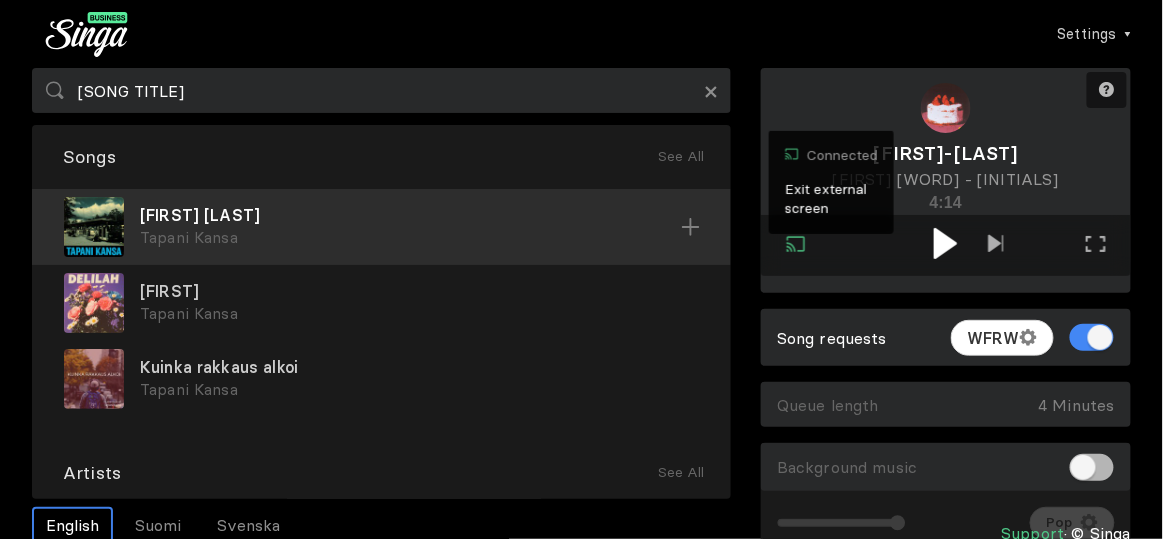 click on "[FIRST] [LAST]" at bounding box center [410, 215] 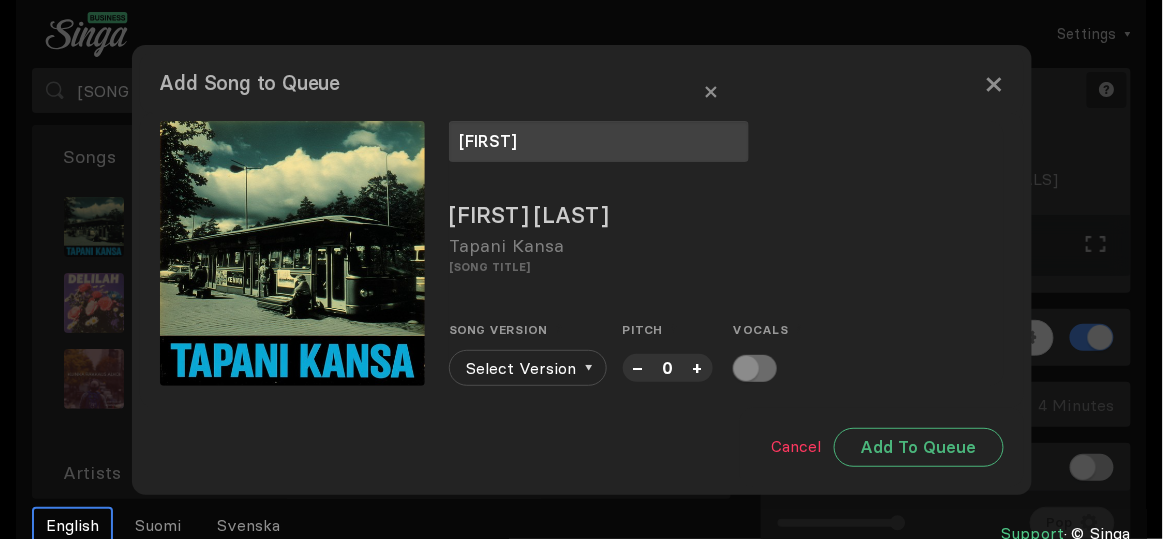 type on "[FIRST]" 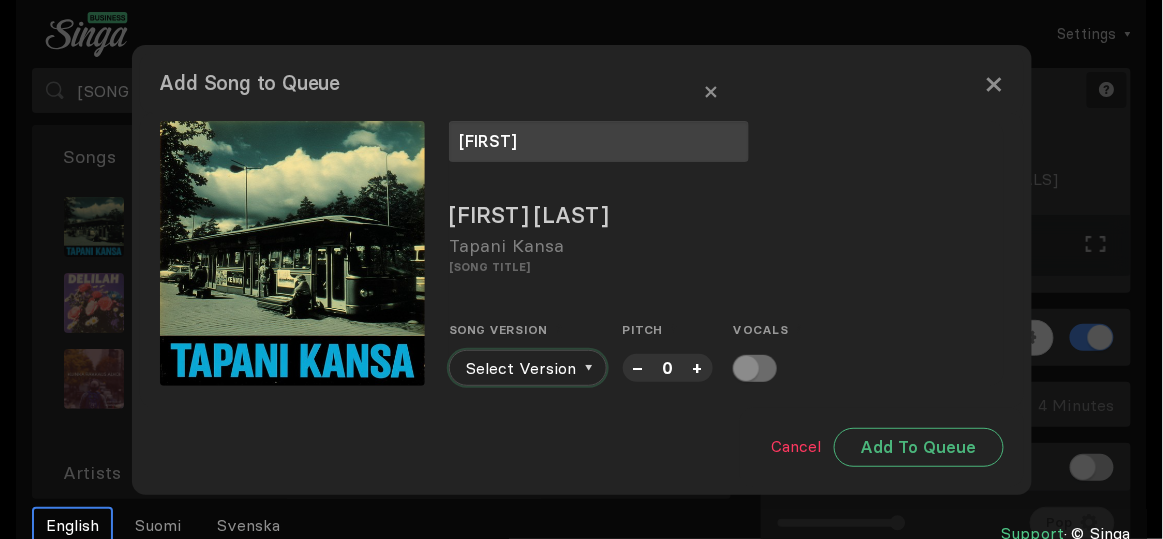 click on "Select Version" at bounding box center (528, 368) 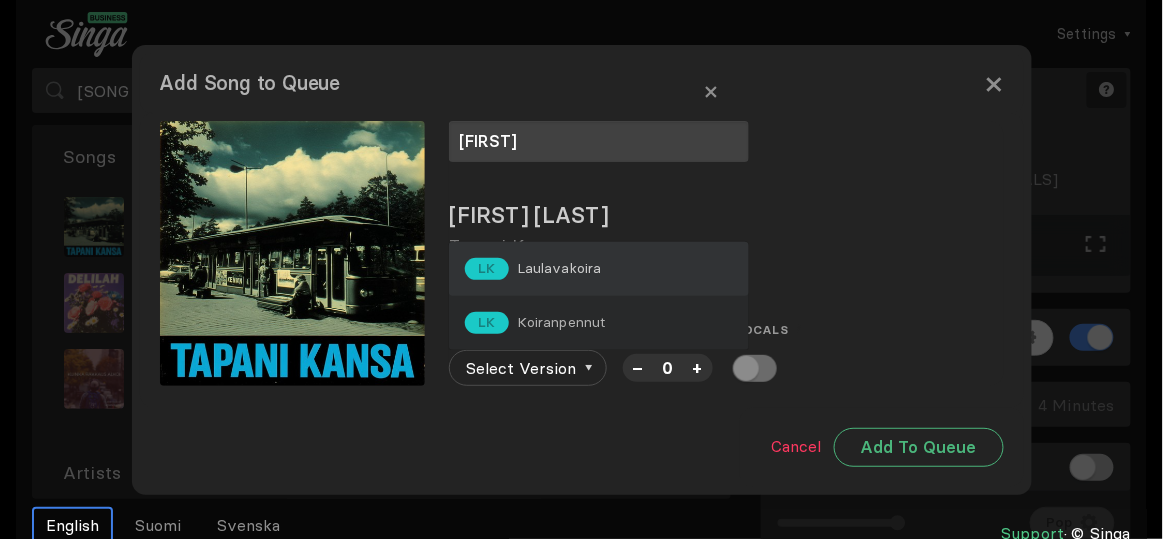 click on "Laulavakoira" at bounding box center (559, 268) 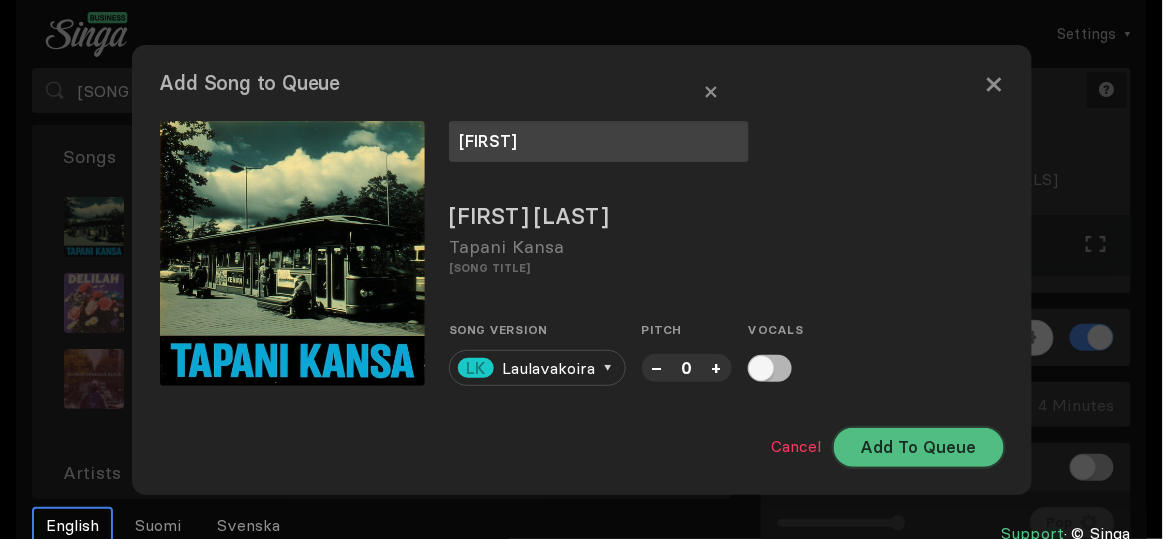 click on "Add To Queue" at bounding box center (919, 447) 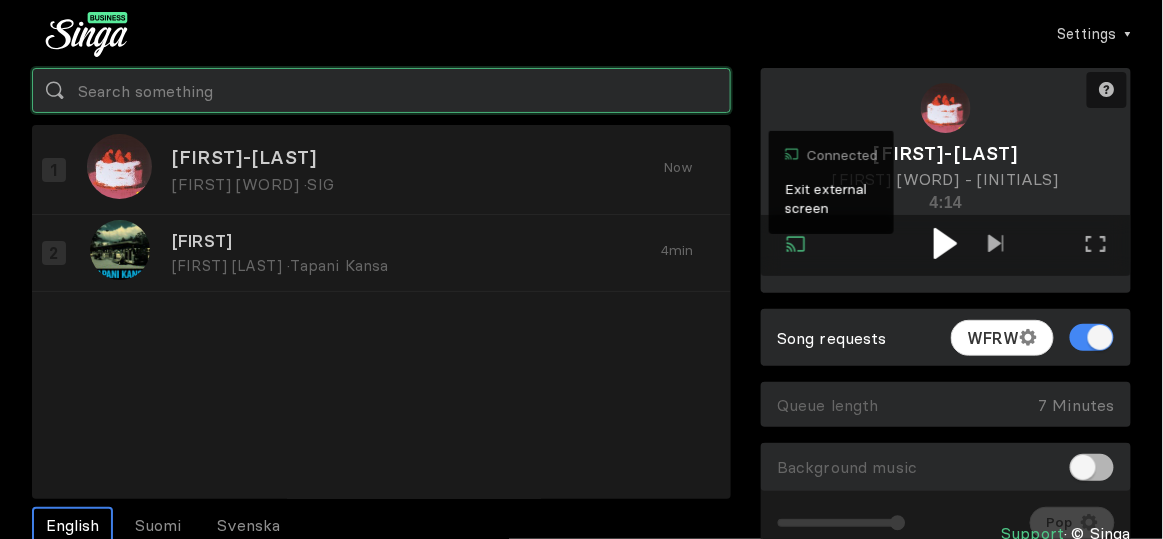 click at bounding box center [381, 90] 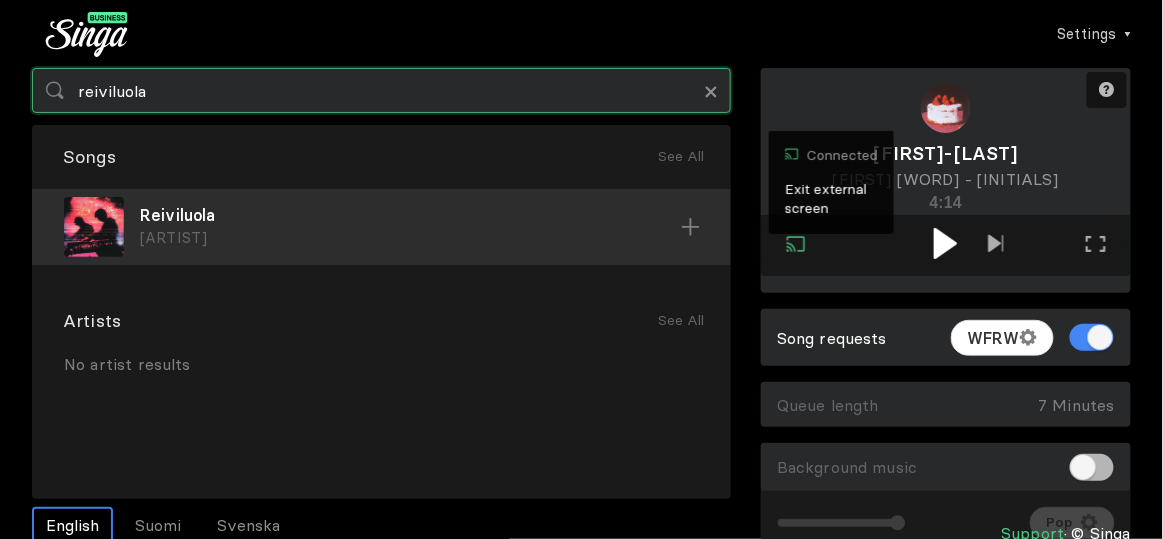 type on "reiviluola" 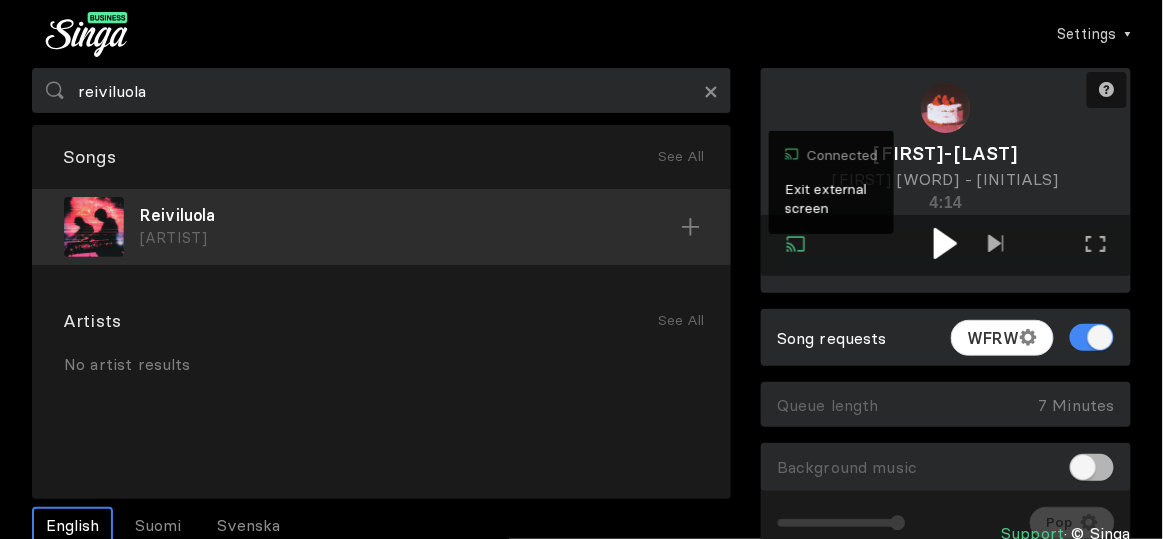 click on "[ARTIST]" at bounding box center [410, 238] 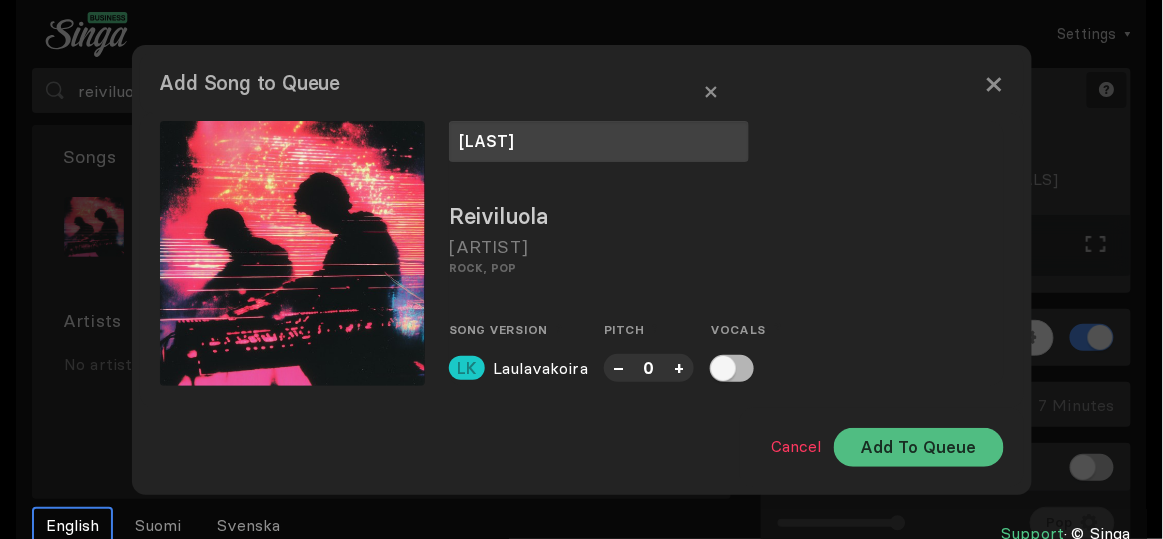 type on "[LAST]" 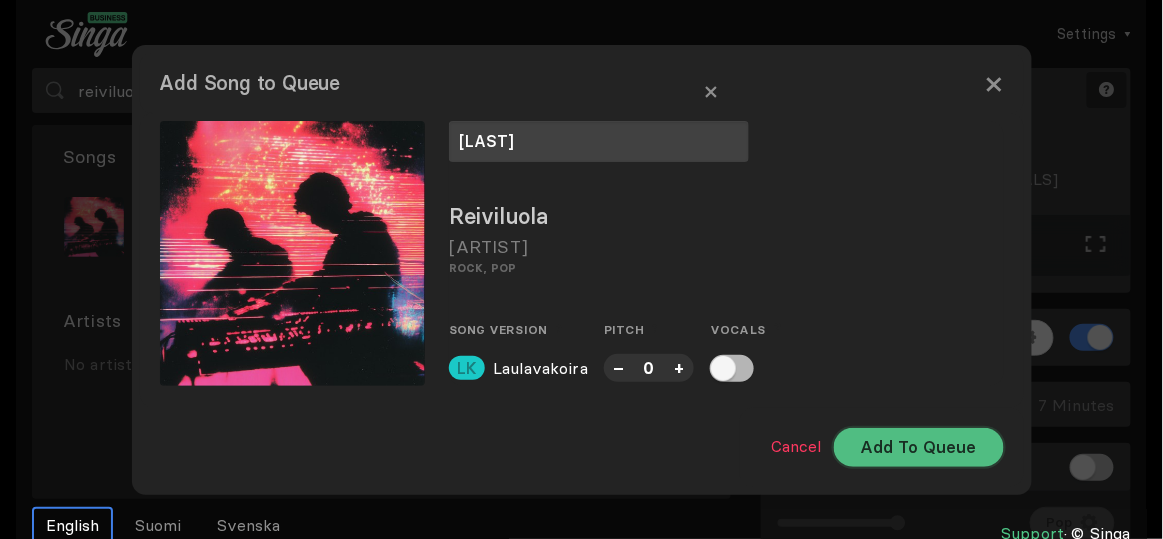 click on "Add To Queue" at bounding box center [919, 447] 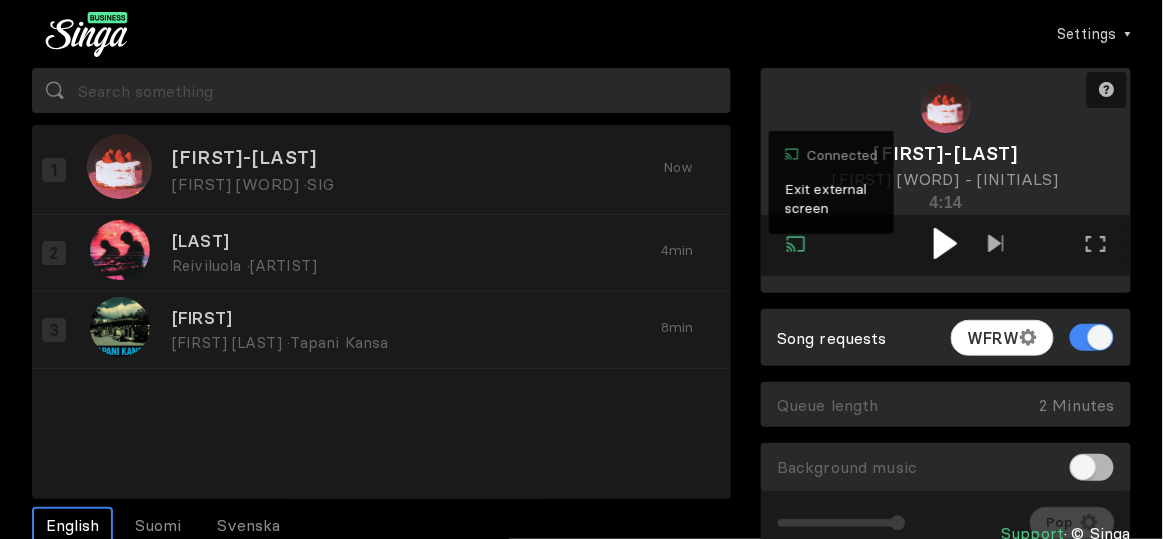 click at bounding box center (945, 243) 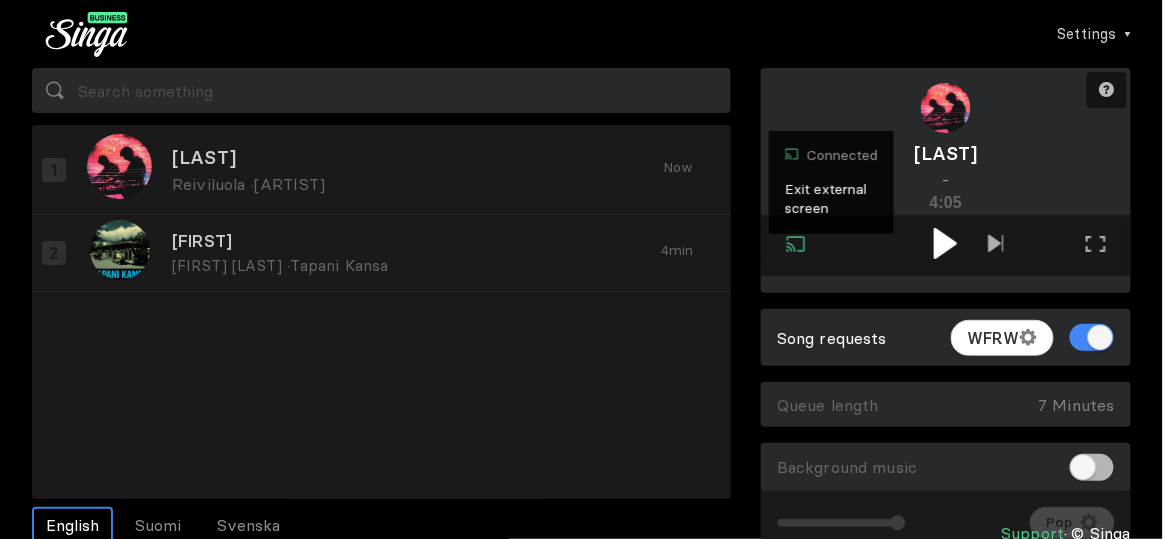 click at bounding box center (945, 243) 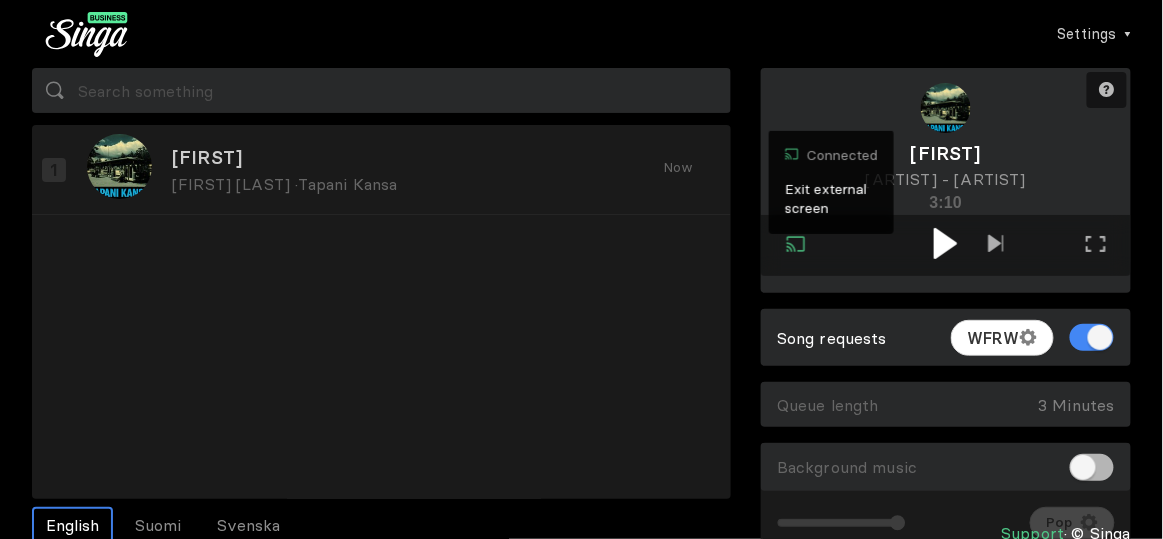 click at bounding box center [945, 243] 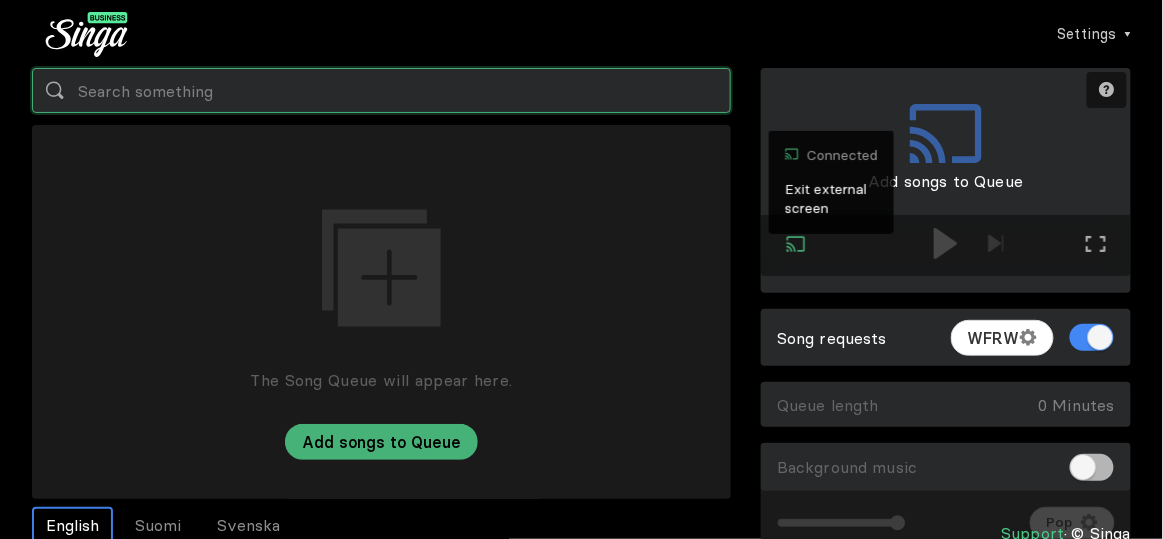click at bounding box center [381, 90] 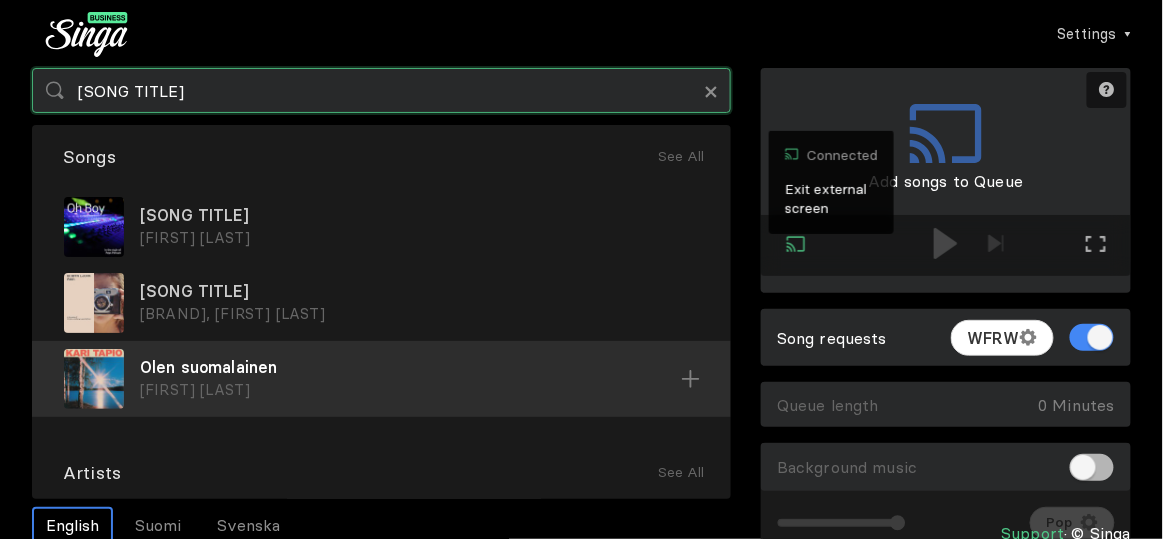 type on "[SONG TITLE]" 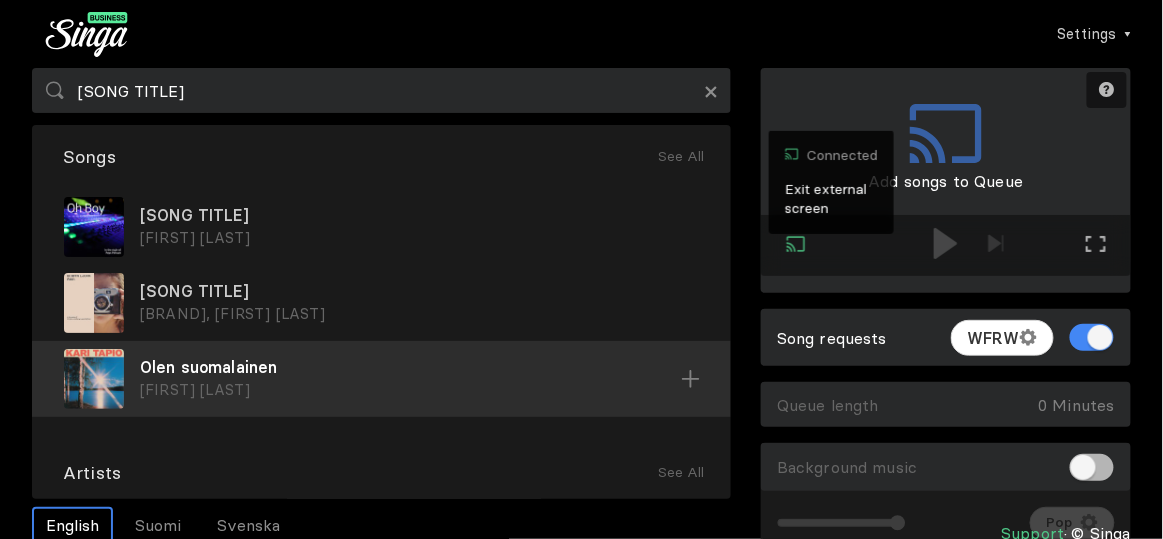 click on "[FIRST] [LAST]" at bounding box center (419, 238) 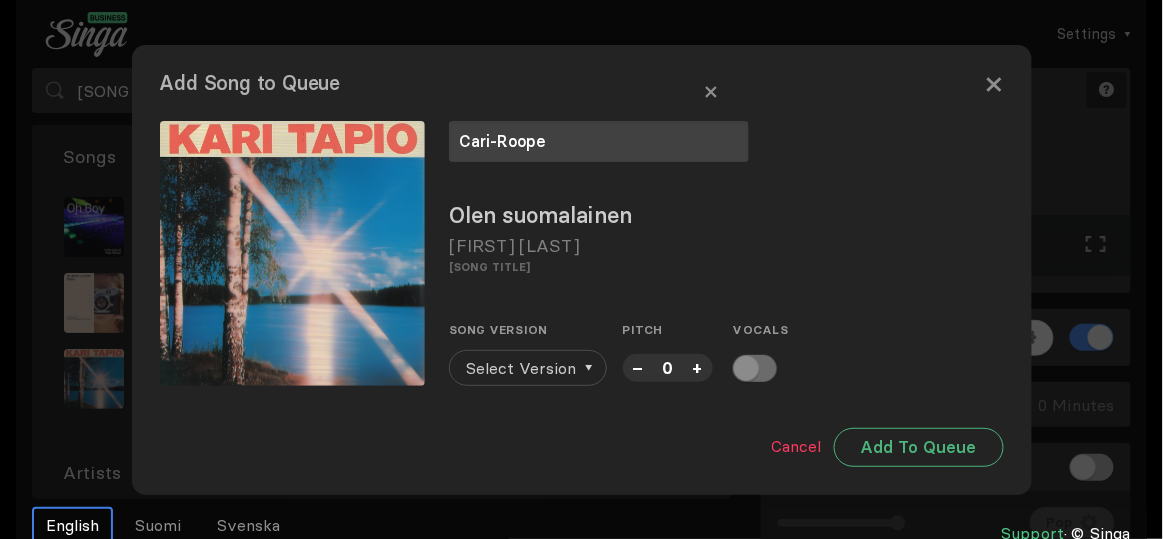 type on "Cari-Roope" 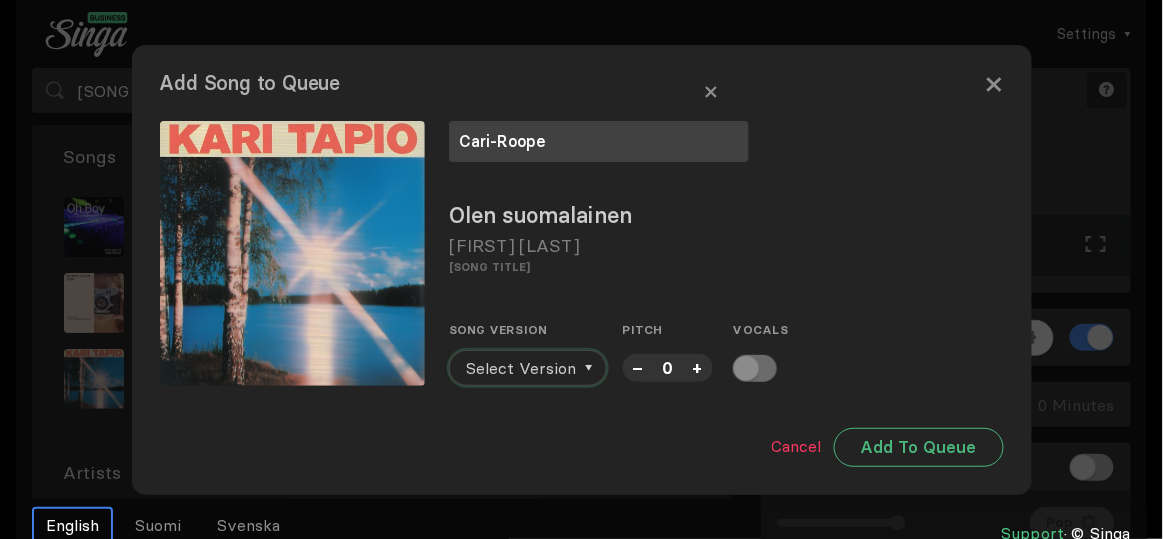 click on "Select Version" at bounding box center (521, 368) 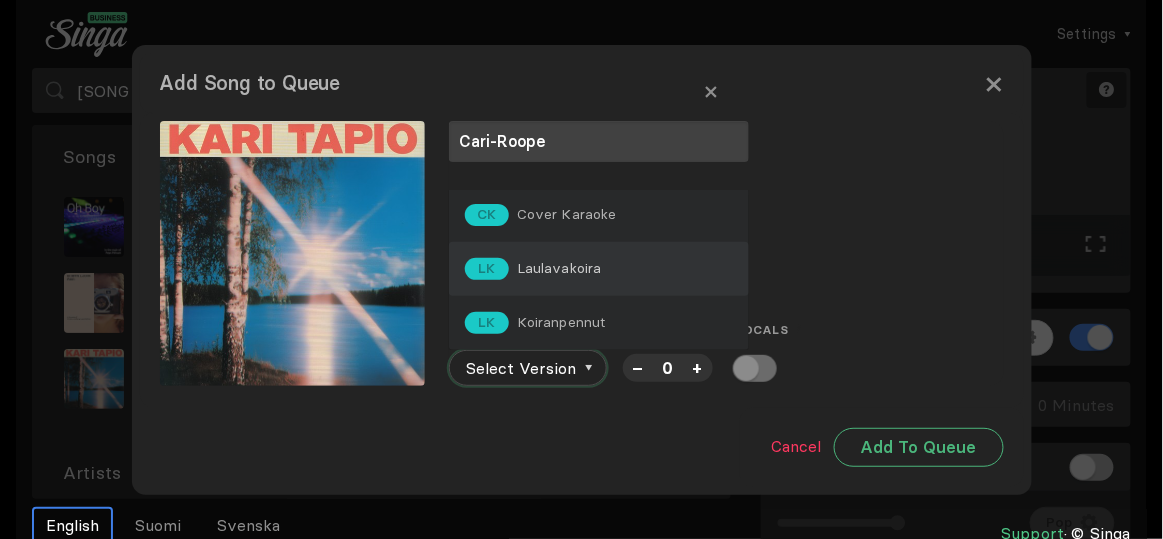 scroll, scrollTop: 0, scrollLeft: 0, axis: both 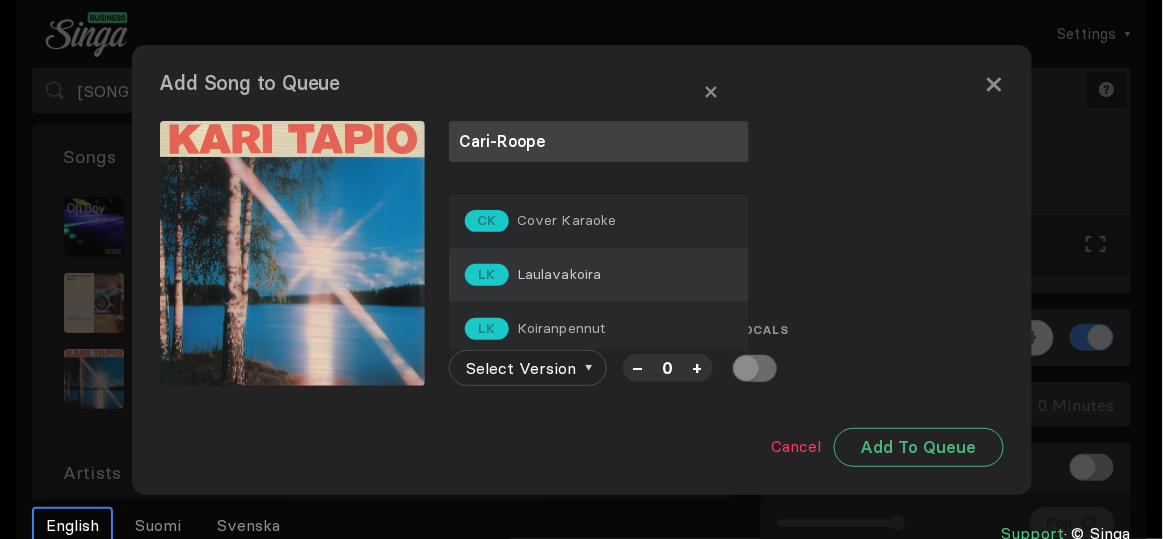 click on "LK Laulavakoira" at bounding box center (599, 275) 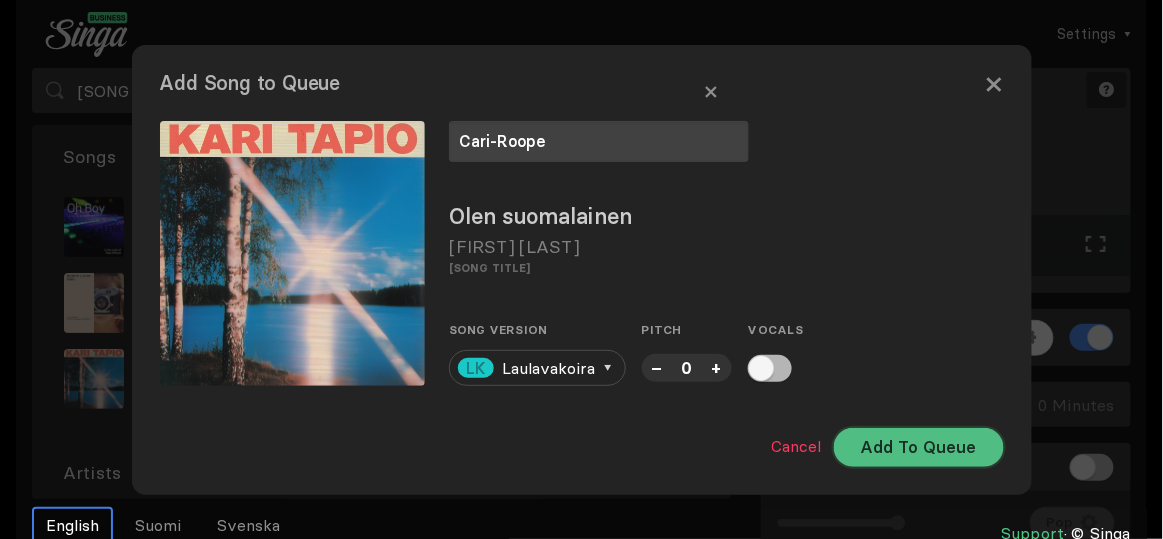 click on "Add To Queue" at bounding box center (919, 447) 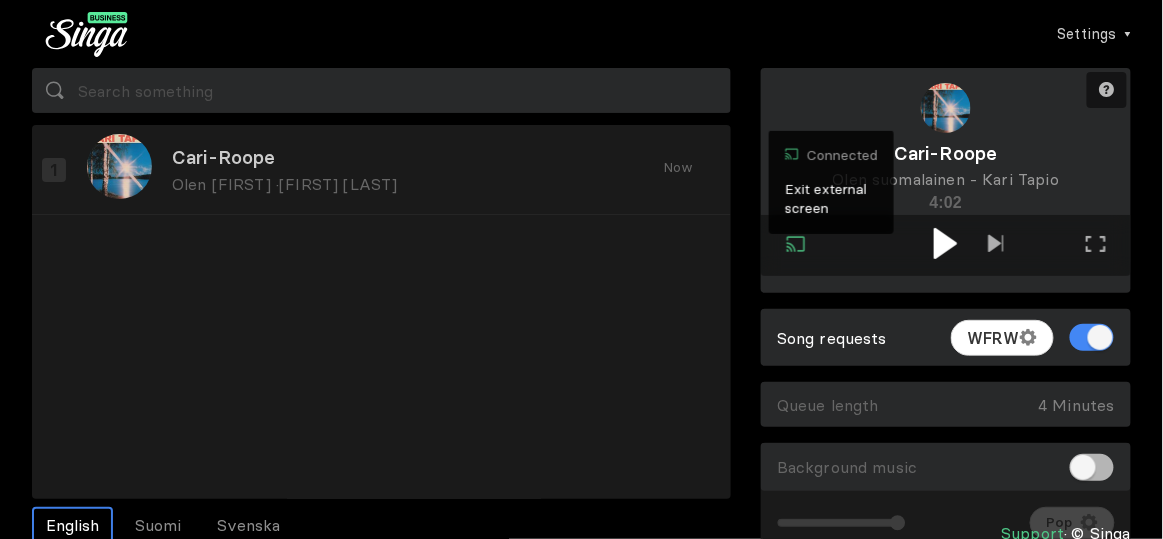 click at bounding box center [945, 243] 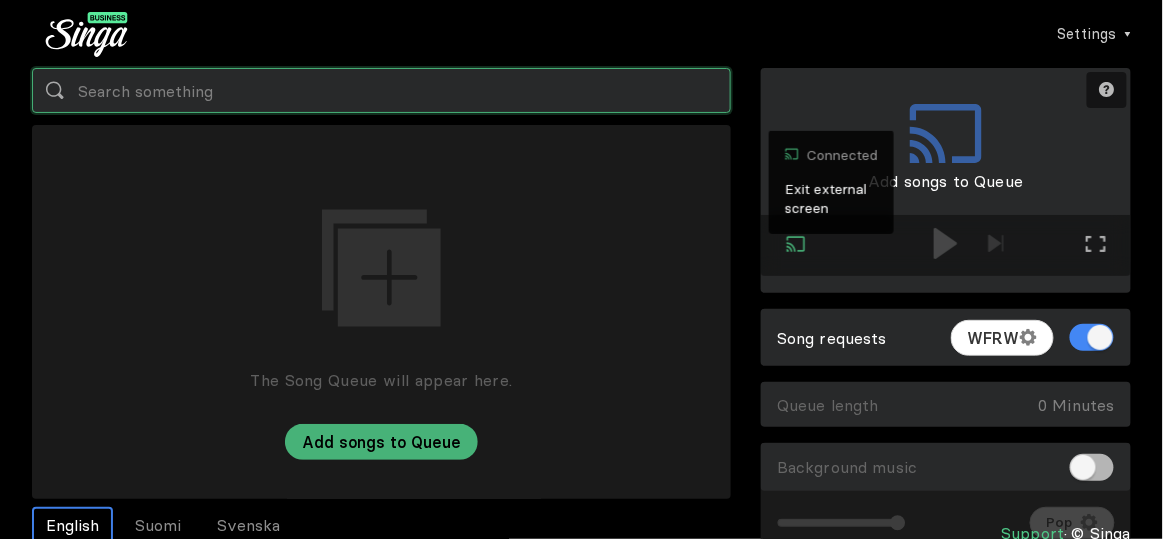 click at bounding box center [381, 90] 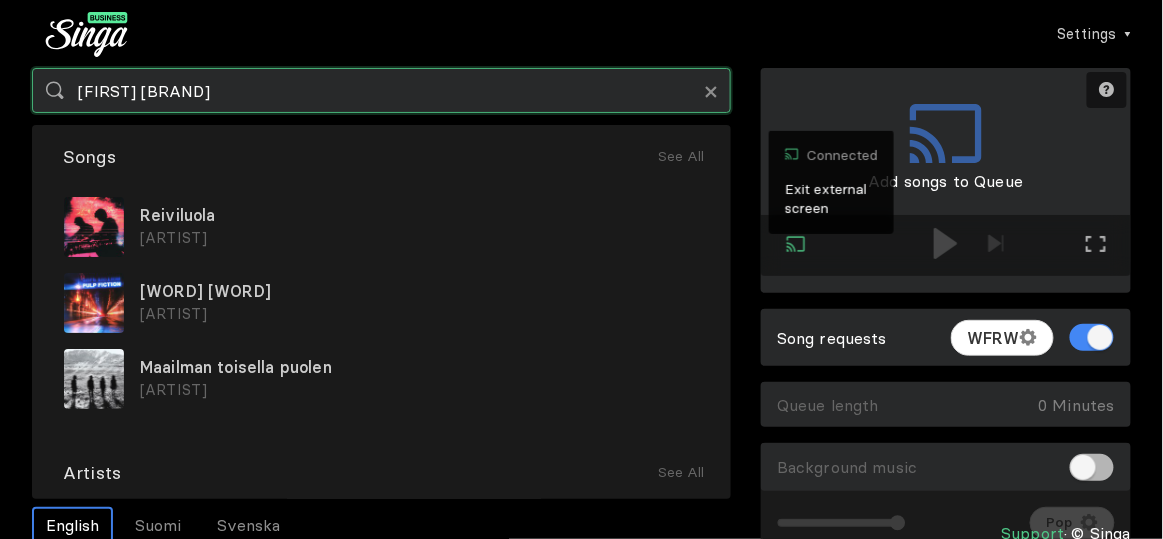 click on "[FIRST] [BRAND]" at bounding box center (381, 90) 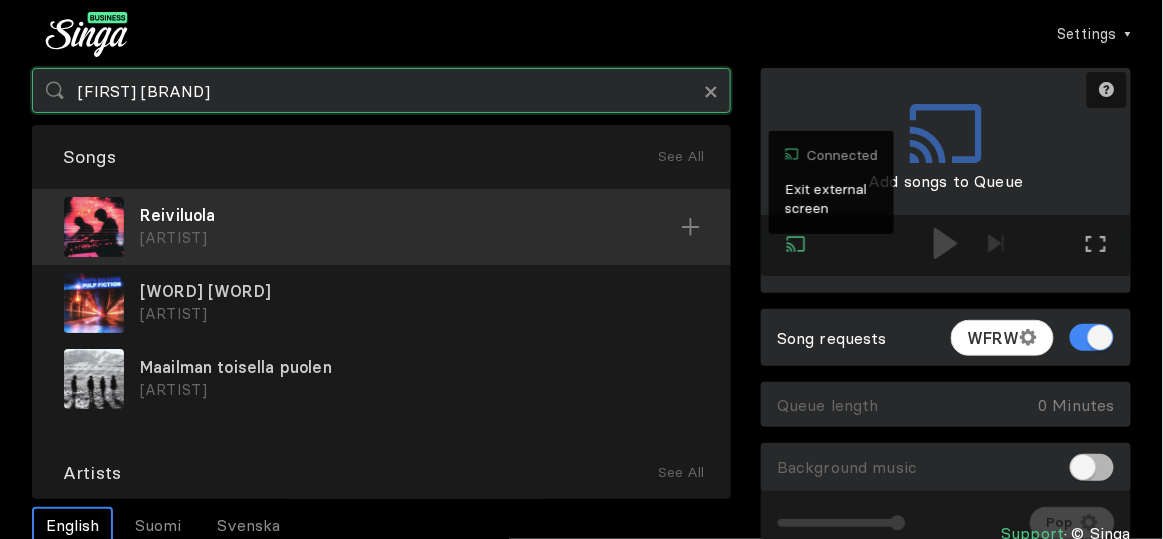 type on "[FIRST] [BRAND]" 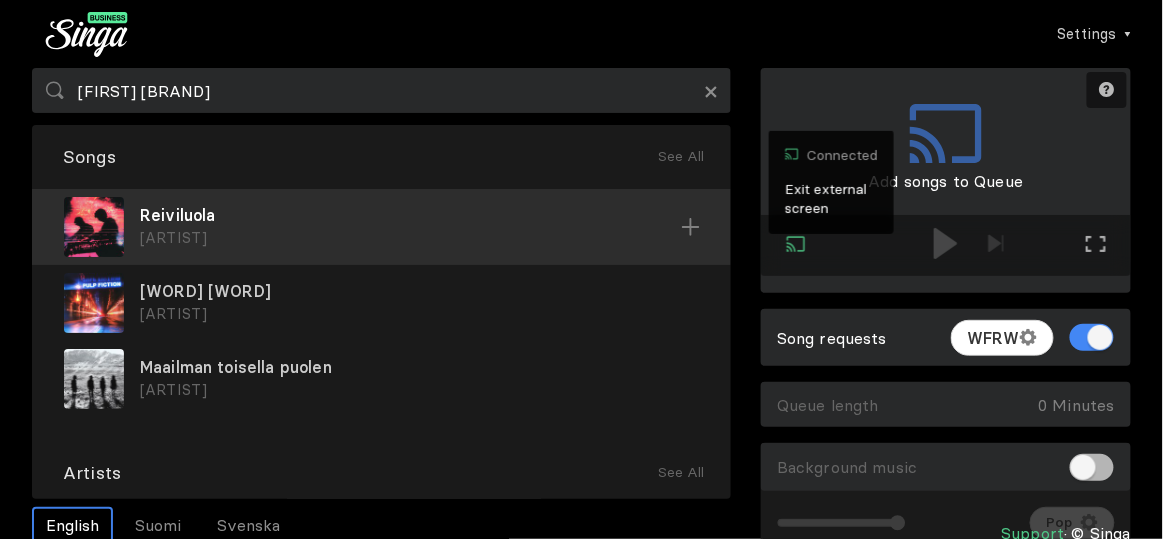 click on "Reiviluola" at bounding box center [410, 215] 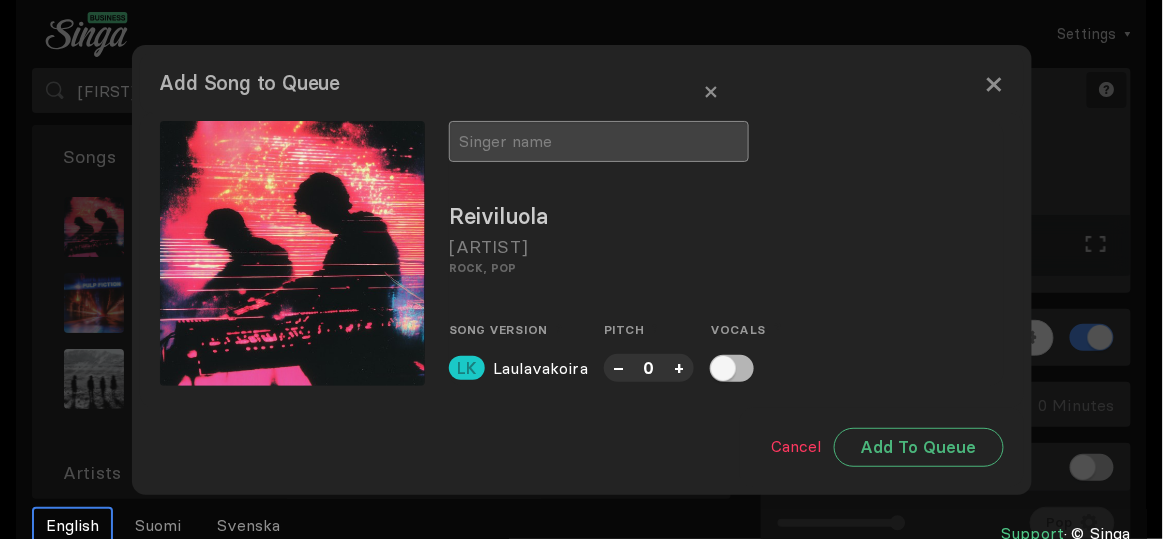 click at bounding box center (599, 141) 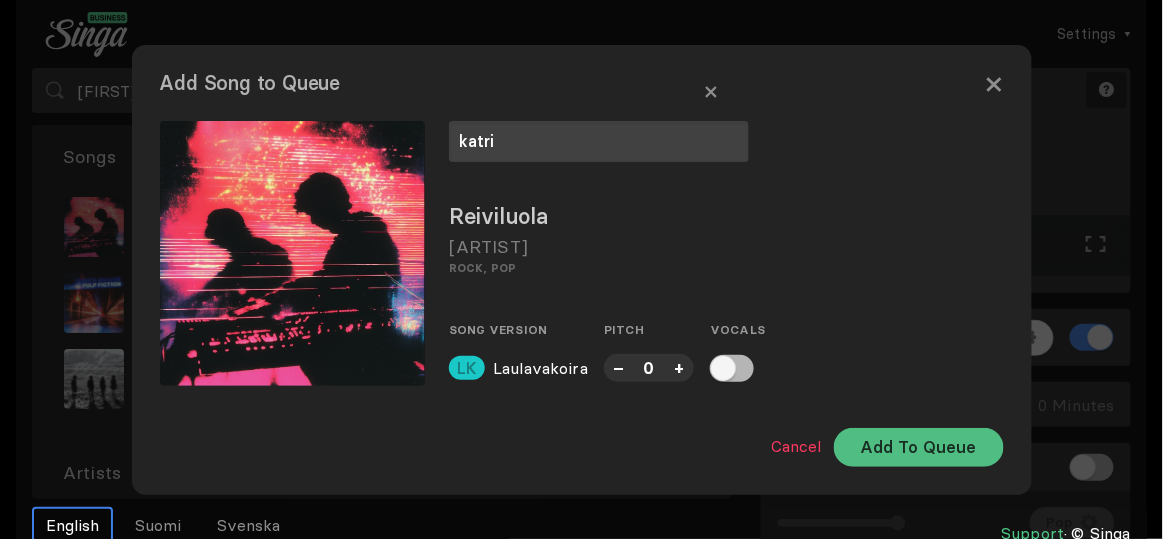 type on "katri" 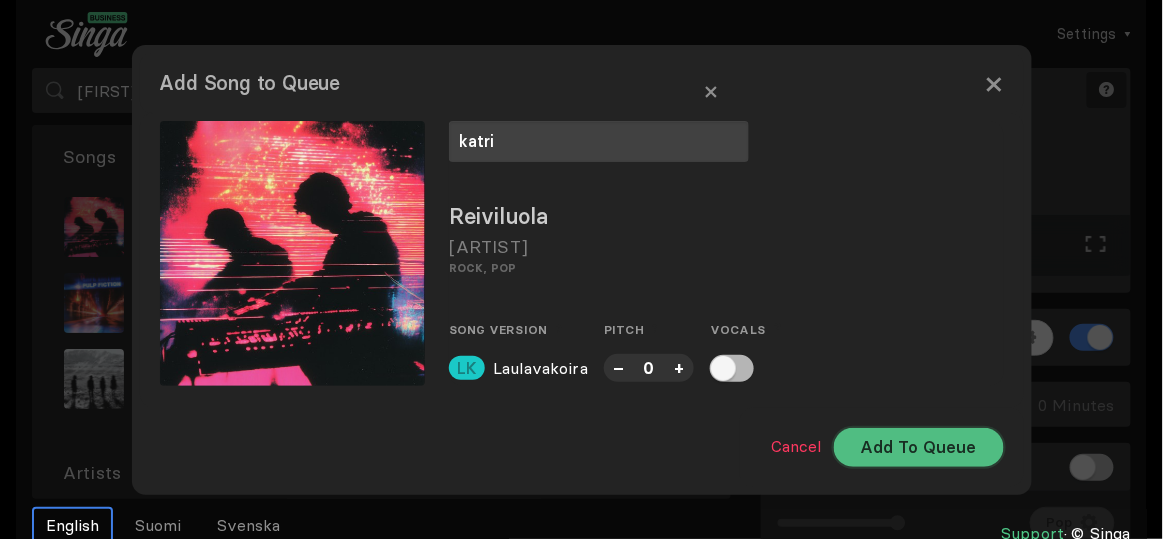click on "Add To Queue" at bounding box center (919, 447) 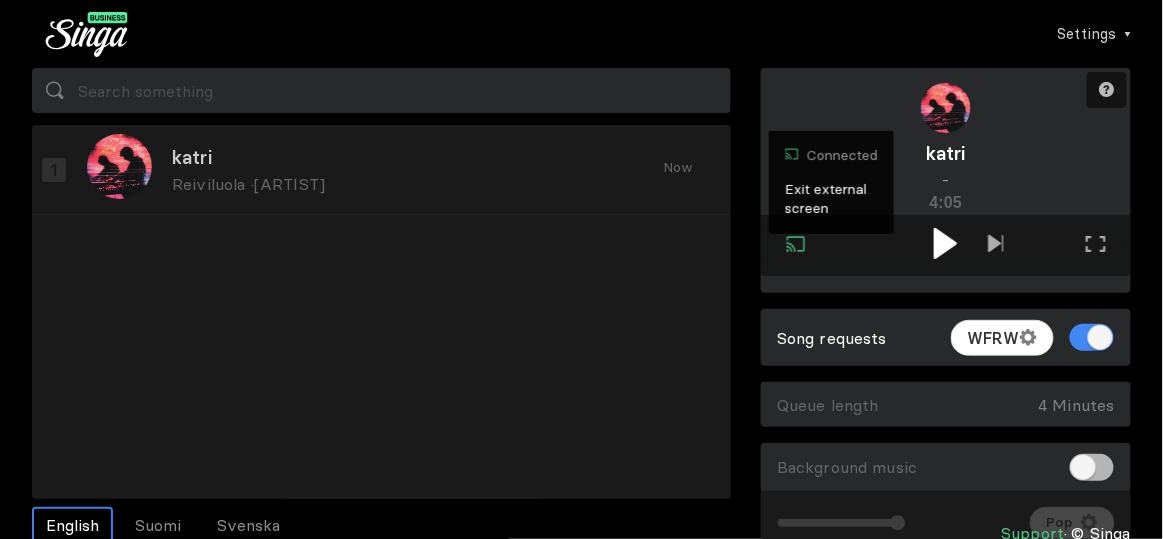 click at bounding box center (945, 243) 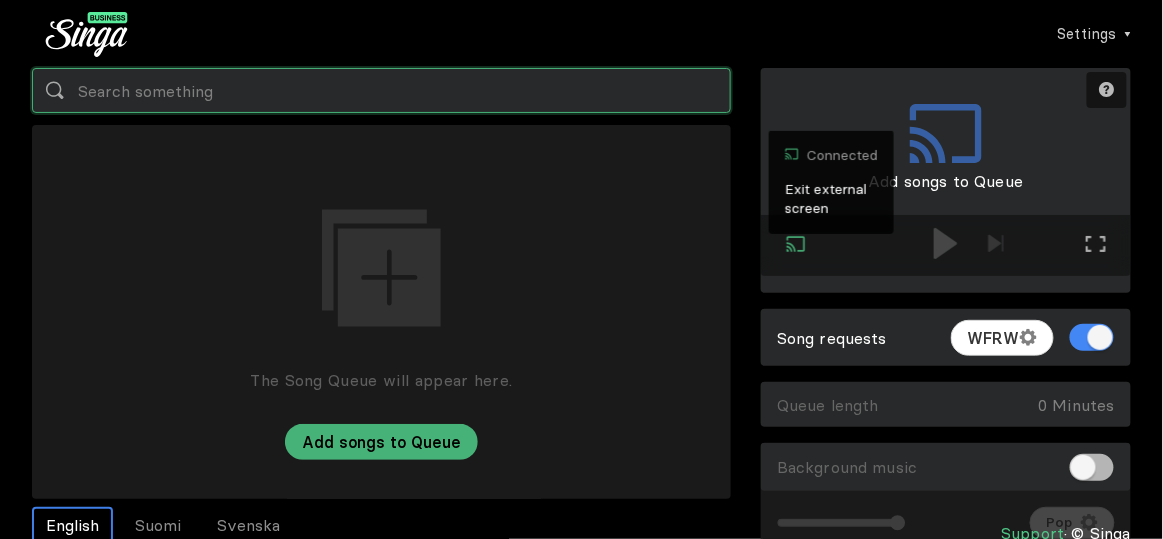 click at bounding box center [381, 90] 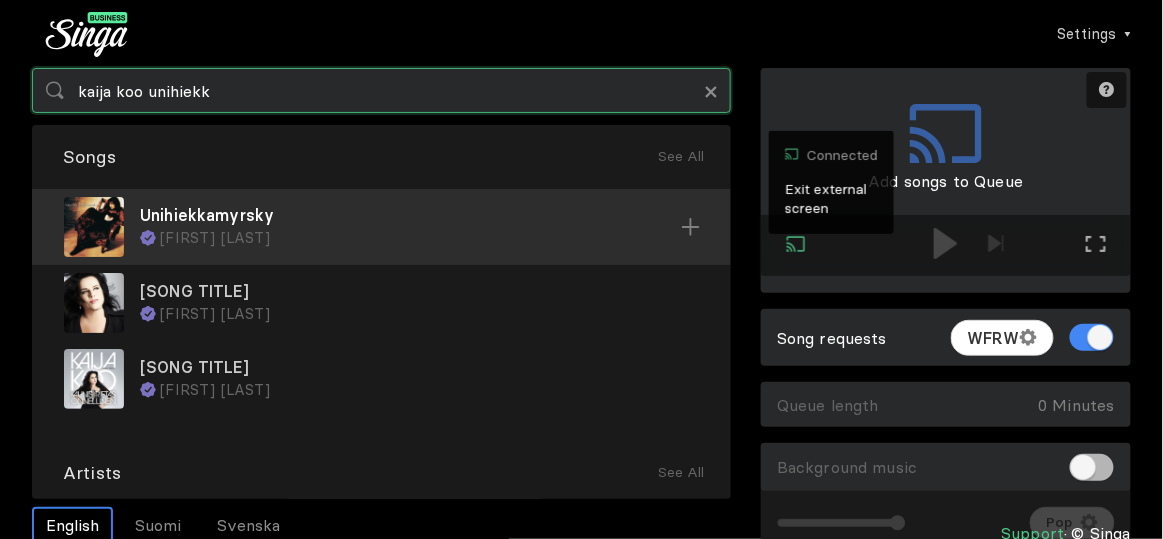 type on "kaija koo unihiekk" 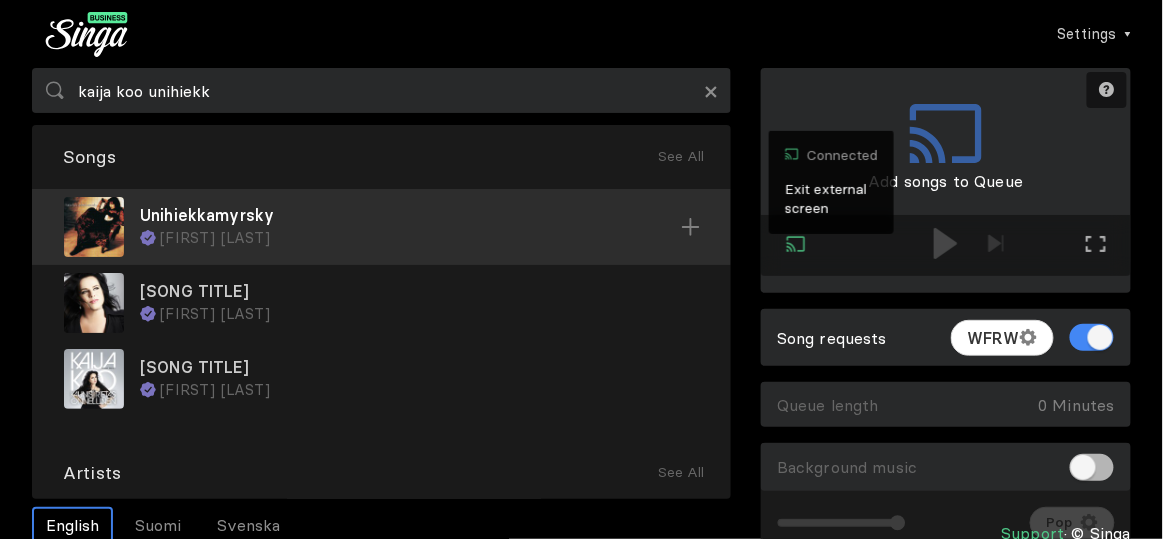 click on "Unihiekkamyrsky" at bounding box center (410, 215) 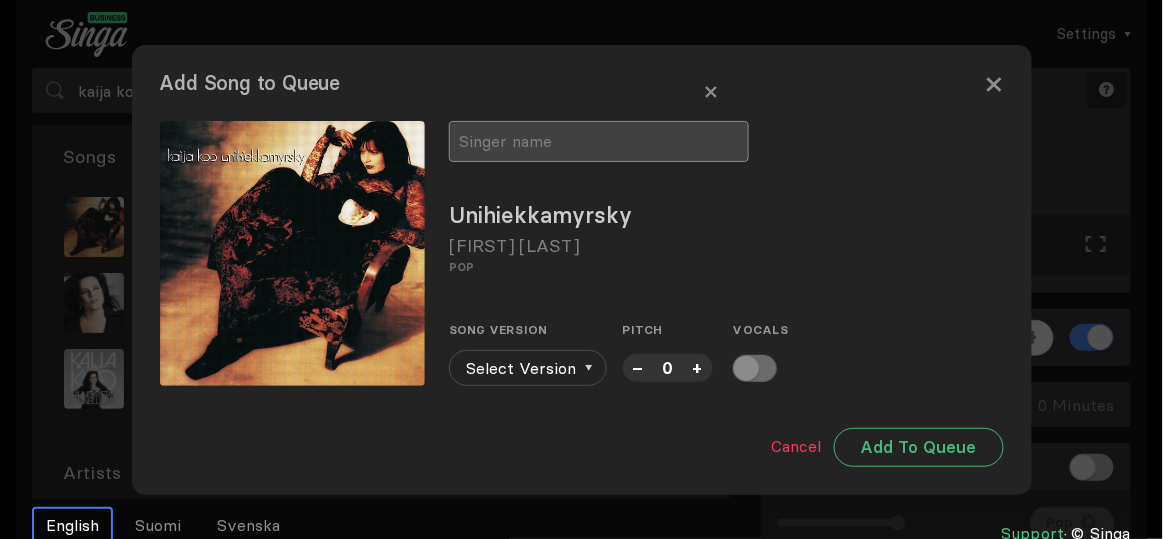 click at bounding box center (599, 141) 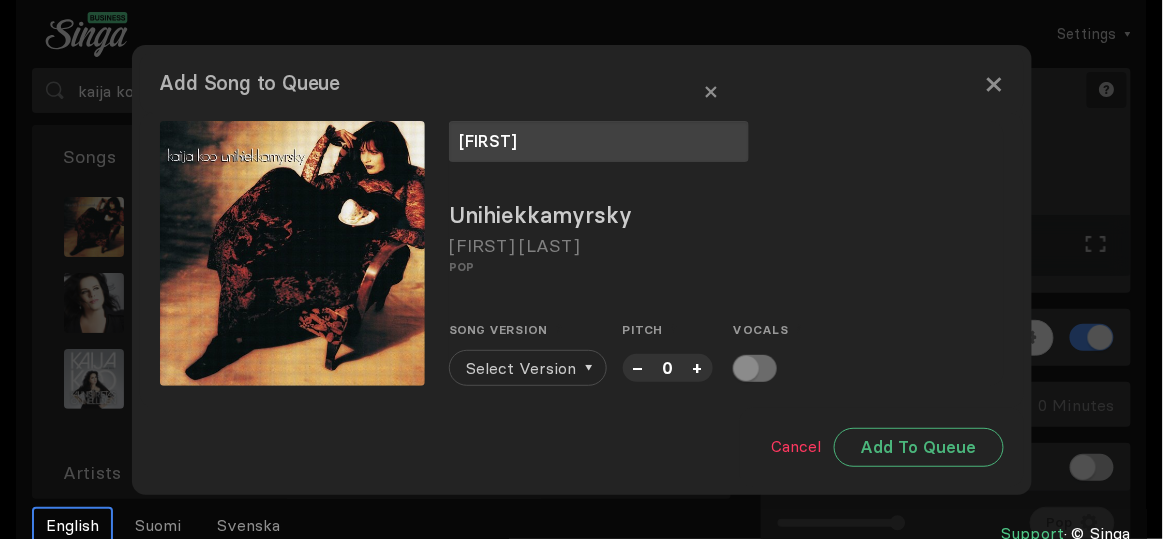 type on "[FIRST]" 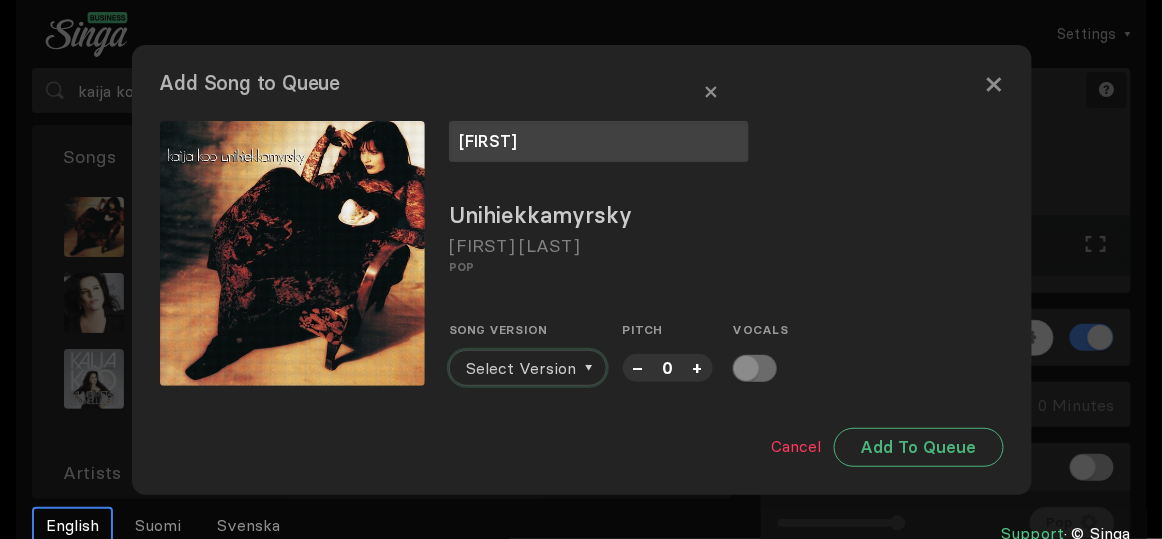 click on "Select Version" at bounding box center (521, 368) 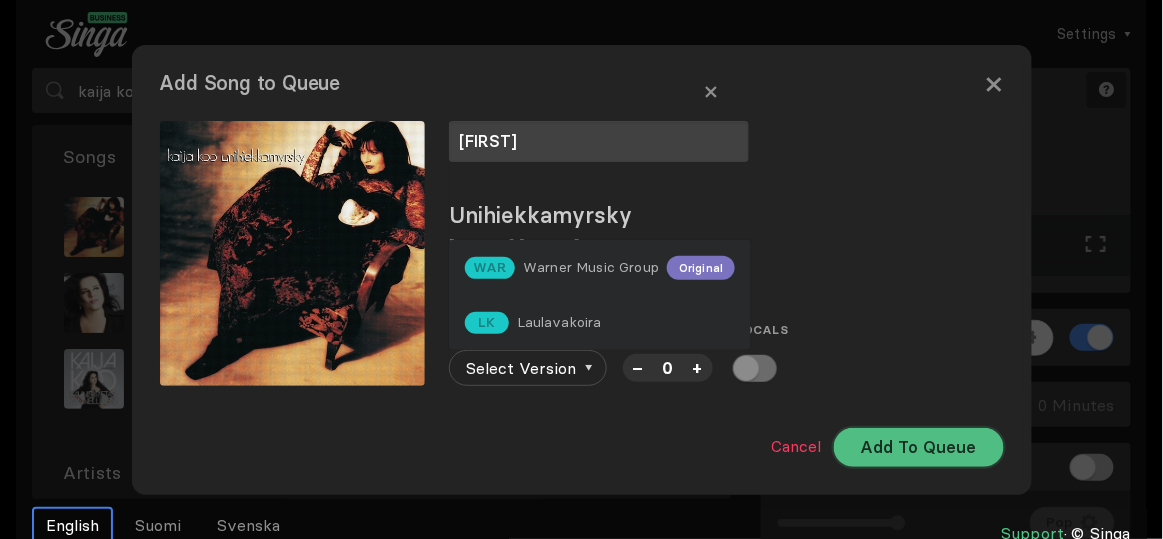 click on "Add To Queue" at bounding box center [919, 447] 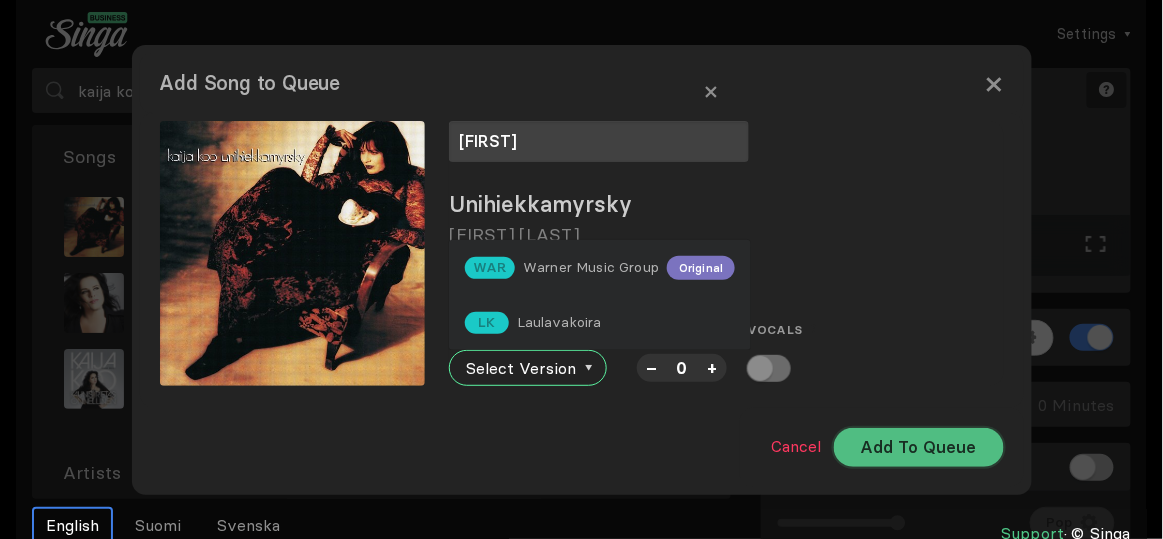 click on "Add To Queue" at bounding box center (919, 447) 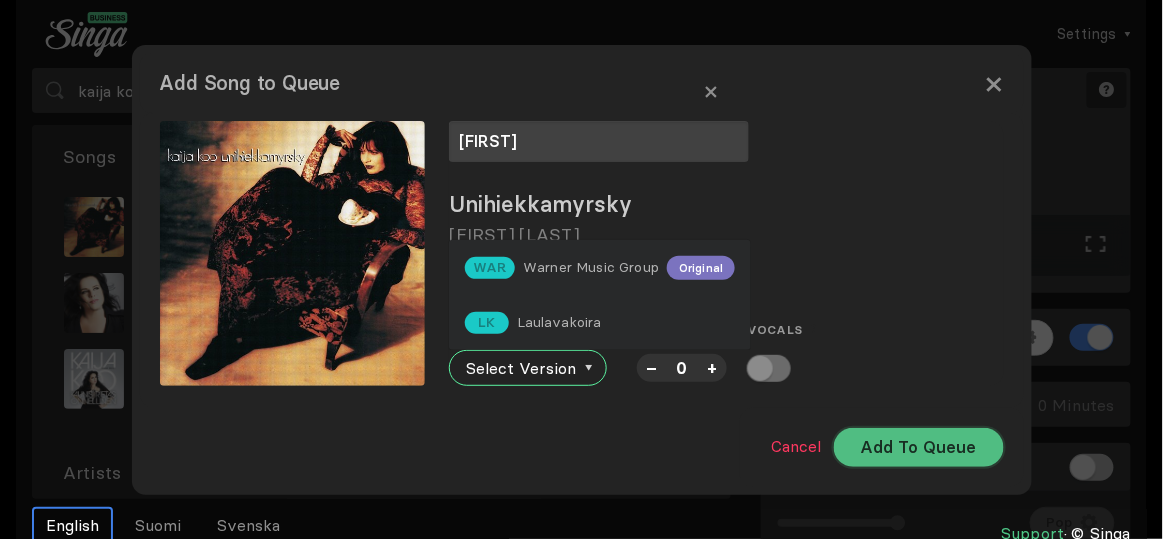 click on "Add To Queue" at bounding box center [919, 447] 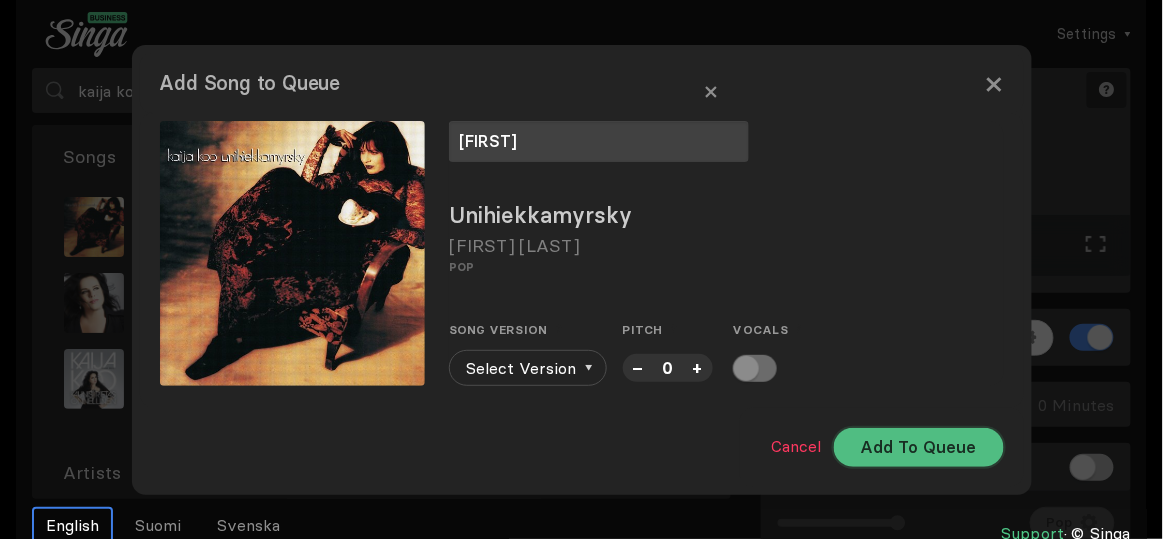 click on "Add To Queue" at bounding box center [919, 447] 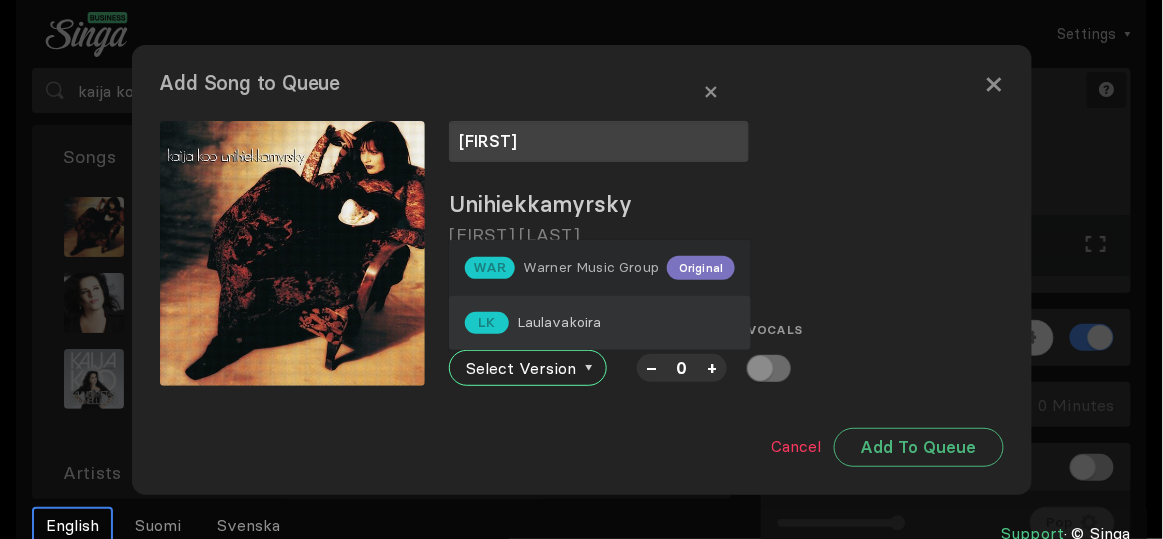 click on "LK Laulavakoira" at bounding box center [600, 323] 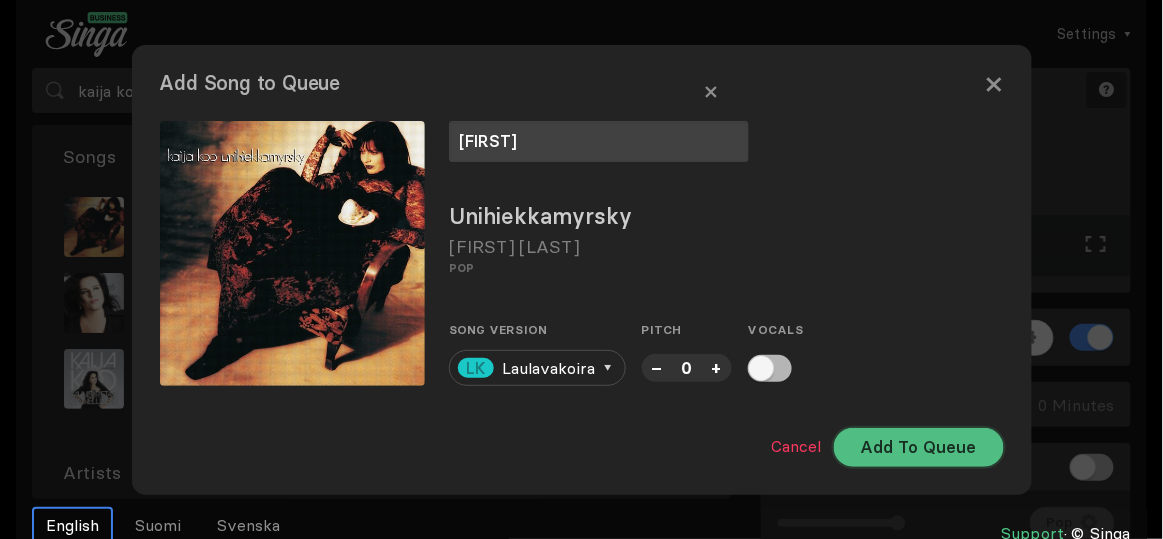 click on "Add To Queue" at bounding box center (919, 447) 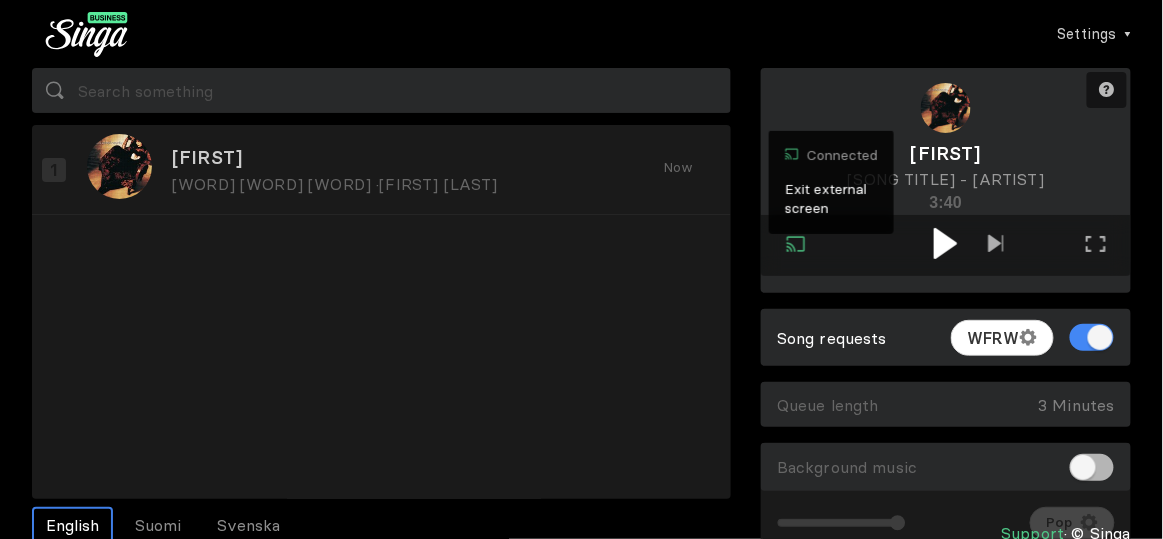 click at bounding box center [945, 243] 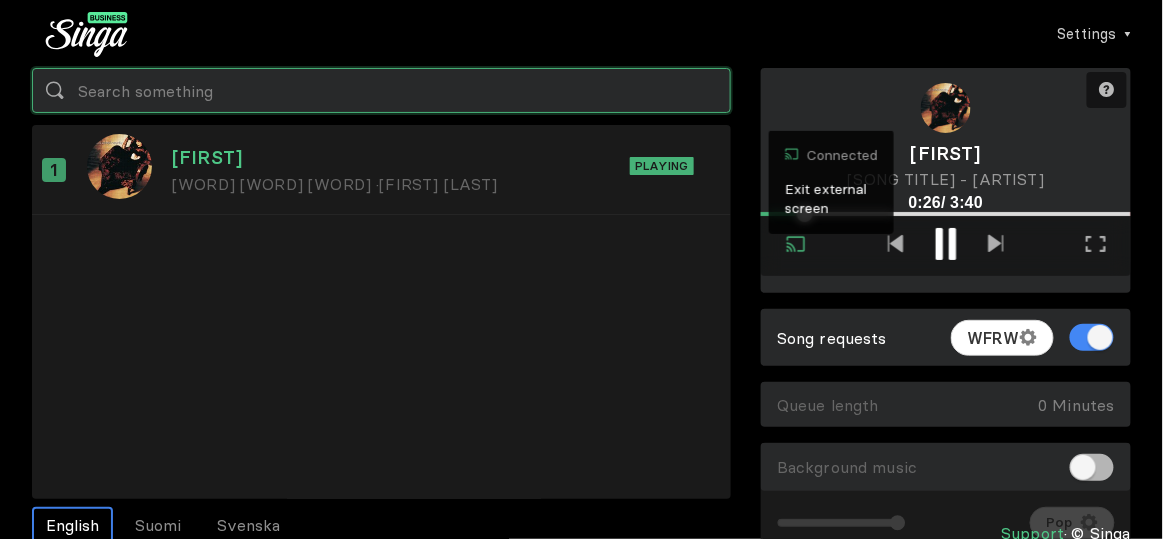 click at bounding box center (381, 90) 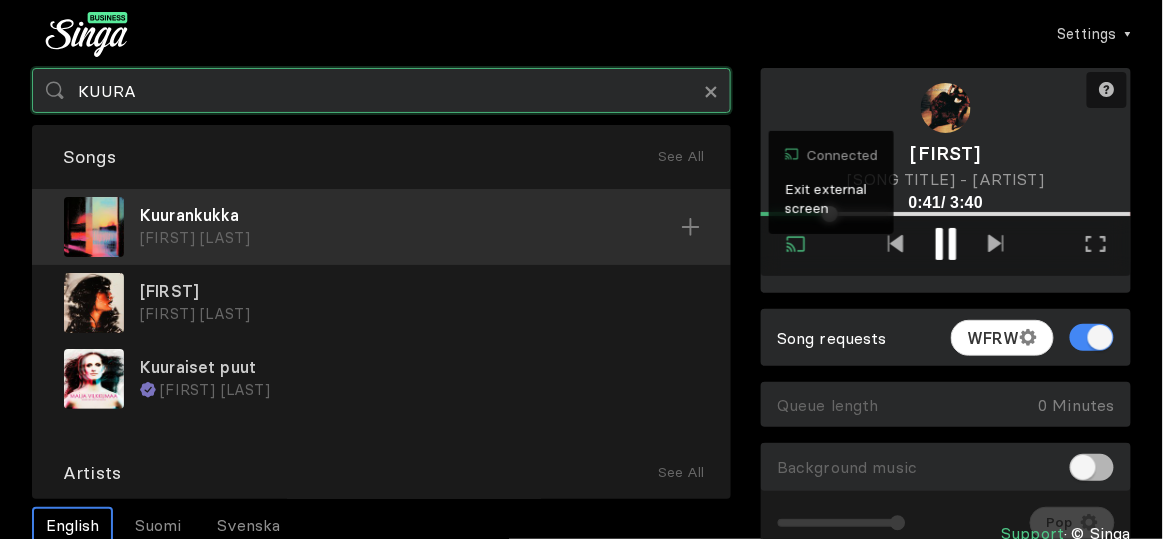 type on "KUURA" 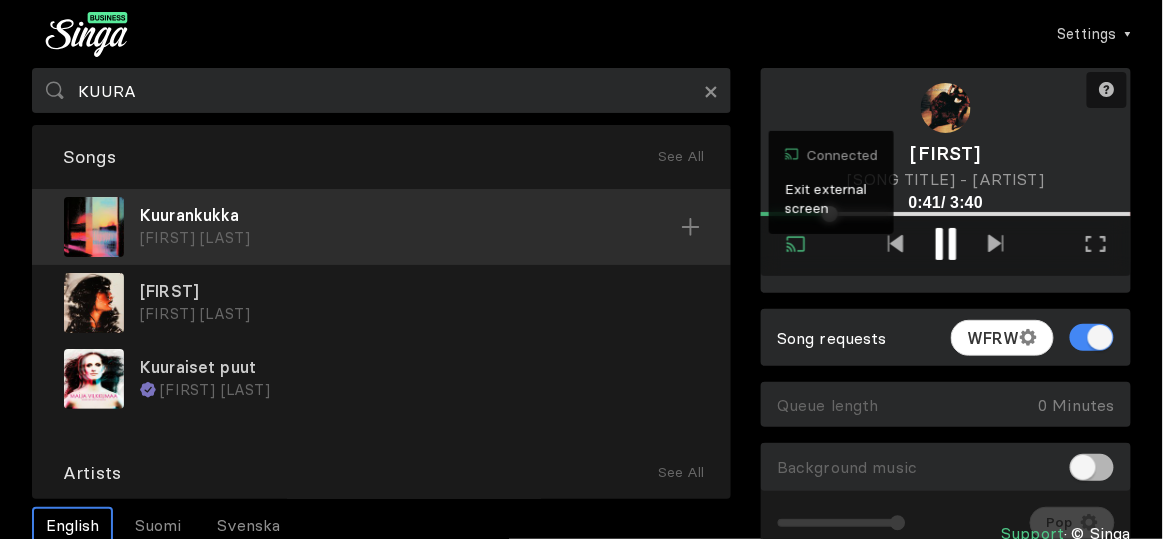 click on "Kuurankukka" at bounding box center [410, 215] 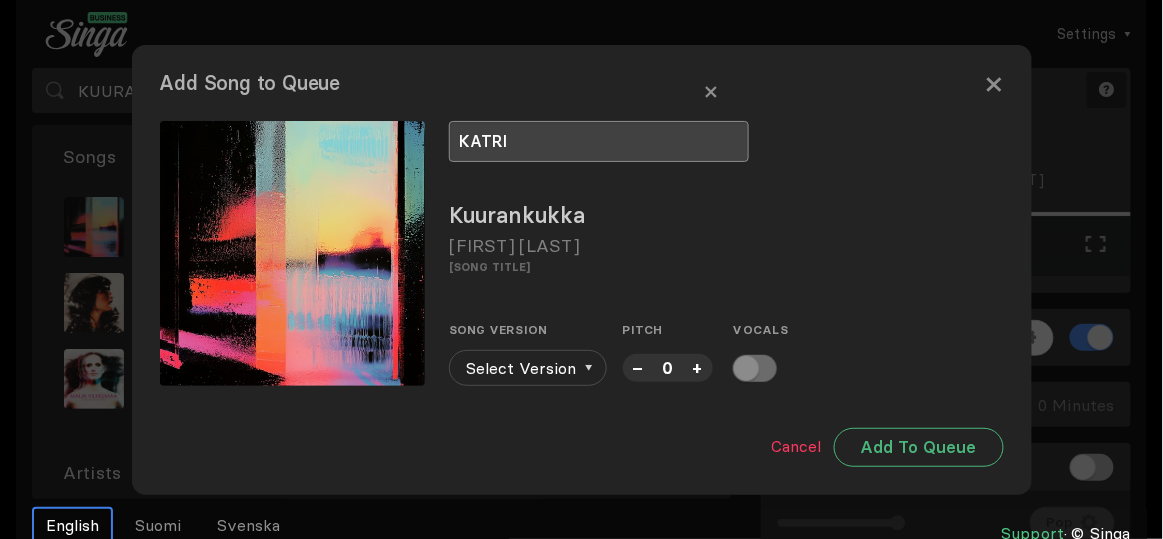 type on "KATRI" 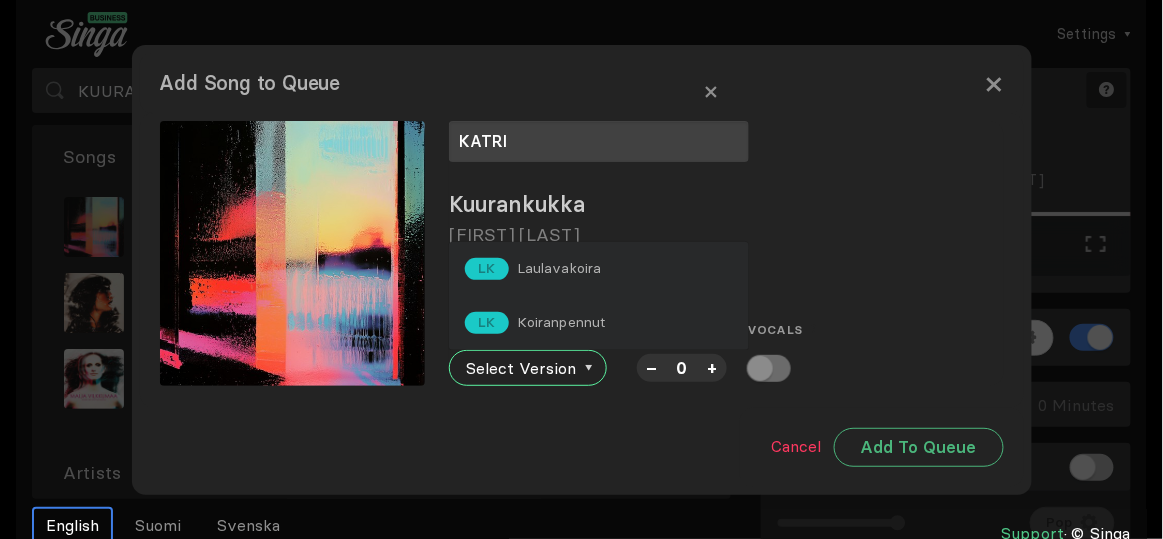 drag, startPoint x: 537, startPoint y: 314, endPoint x: 521, endPoint y: 335, distance: 26.400757 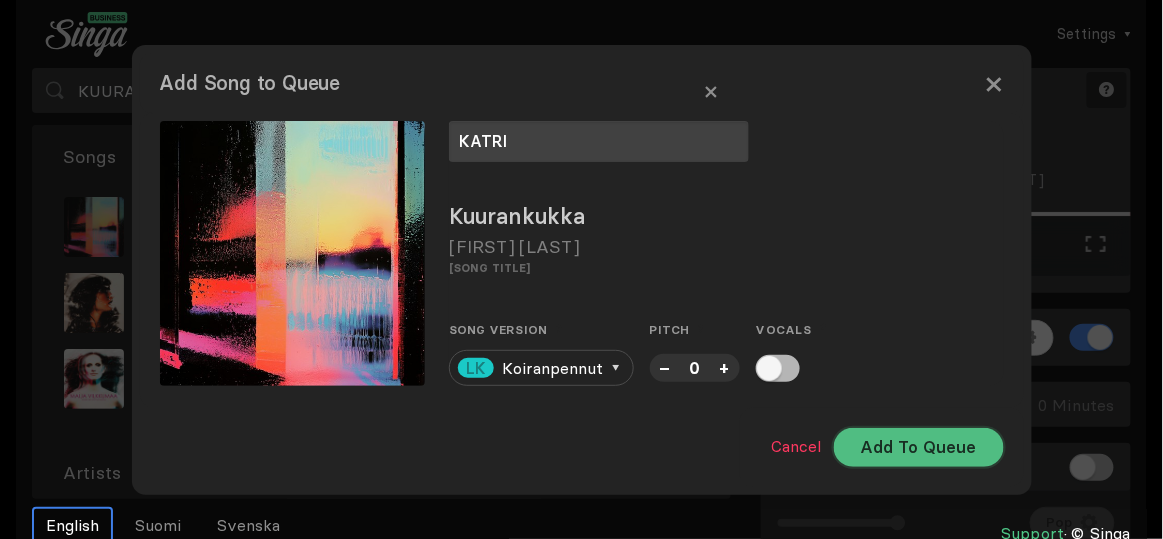 click on "Add To Queue" at bounding box center (919, 447) 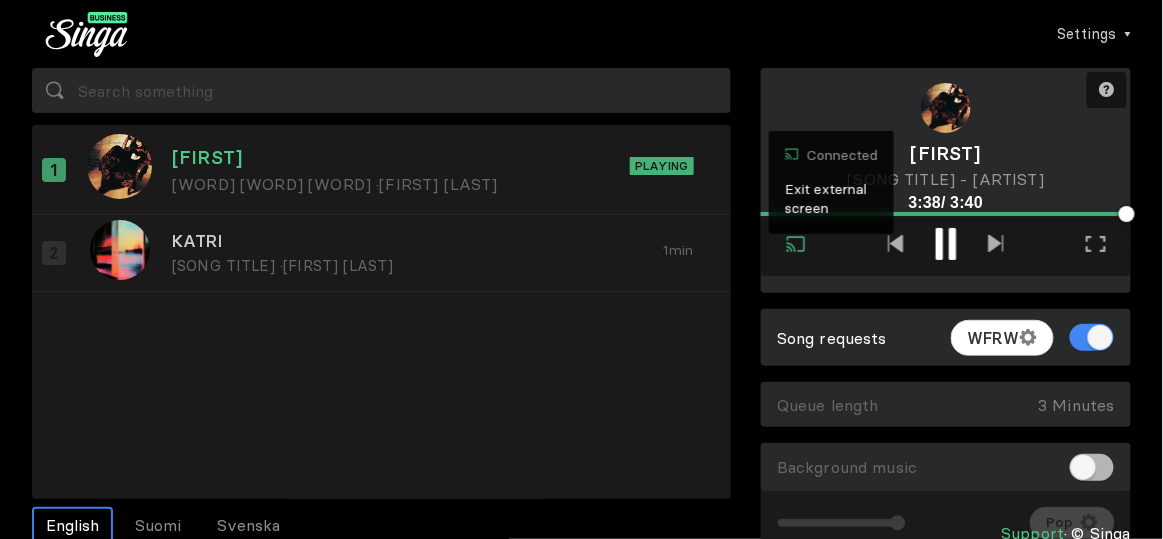 click at bounding box center [946, 244] 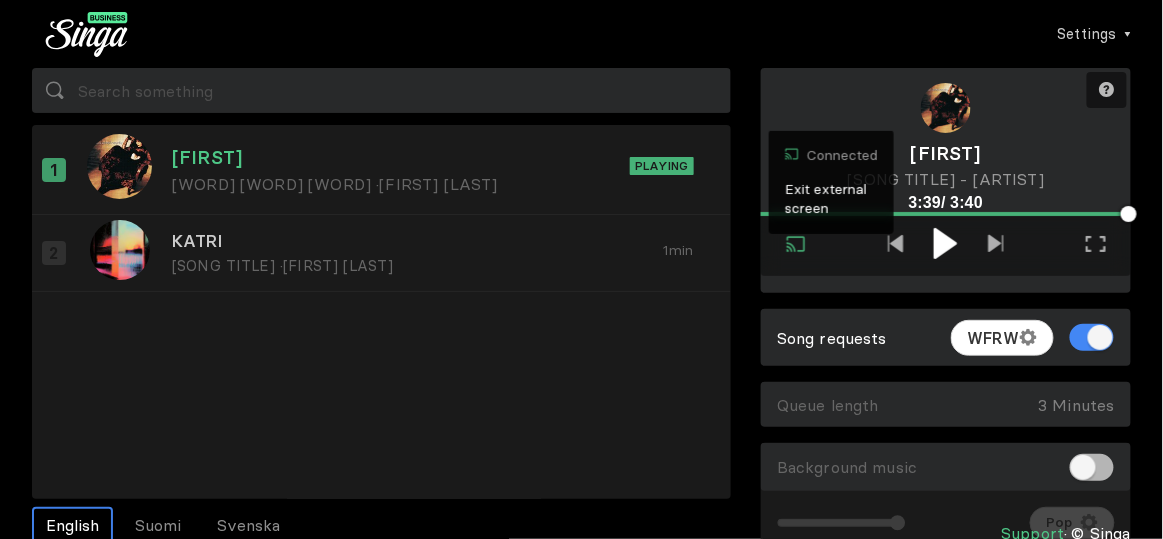 click at bounding box center (945, 243) 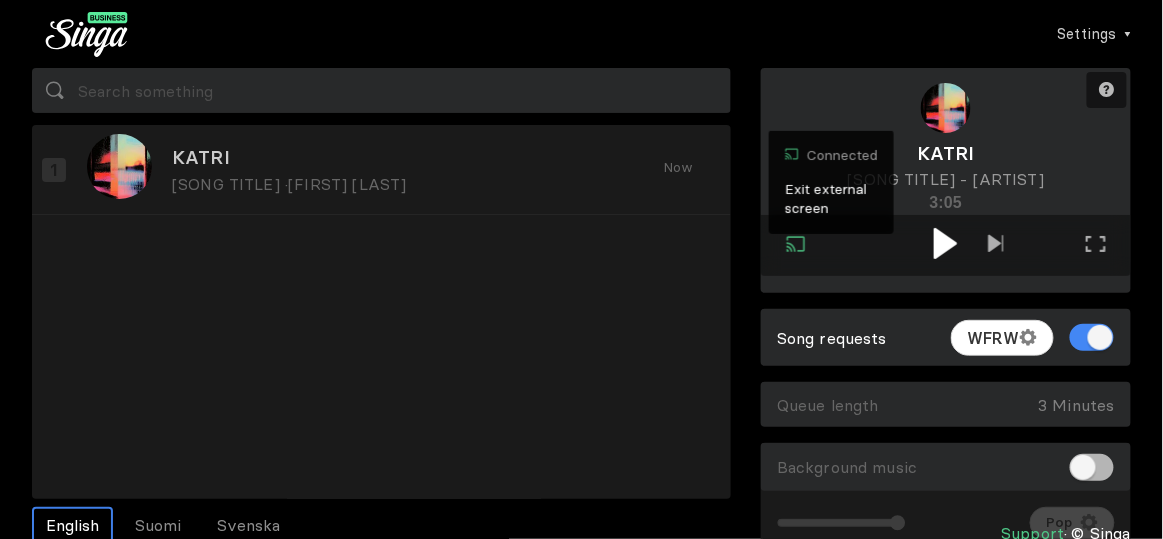click at bounding box center [945, 243] 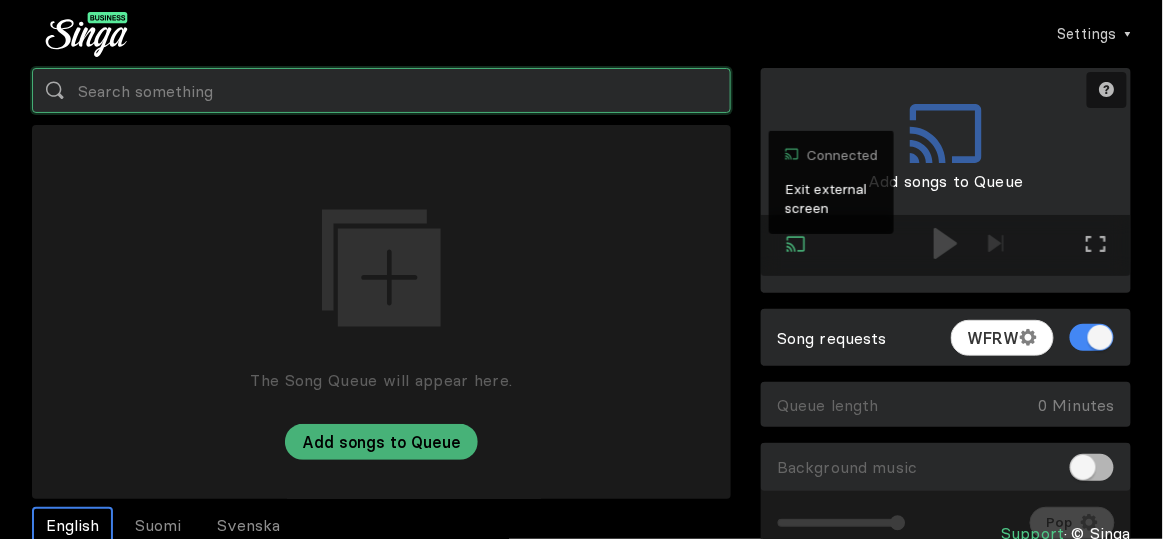 click at bounding box center (381, 90) 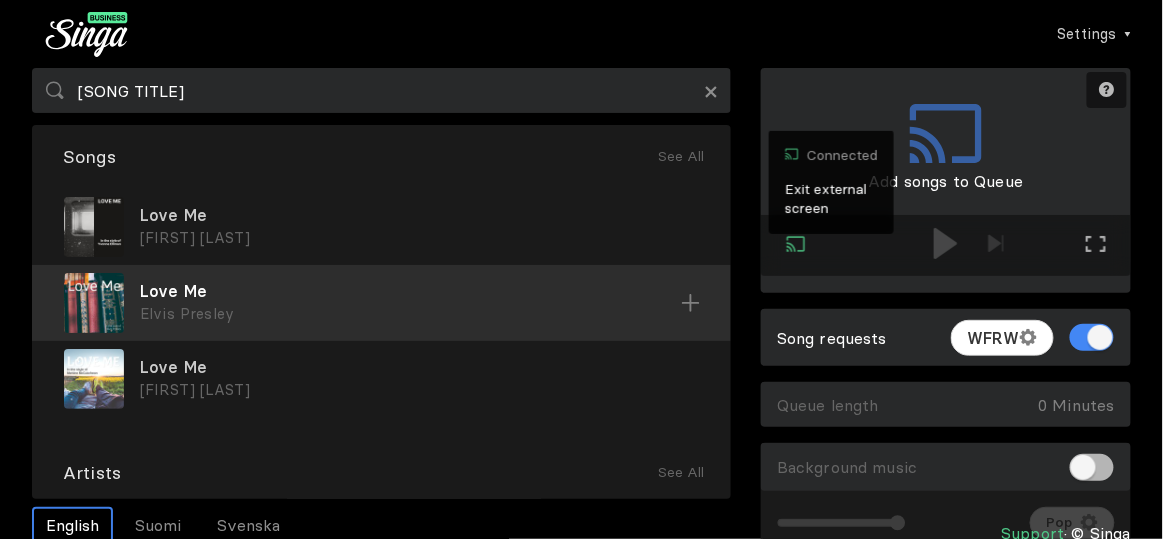 click on "Love Me" at bounding box center [419, 215] 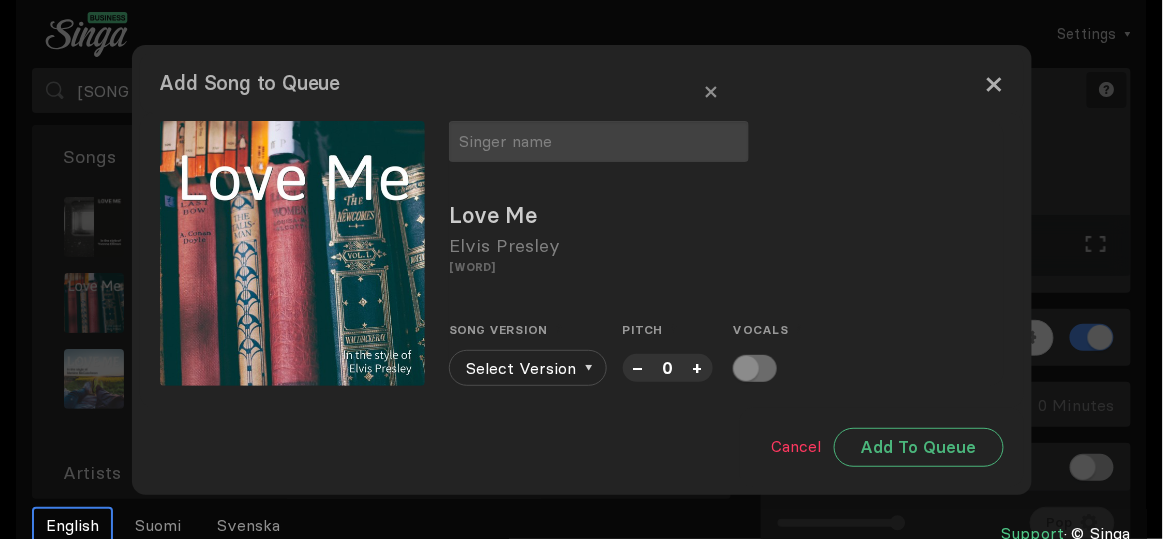 click on "×" at bounding box center (994, 83) 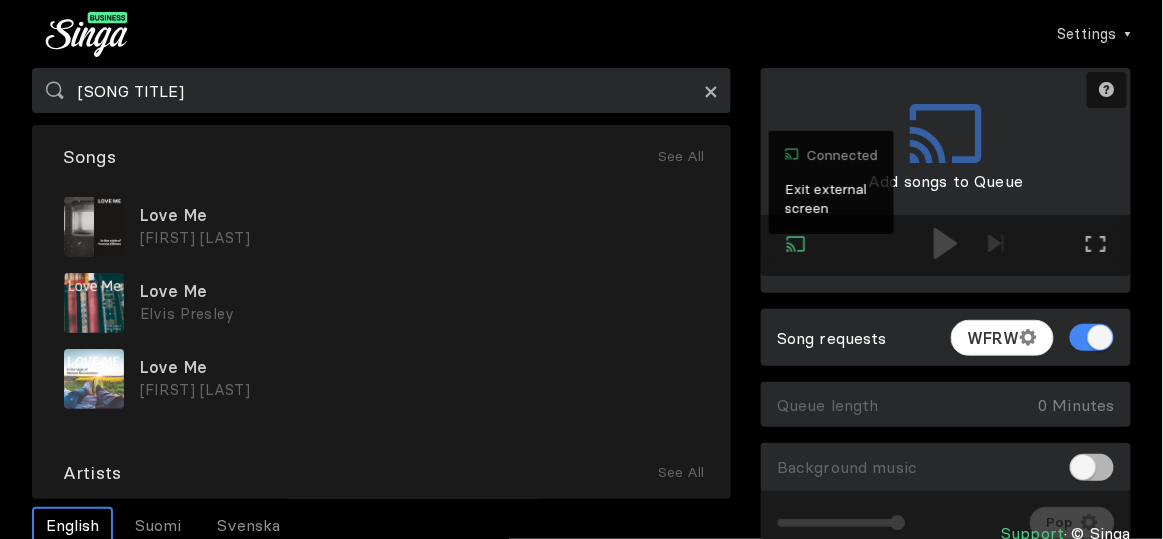 click on "×" at bounding box center (711, 91) 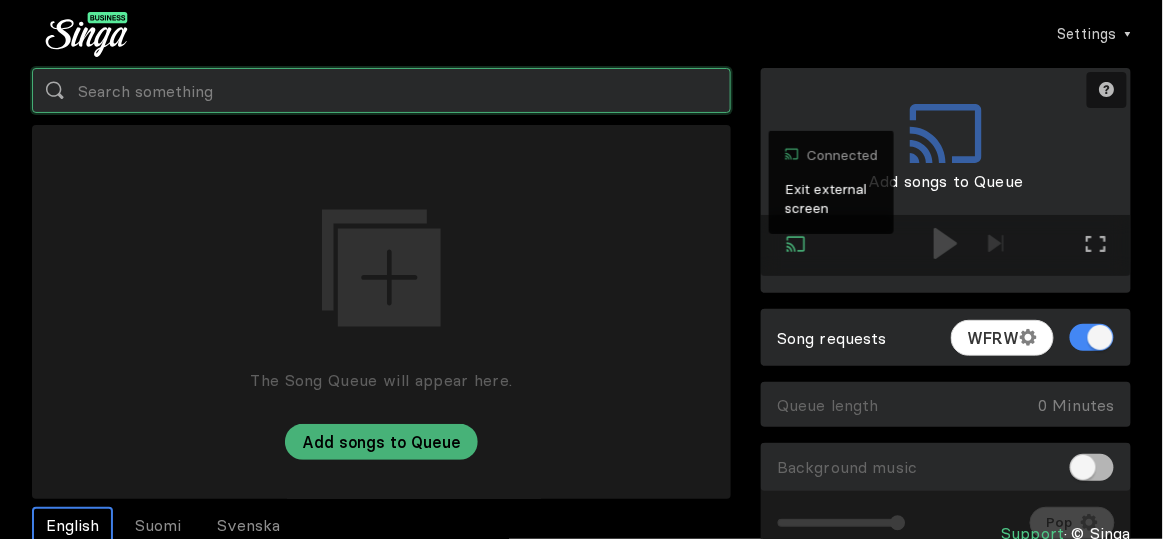 click at bounding box center (381, 90) 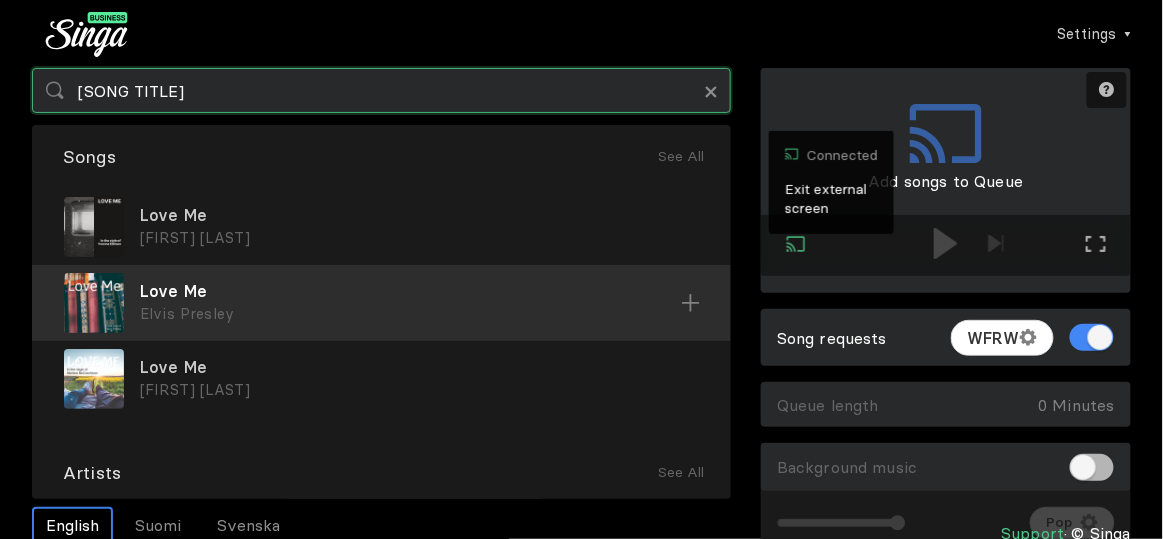 type on "[SONG TITLE]" 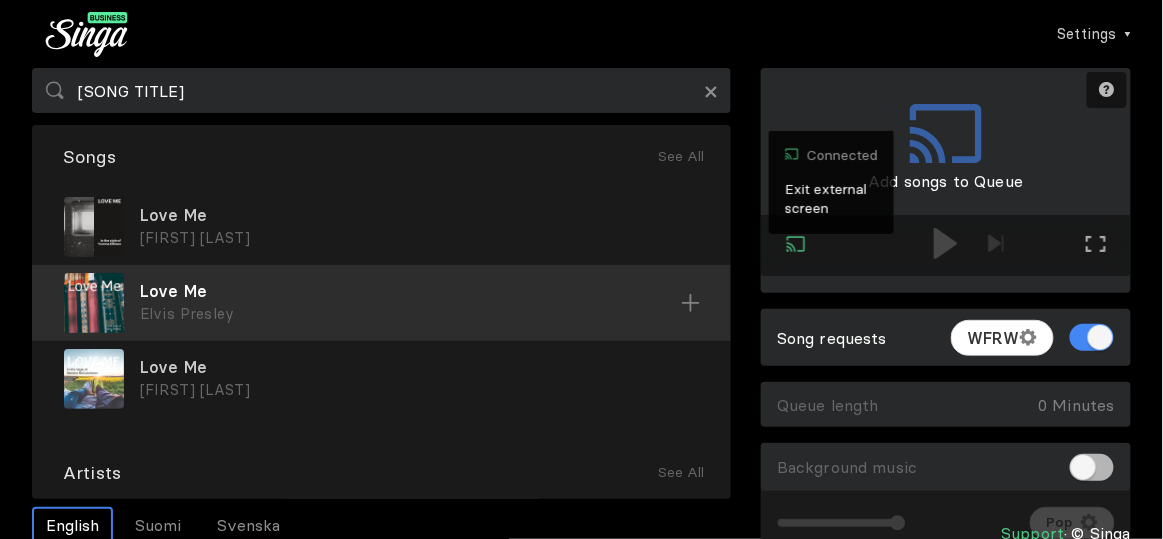 click on "Elvis Presley" at bounding box center (419, 238) 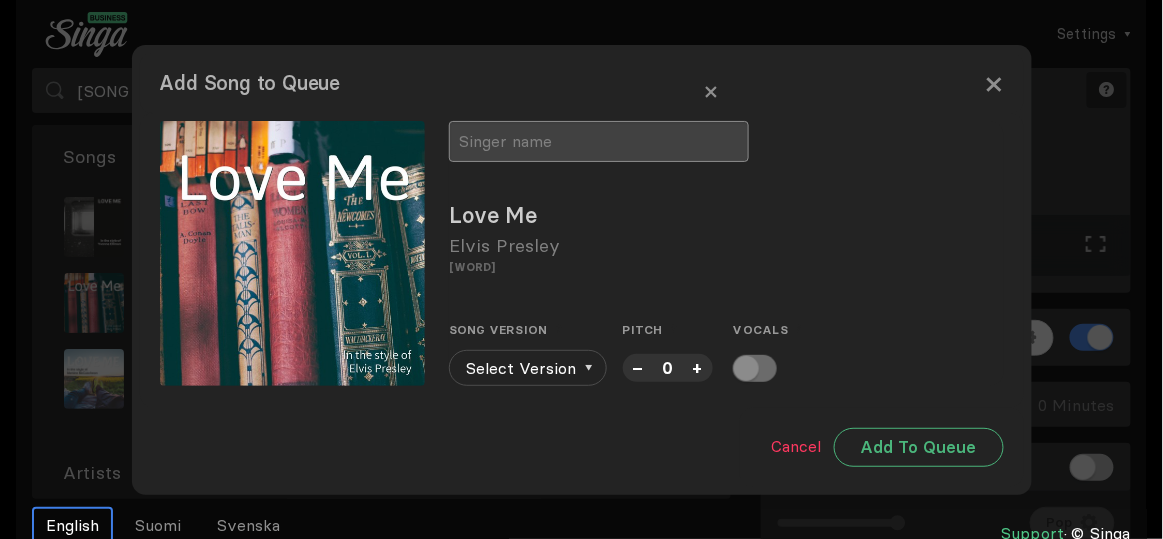 click at bounding box center (599, 141) 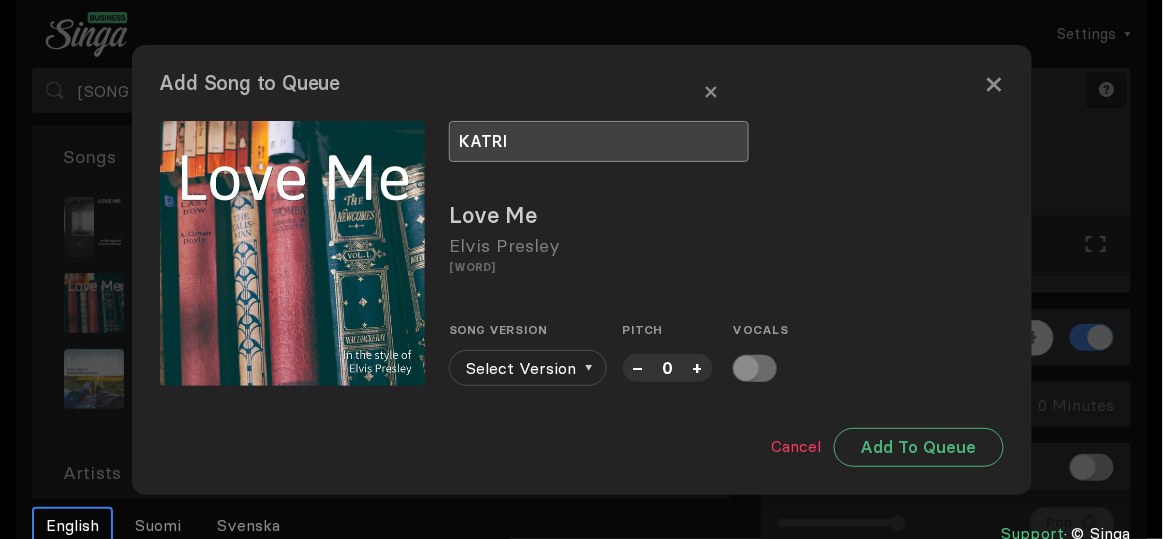 type on "KATRI" 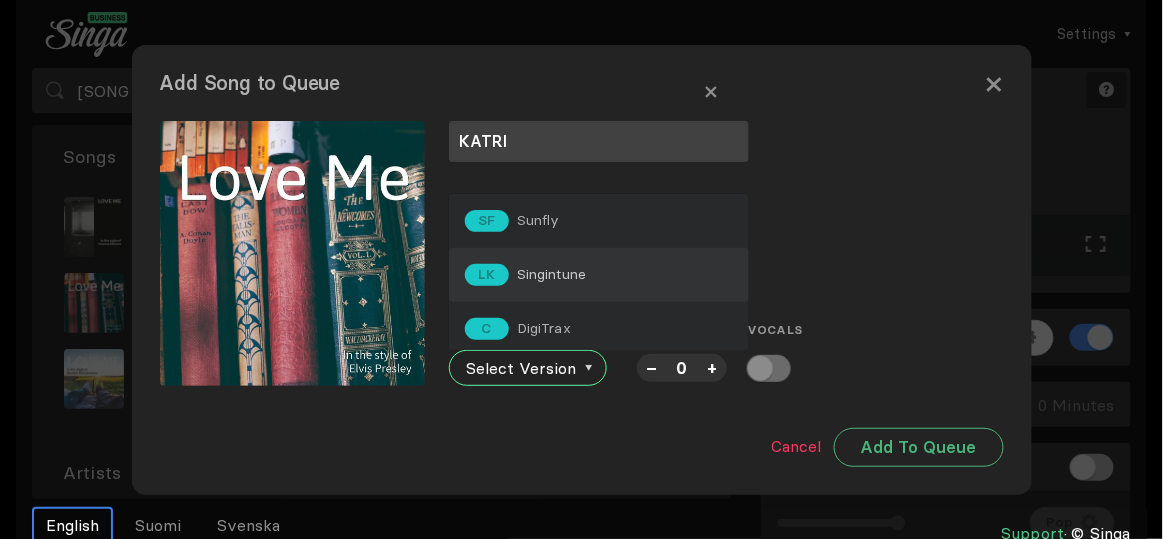 click on "LK Singintune" at bounding box center [599, 275] 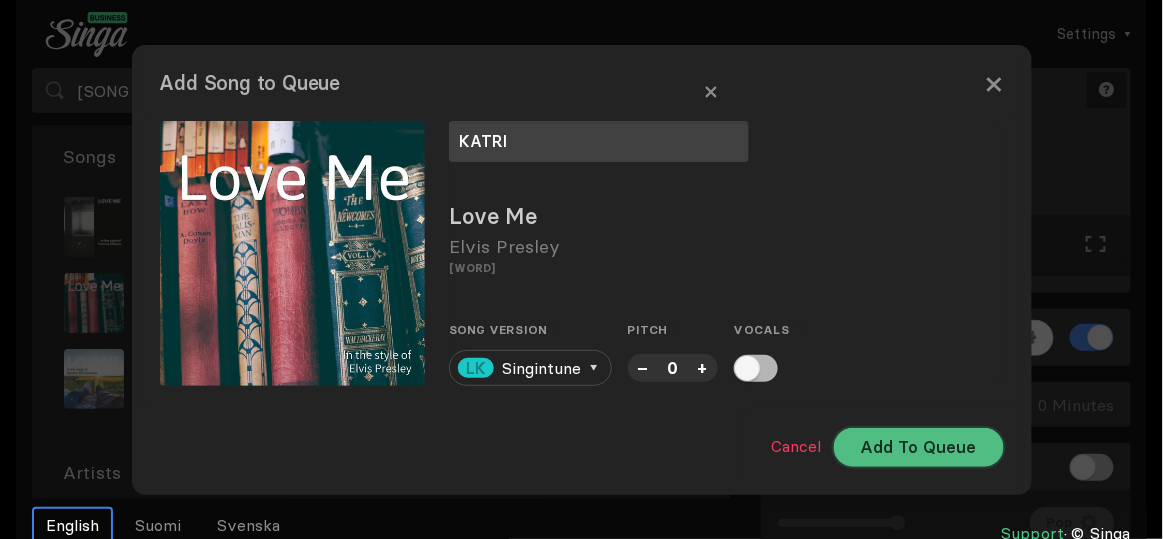 click on "Add To Queue" at bounding box center (919, 447) 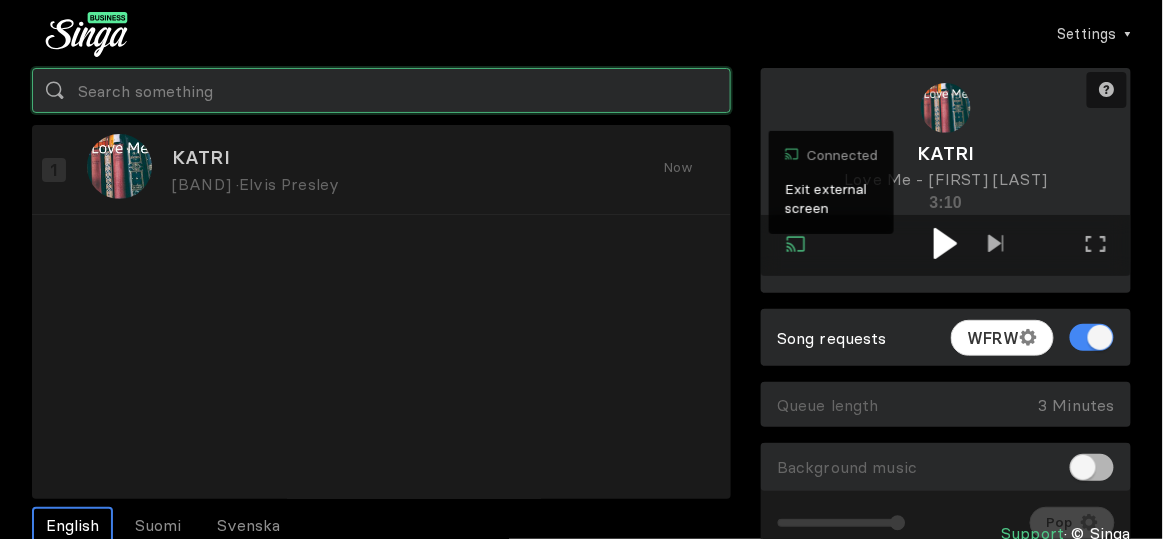 click at bounding box center [381, 90] 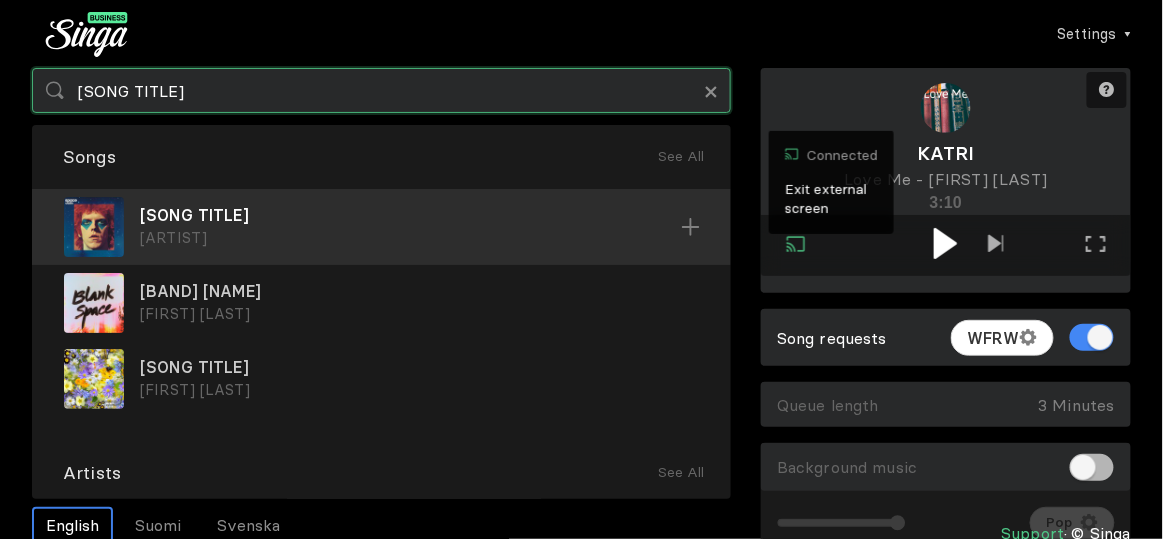 type on "[SONG TITLE]" 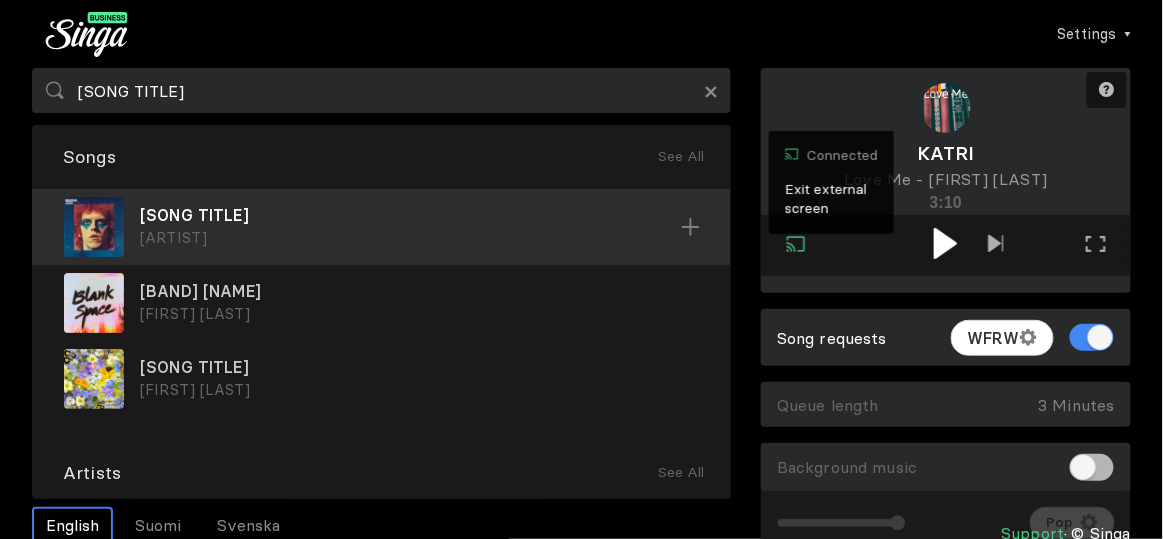 click on "[SONG TITLE]" at bounding box center (410, 215) 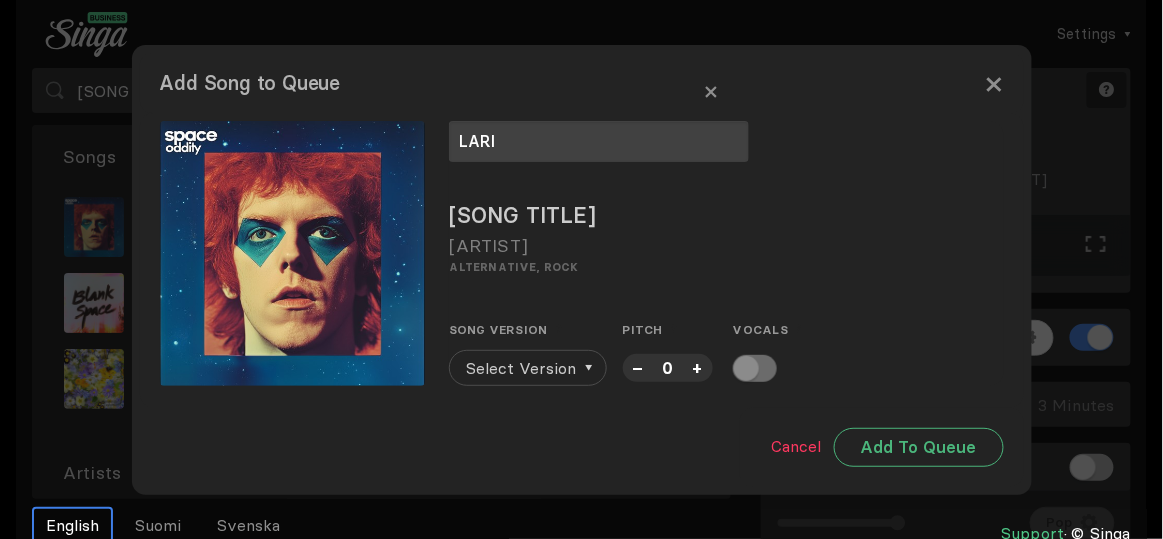 type on "LARI" 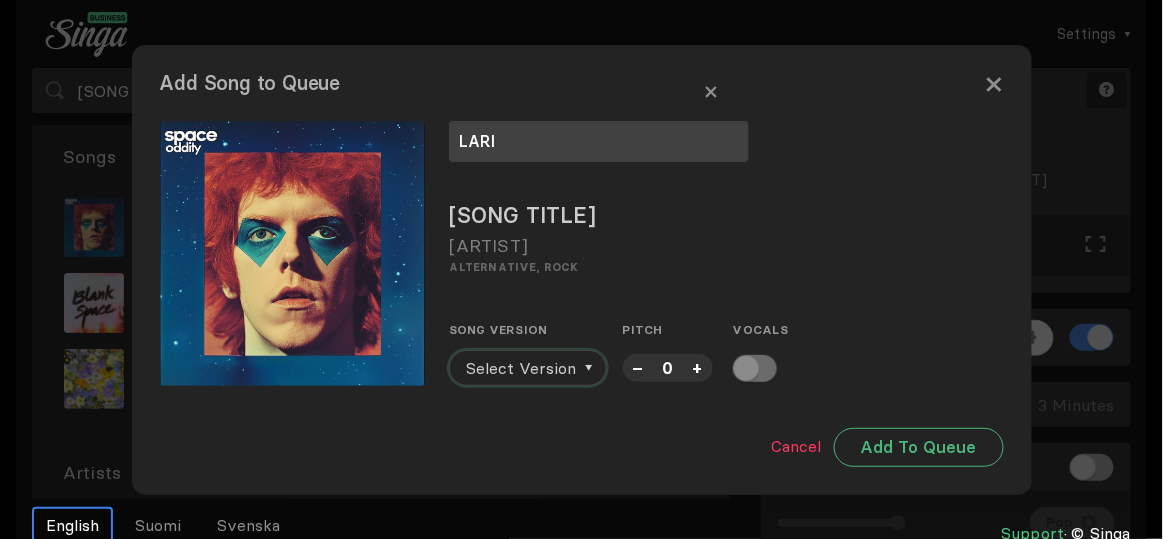 click on "Select Version" at bounding box center [521, 368] 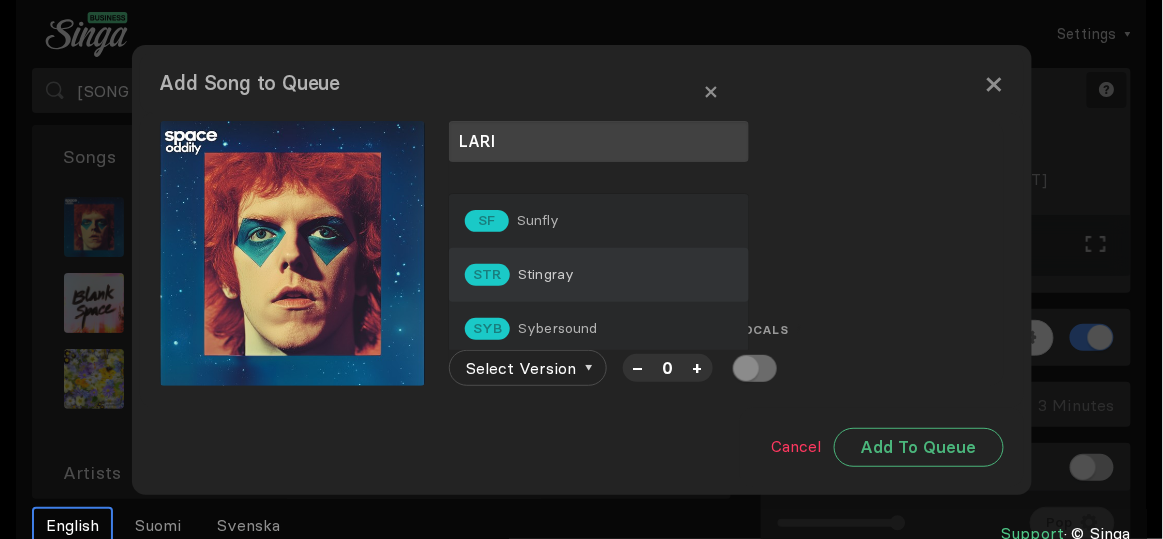 click on "STR Stingray" at bounding box center (599, 275) 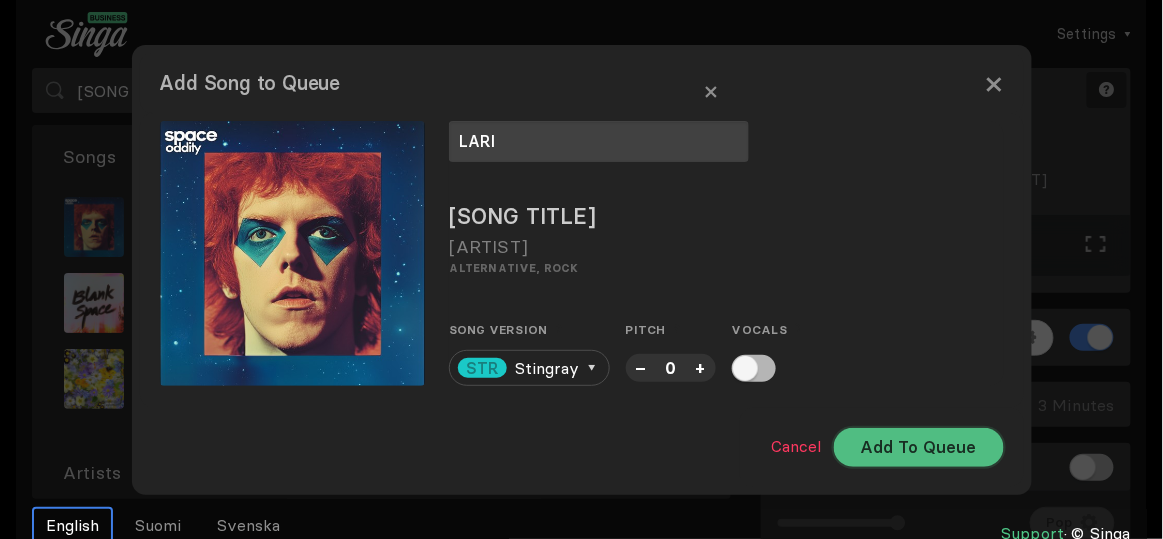 click on "Add To Queue" at bounding box center (919, 447) 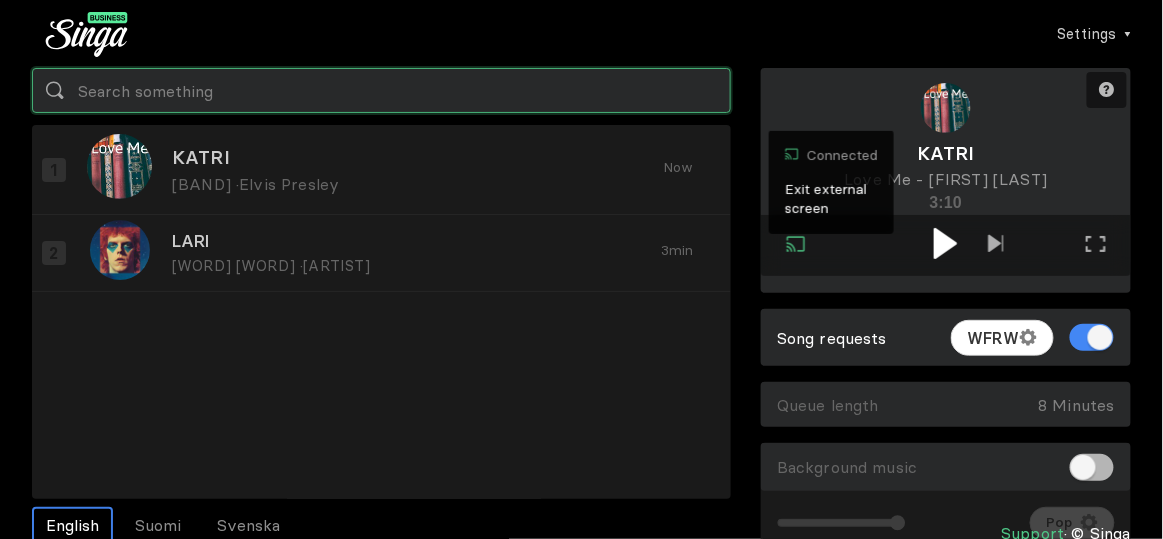click at bounding box center (381, 90) 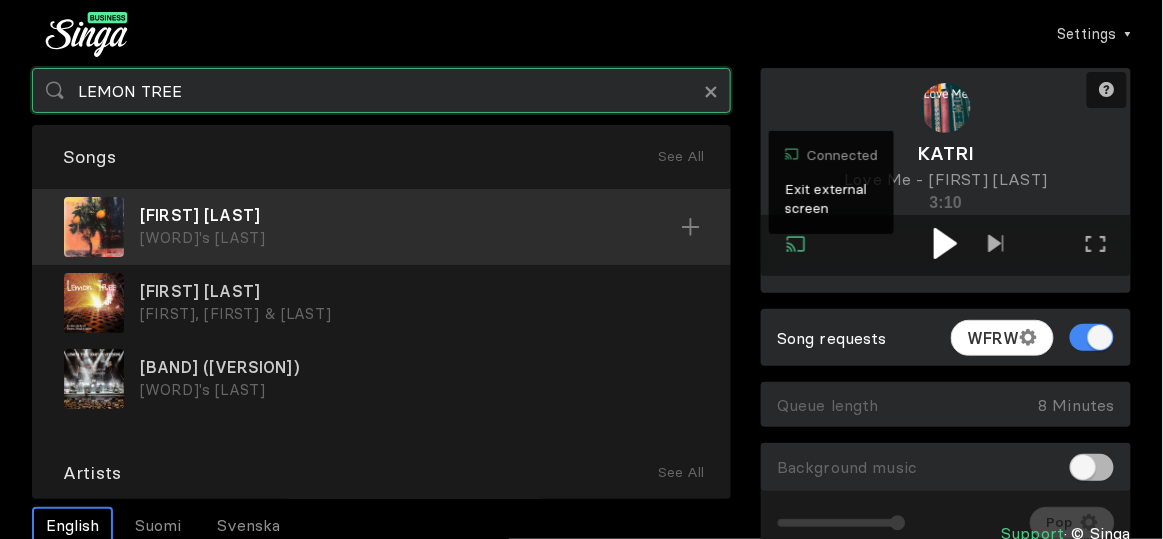 type on "LEMON TREE" 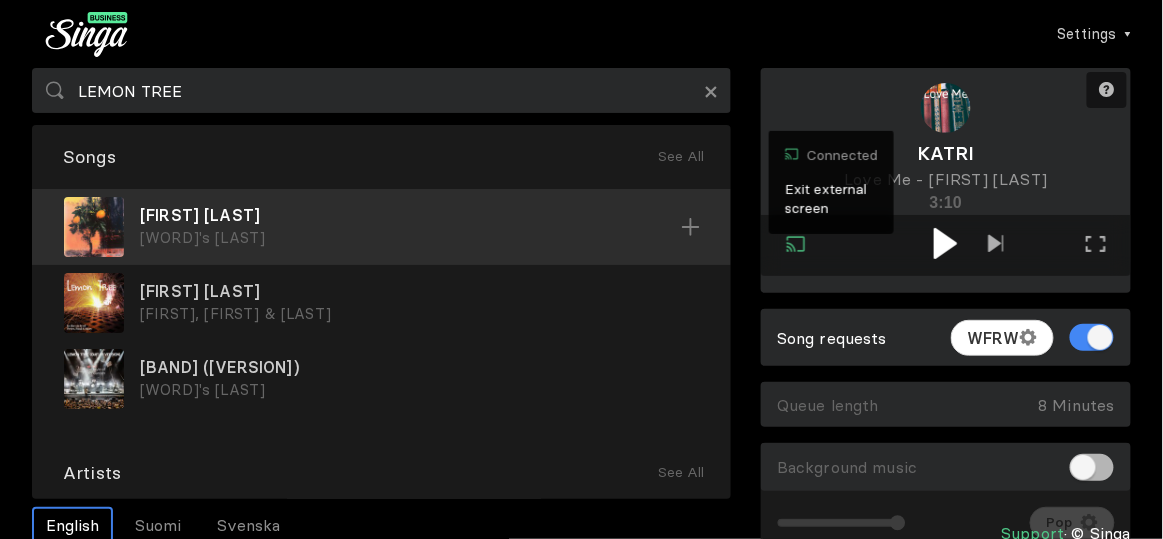 click on "[WORD]'s [LAST]" at bounding box center [410, 238] 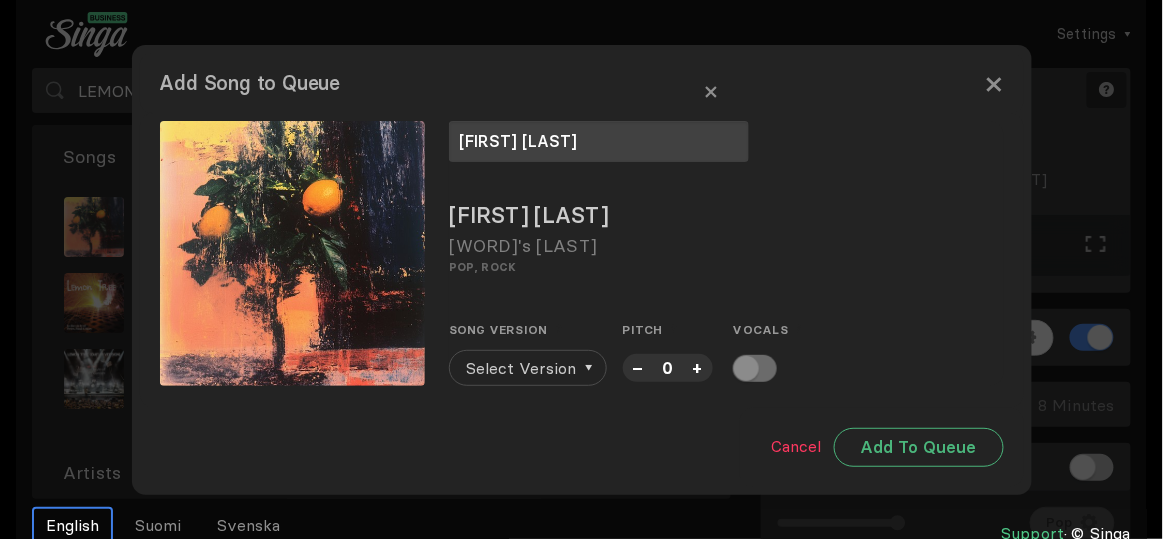 type on "[FIRST] [LAST]" 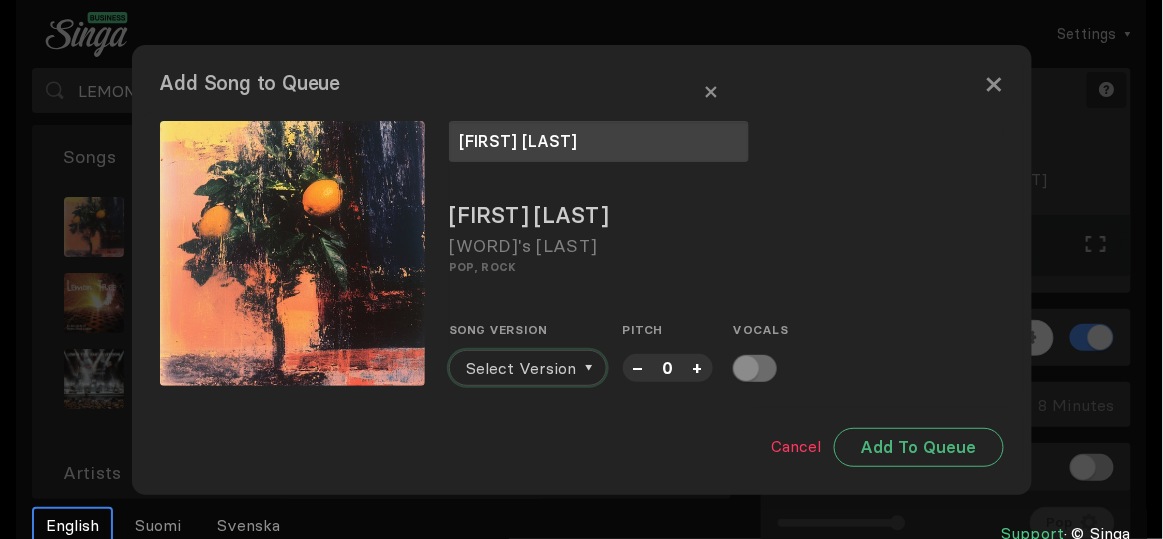 click on "Select Version" at bounding box center (521, 368) 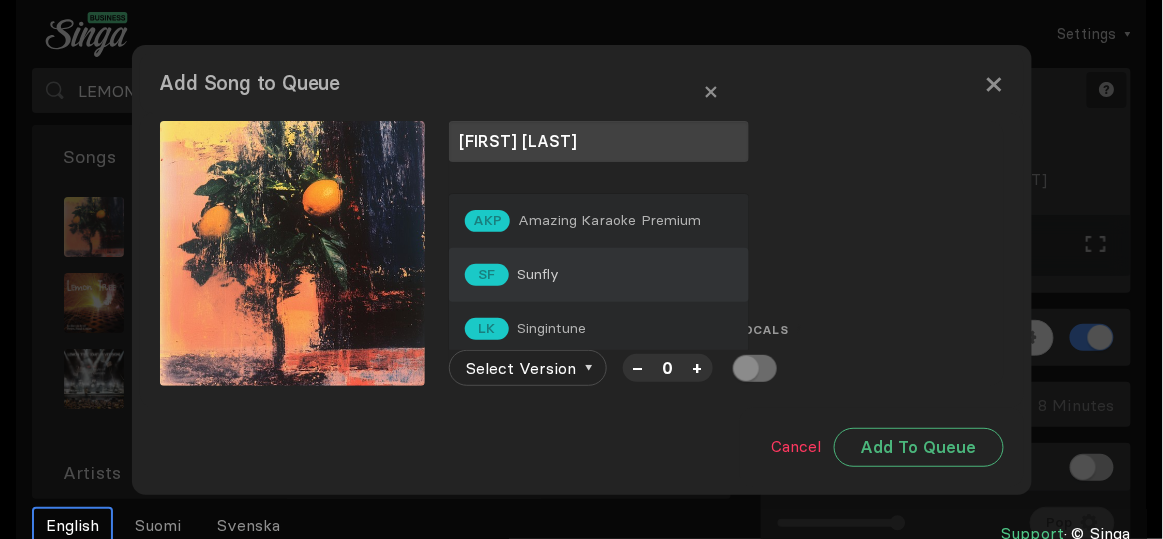 click on "SF Sunfly" at bounding box center [599, 275] 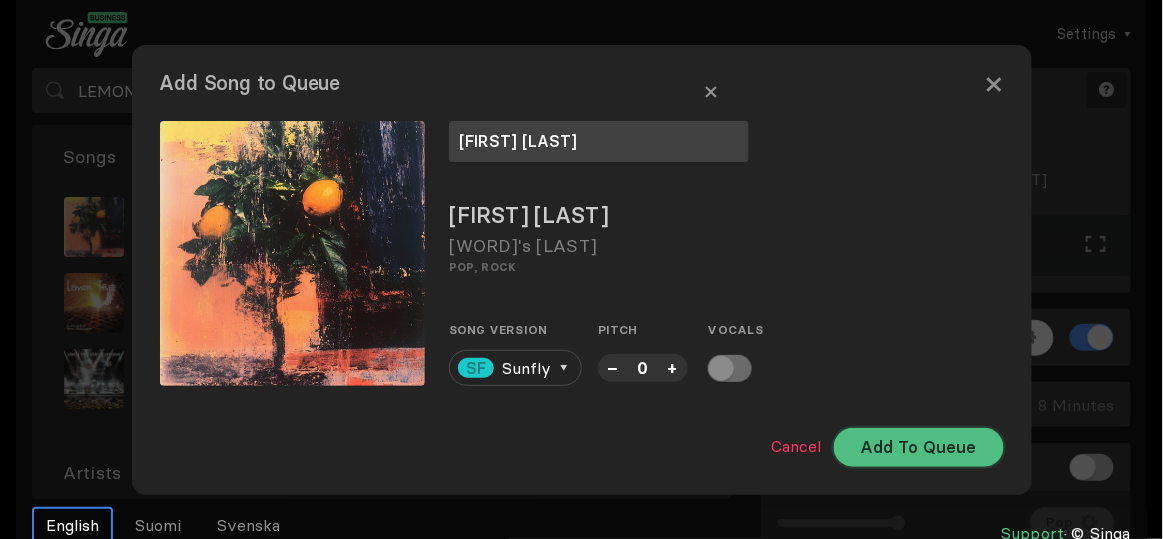 click on "Add To Queue" at bounding box center (919, 447) 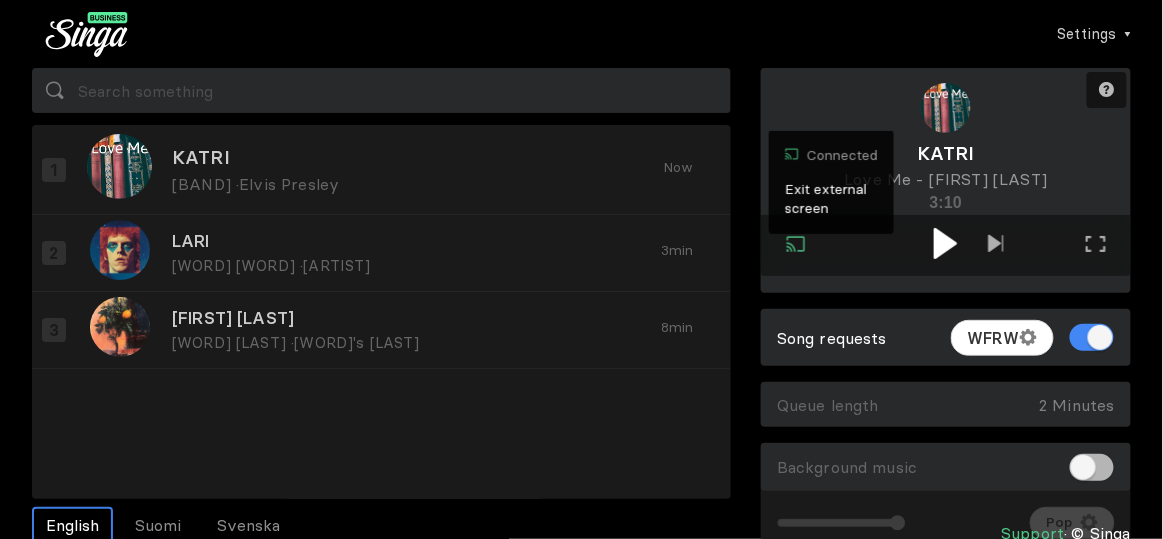 click at bounding box center [945, 243] 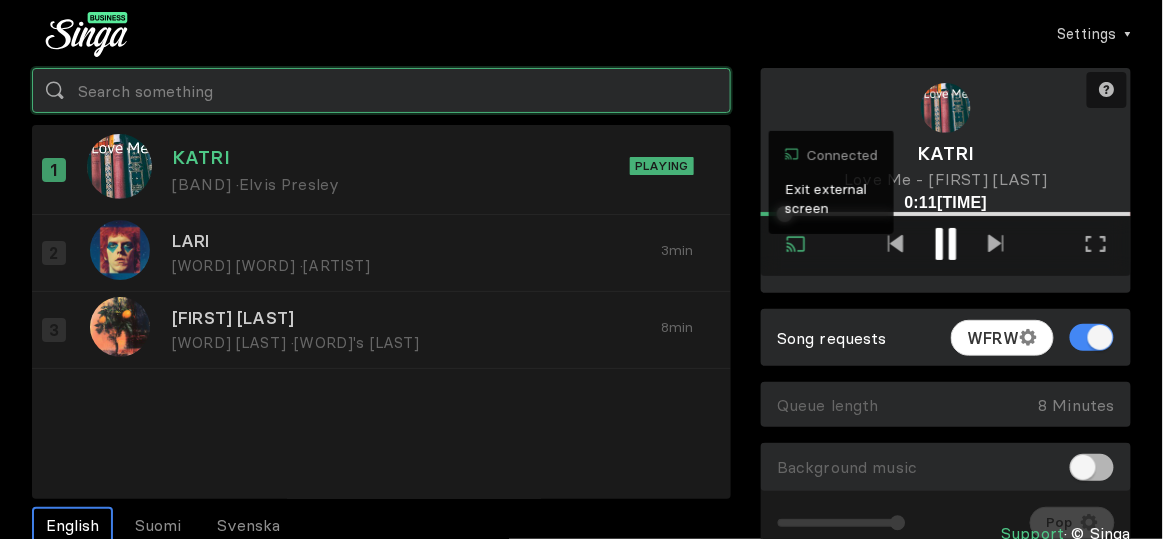 click at bounding box center [381, 90] 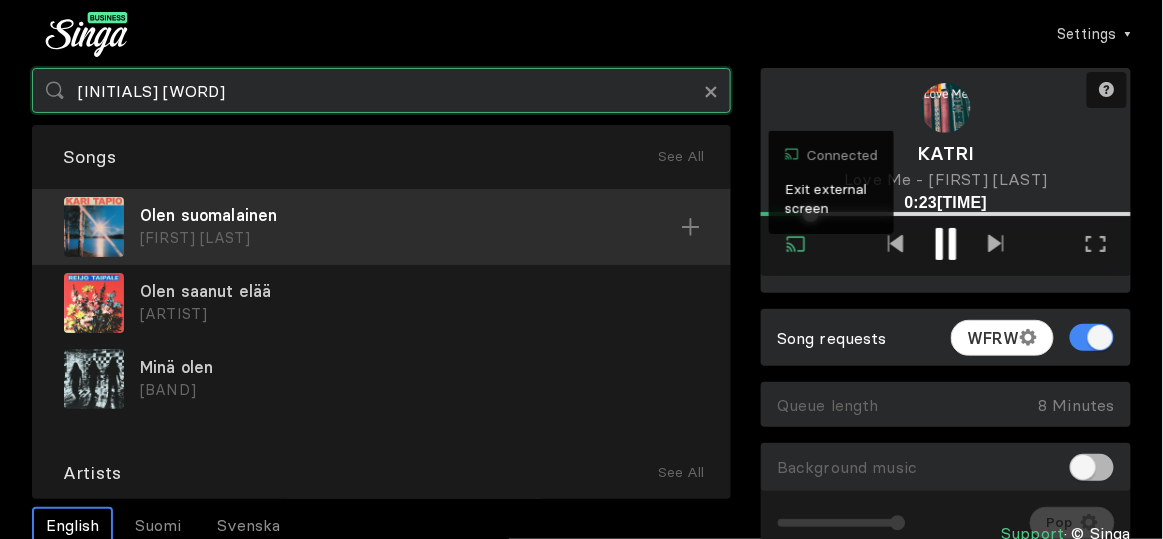 type on "[INITIALS] [WORD]" 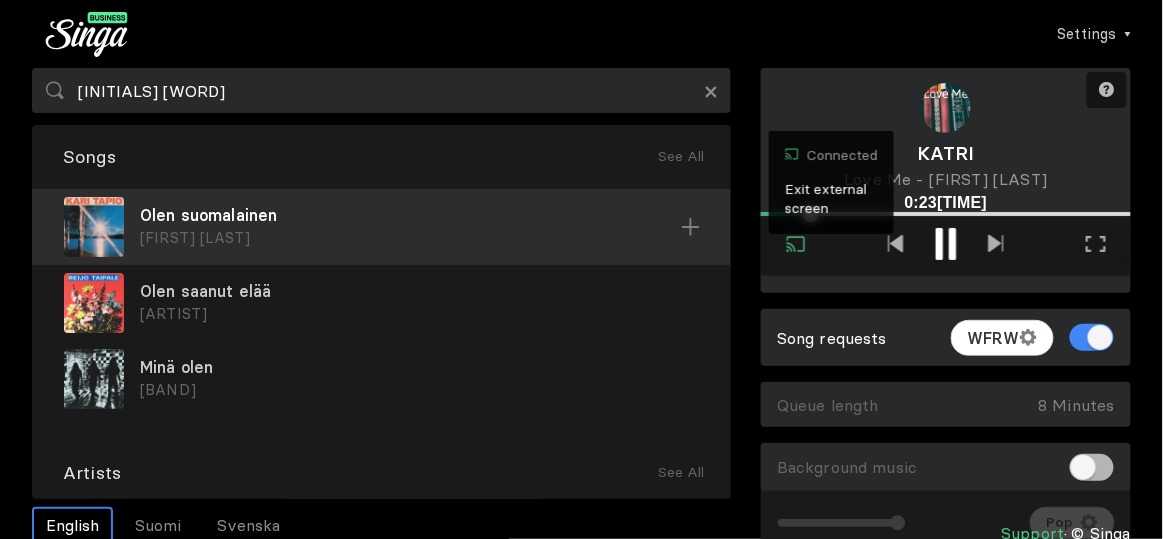 click on "Olen suomalainen" at bounding box center (410, 215) 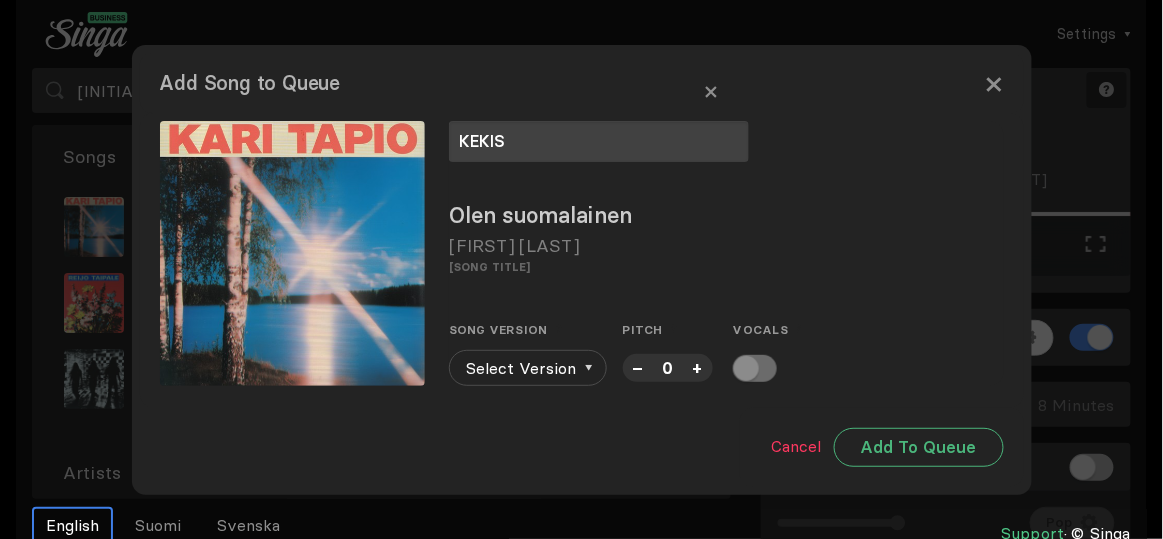 type on "KEKIS" 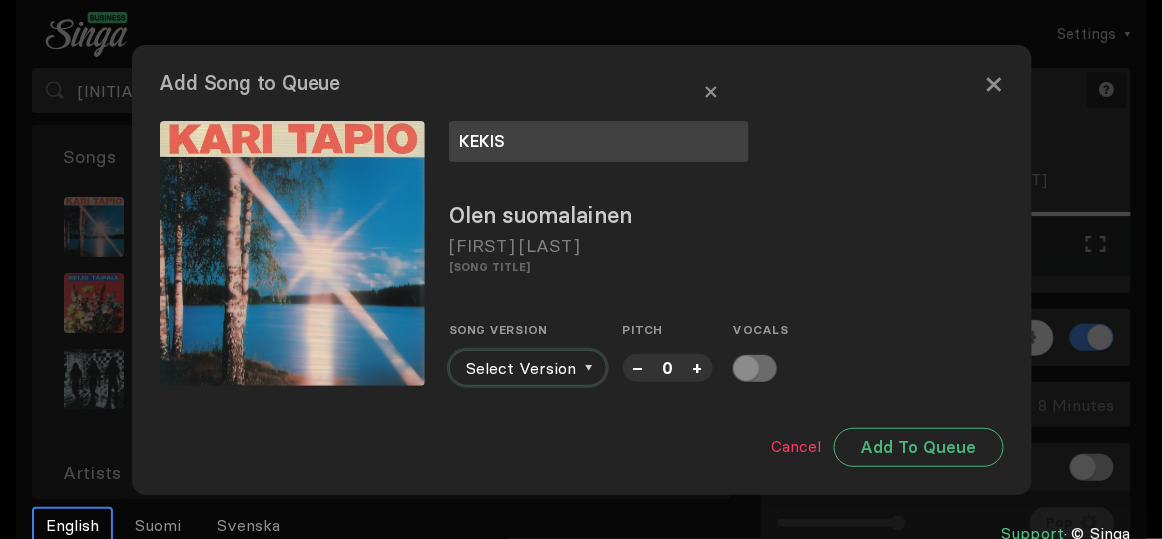 click at bounding box center [588, 368] 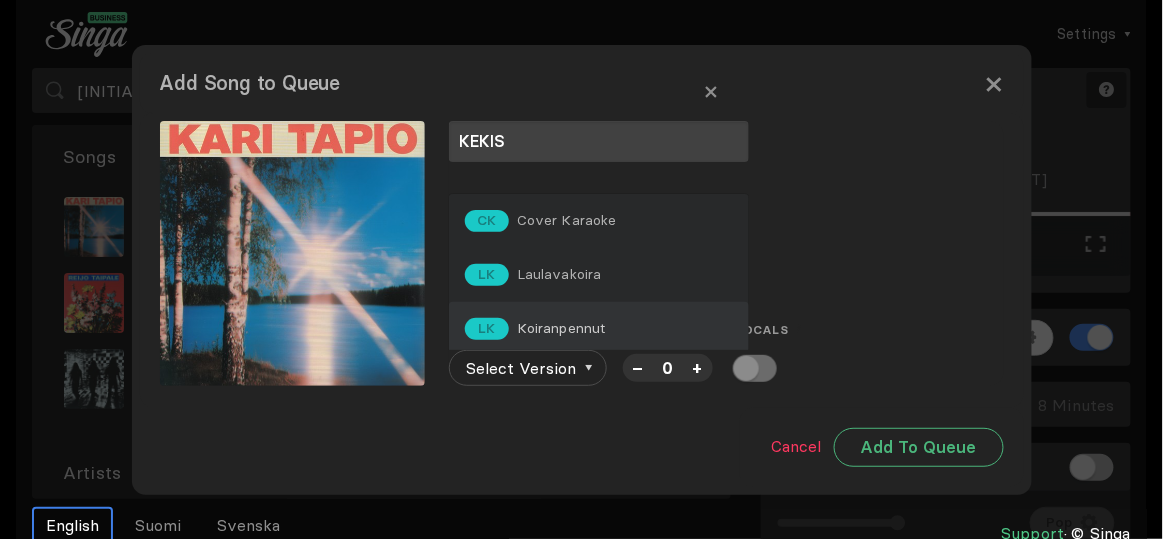 click on "Koiranpennut" at bounding box center [567, 220] 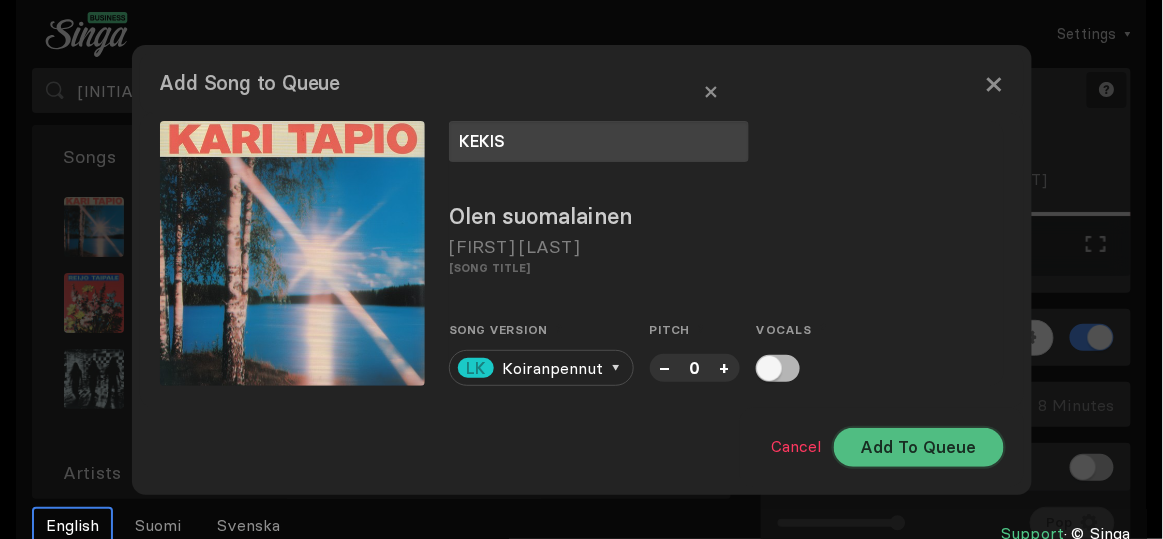 click on "Add To Queue" at bounding box center (919, 447) 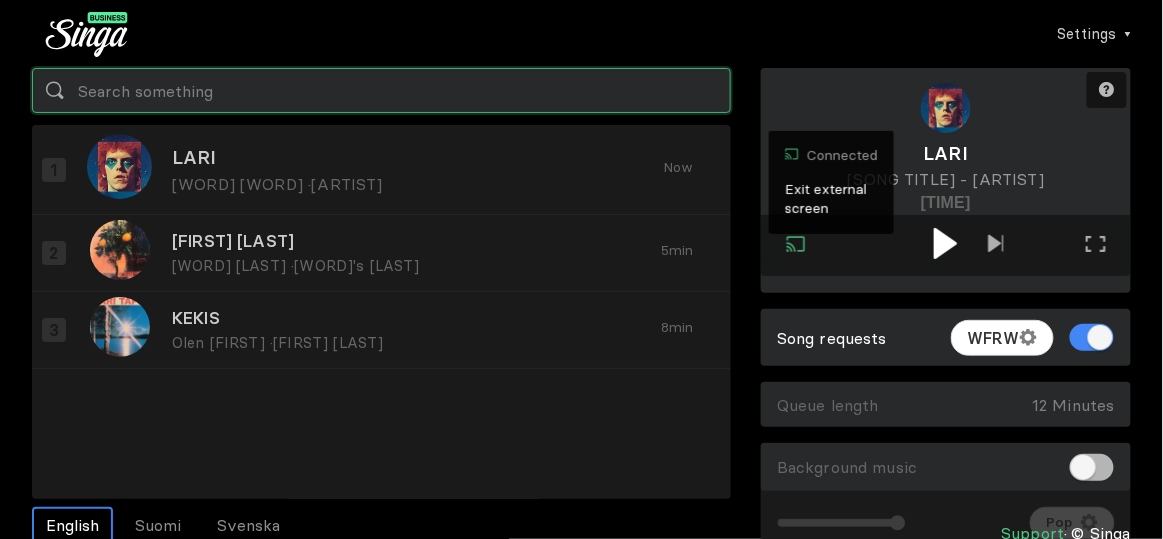 click at bounding box center [381, 90] 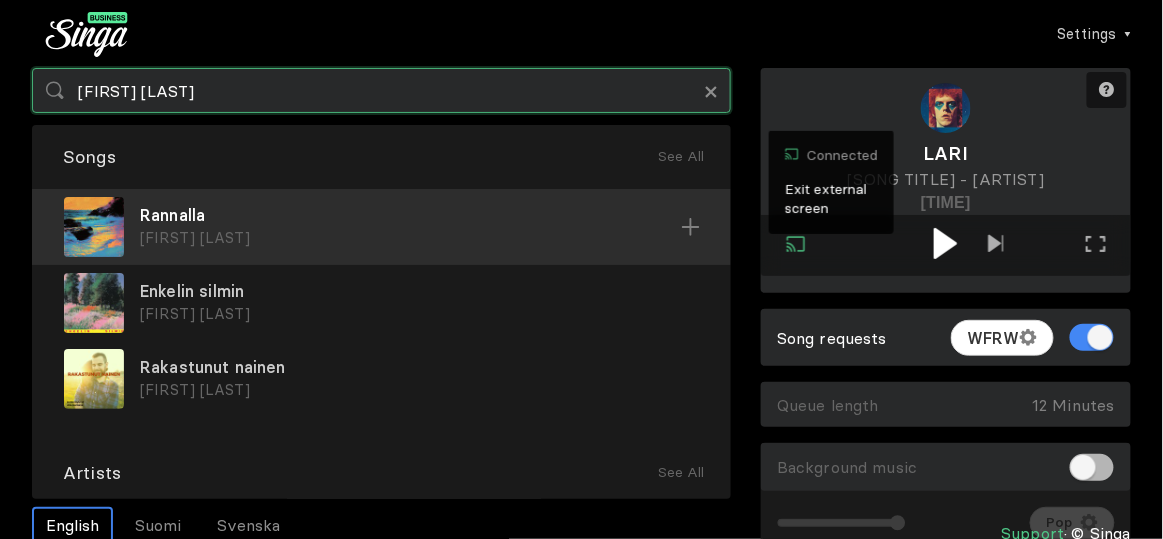 type on "[FIRST] [LAST]" 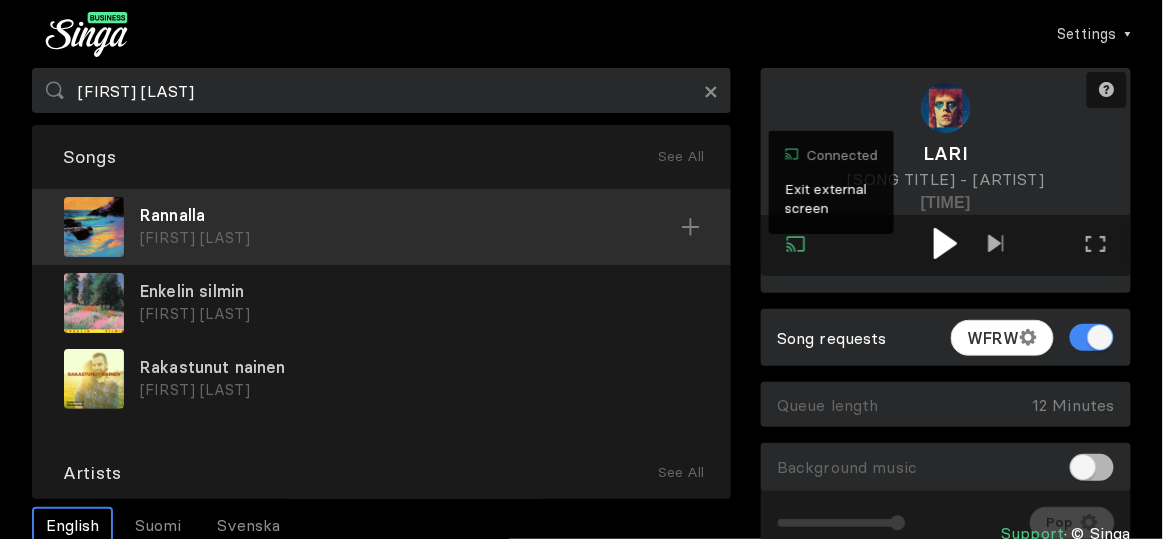 click at bounding box center [691, 227] 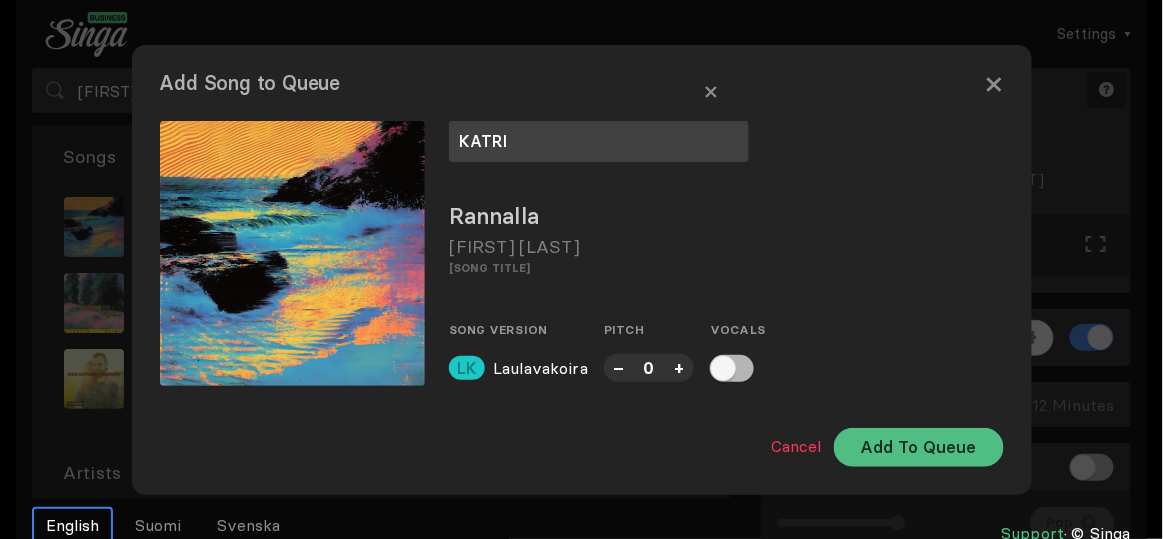 type on "KATRI" 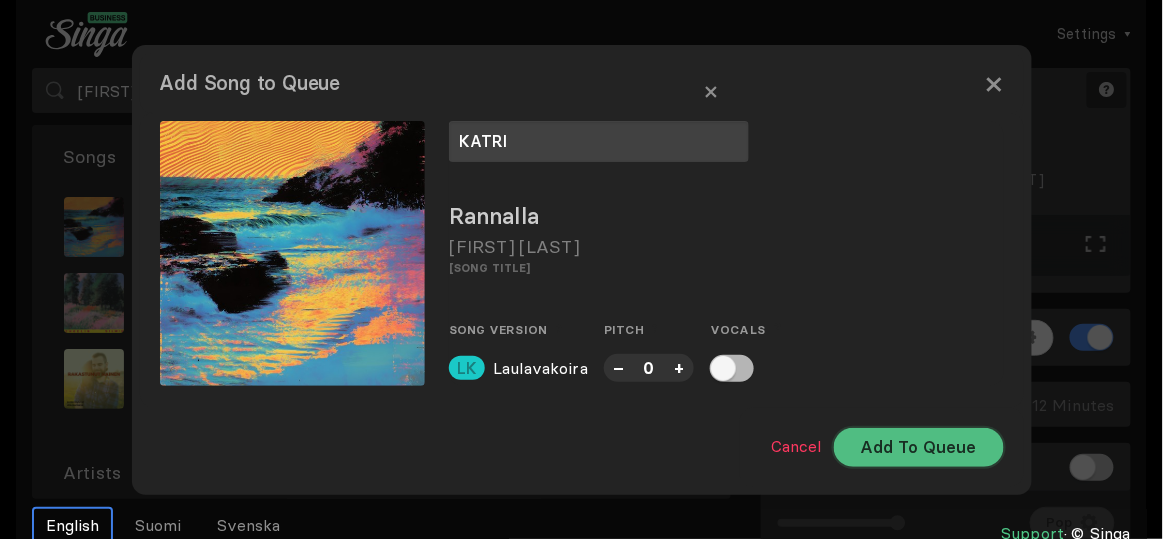 click on "Add To Queue" at bounding box center (919, 447) 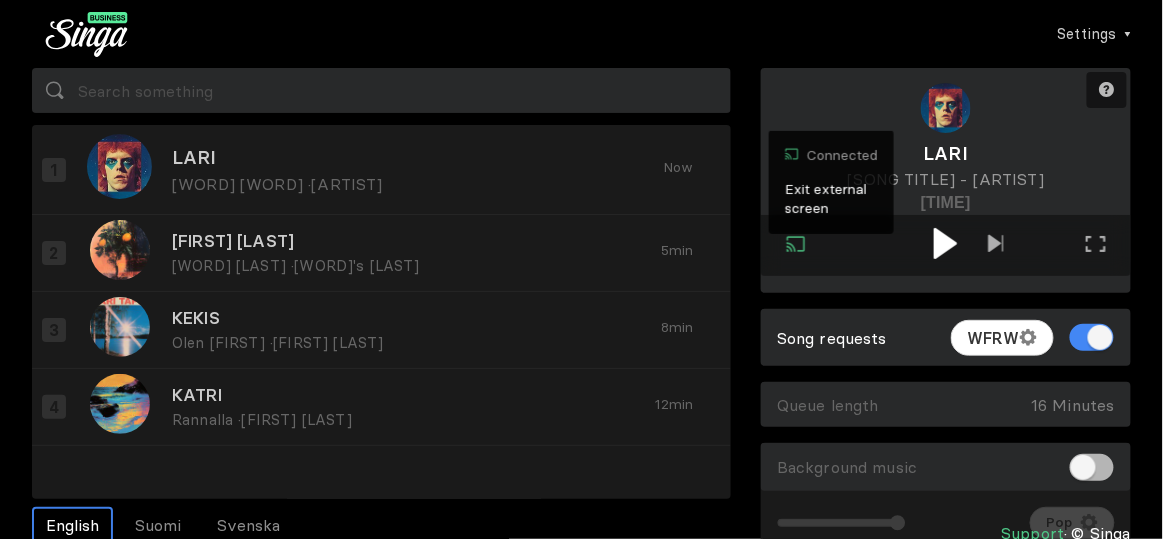 click at bounding box center (945, 243) 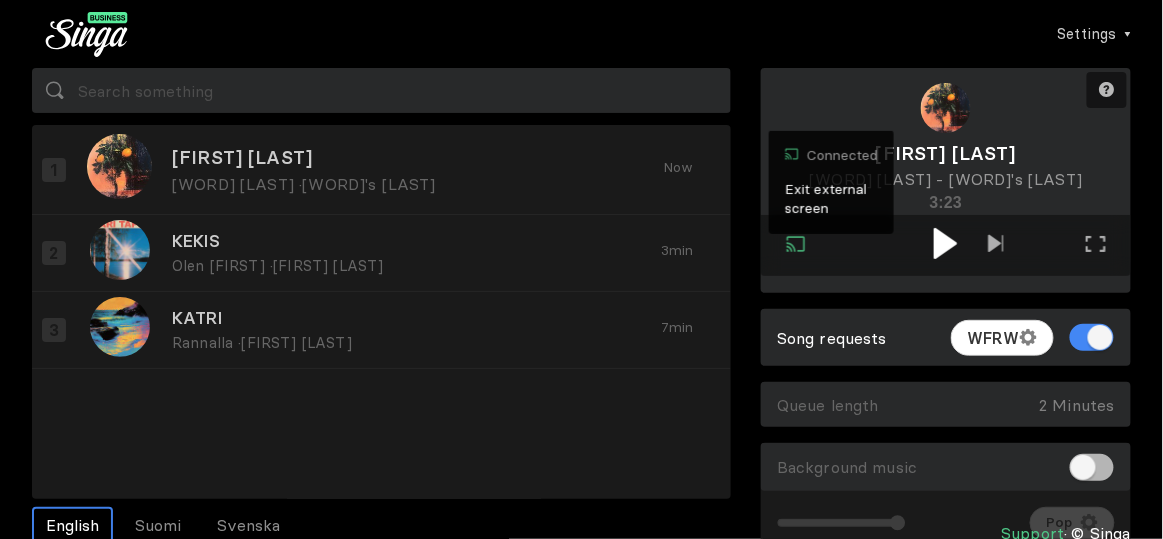 click at bounding box center [945, 243] 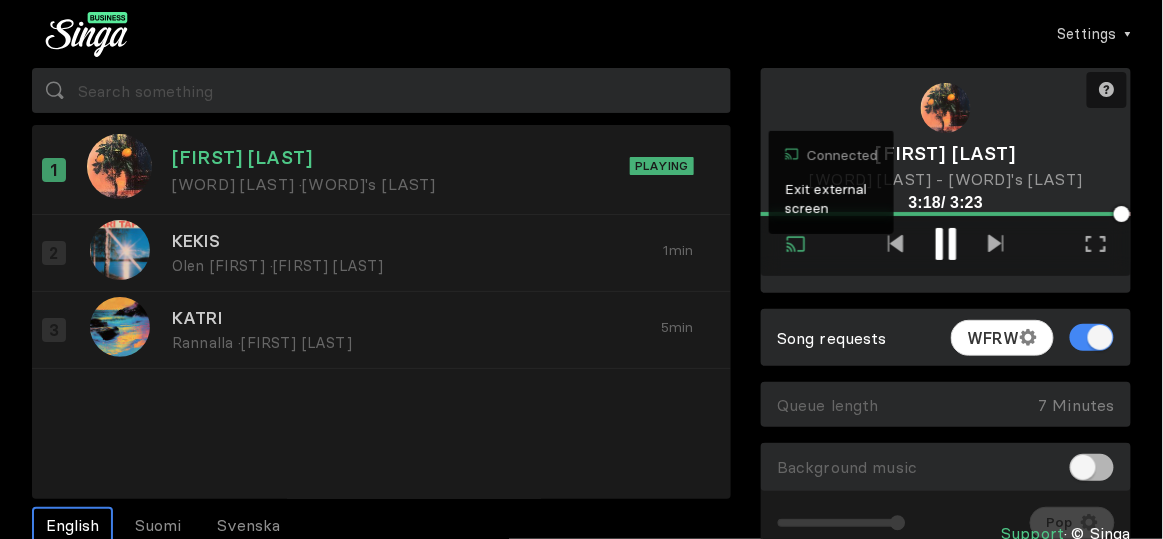 click at bounding box center [939, 244] 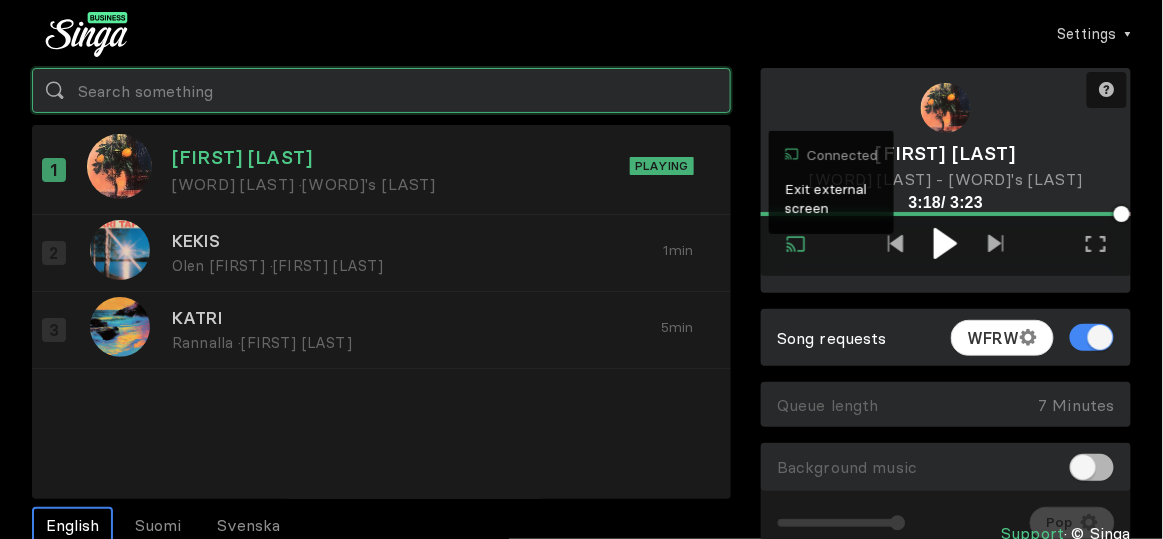 click at bounding box center (381, 90) 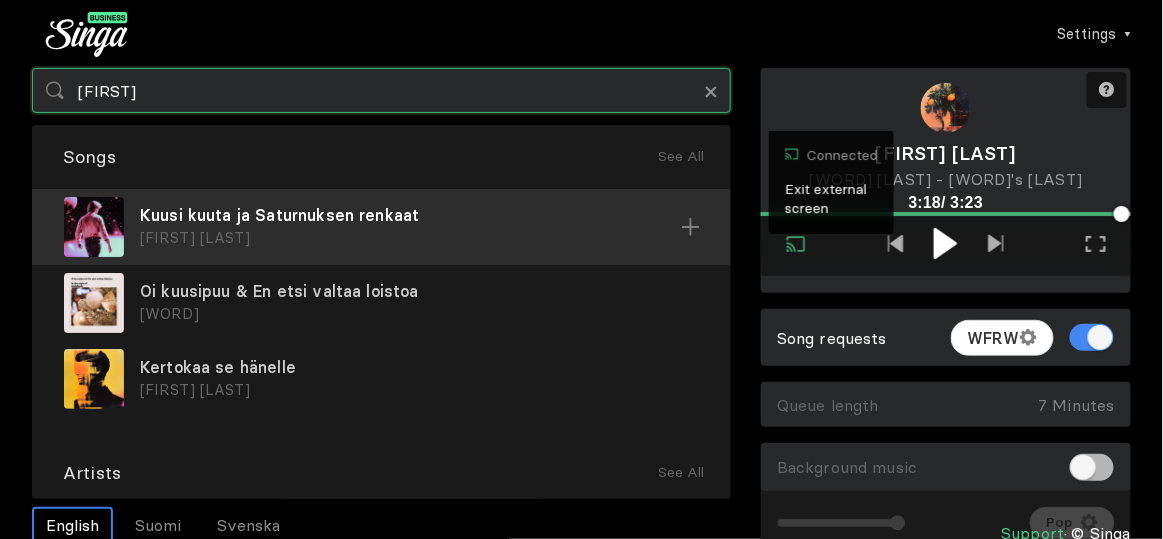 type on "[FIRST]" 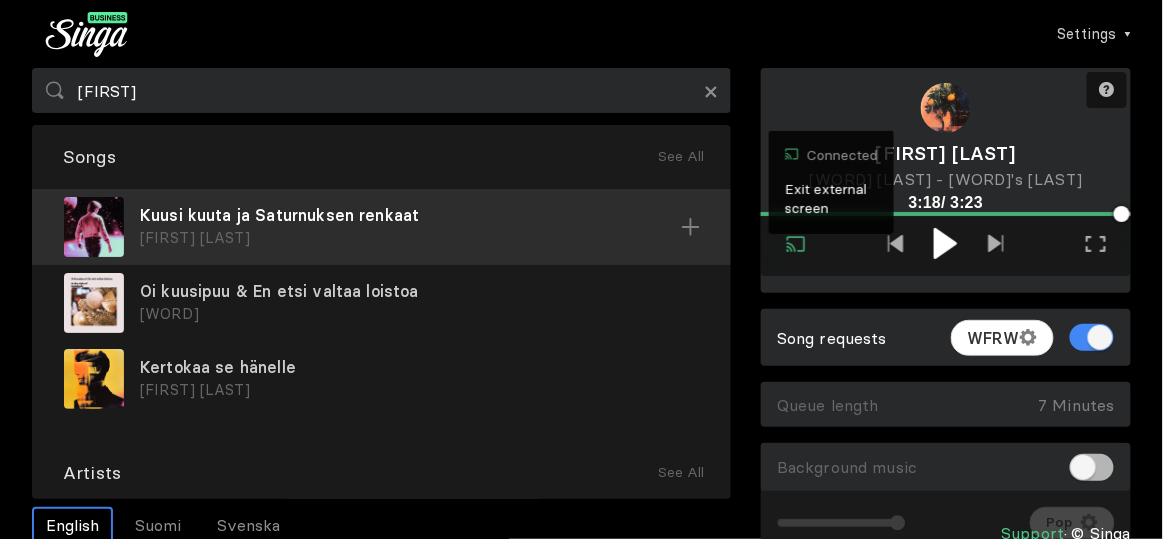 click on "[FIRST] [LAST]" at bounding box center [410, 238] 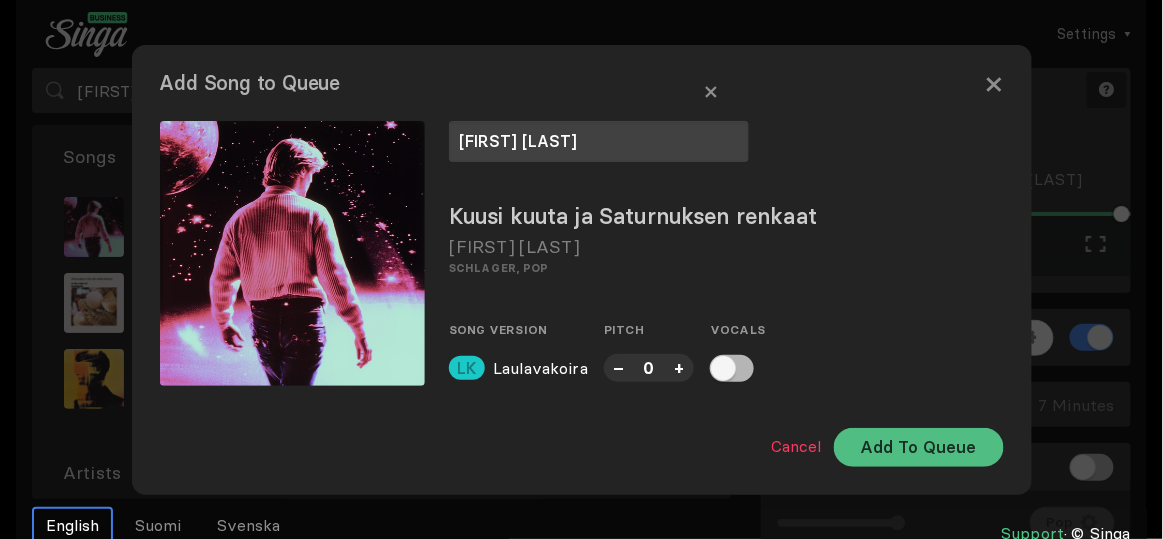 type on "[FIRST] [LAST]" 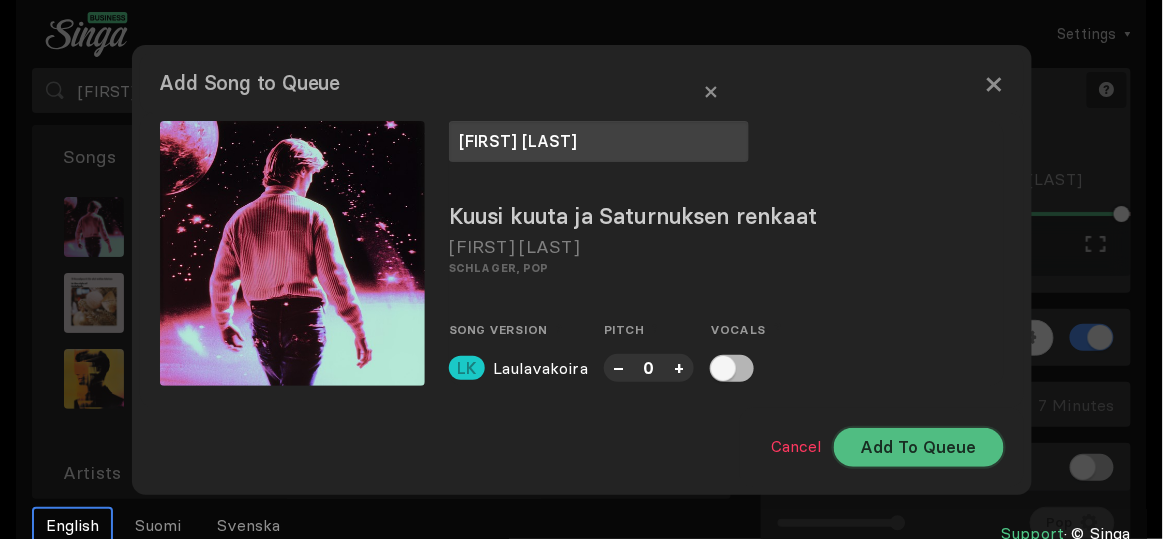 click on "Add To Queue" at bounding box center [919, 447] 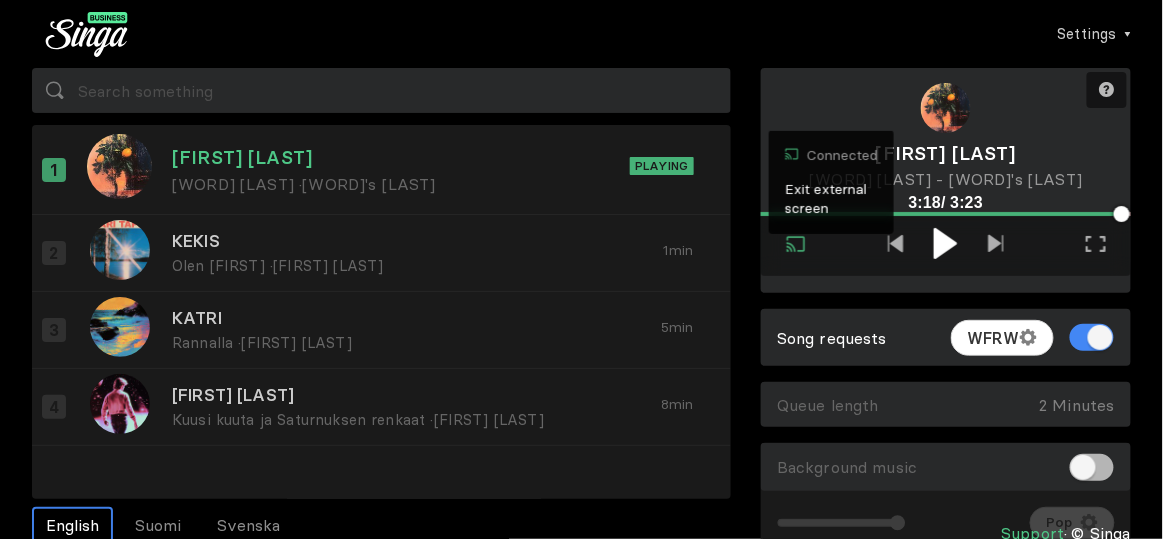 click at bounding box center (945, 243) 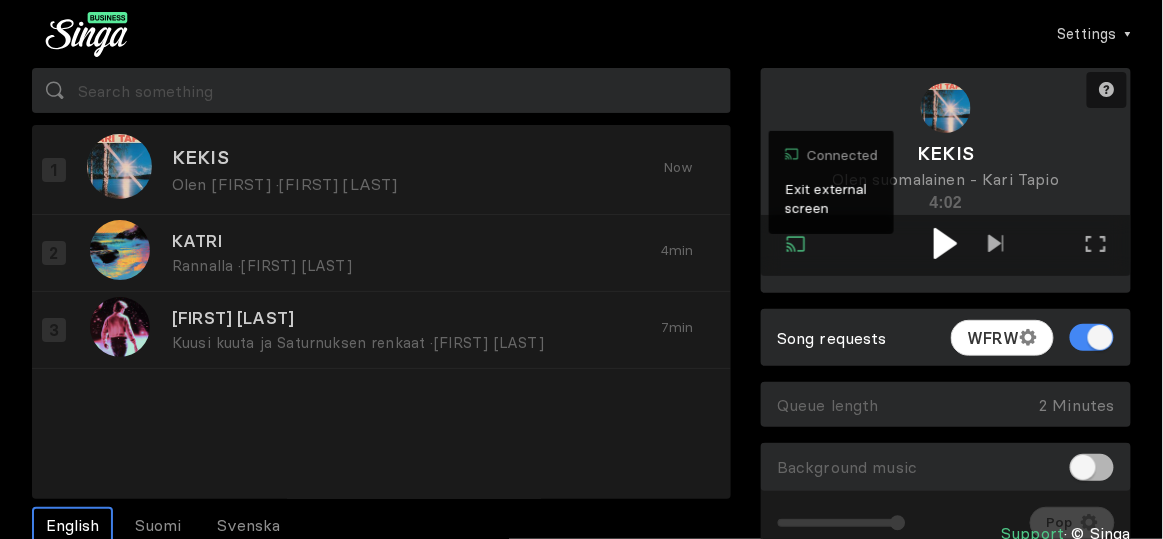 click at bounding box center [945, 243] 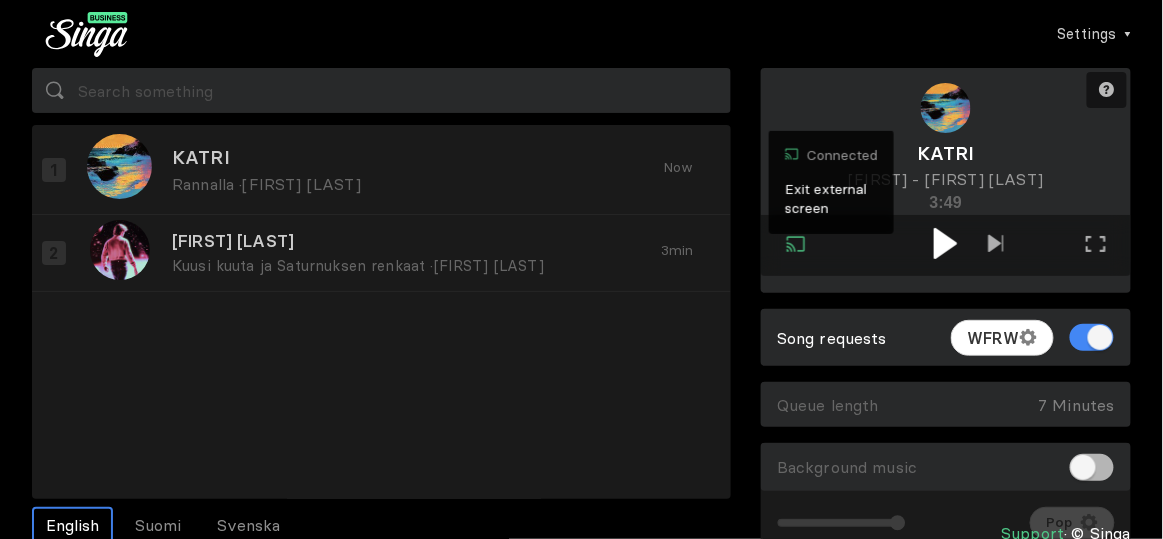 click at bounding box center (945, 243) 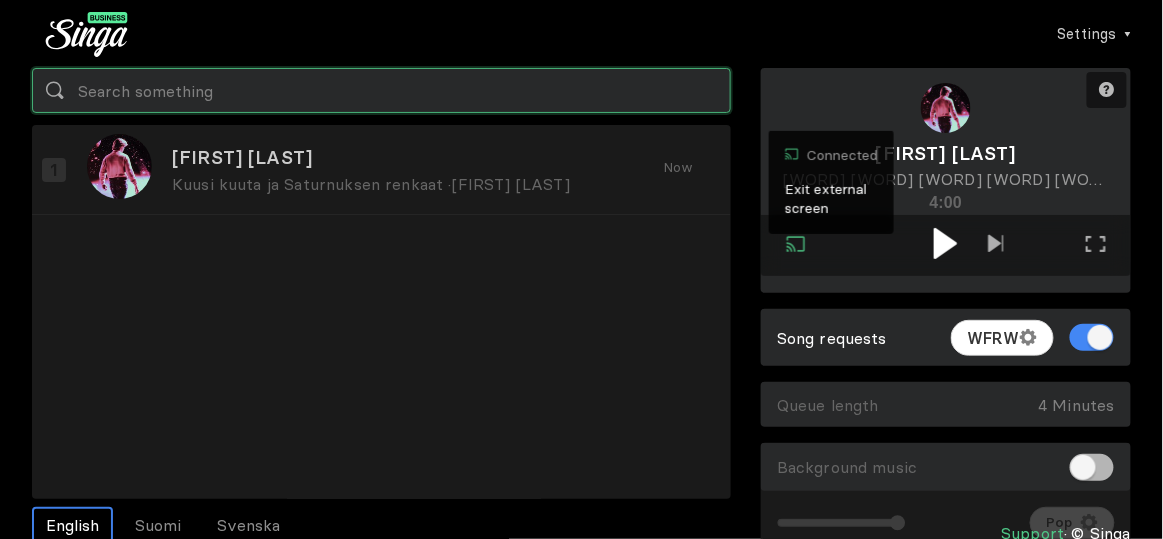 click at bounding box center (381, 90) 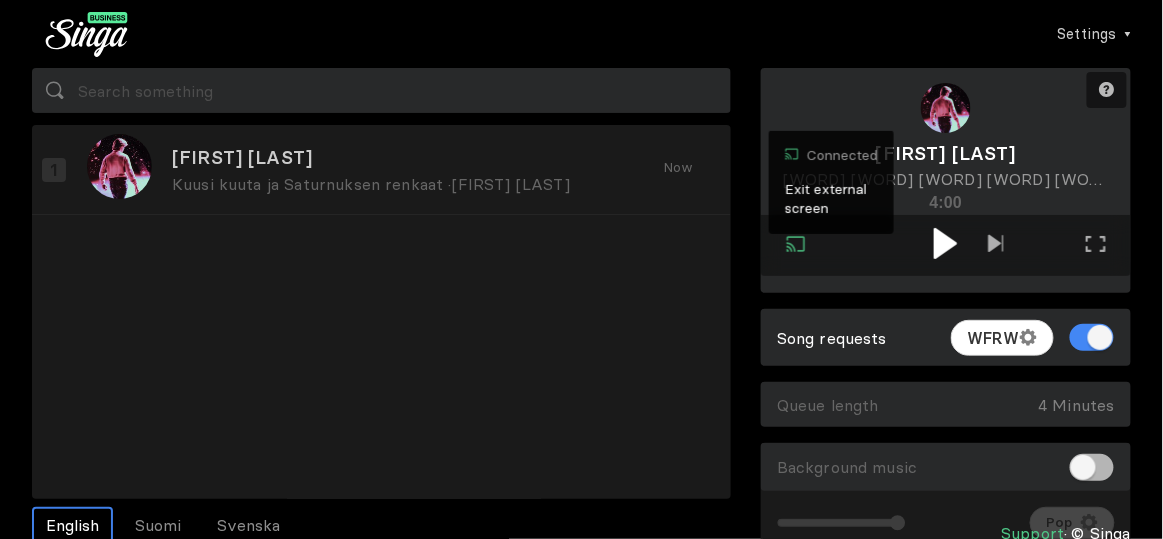 click at bounding box center [945, 243] 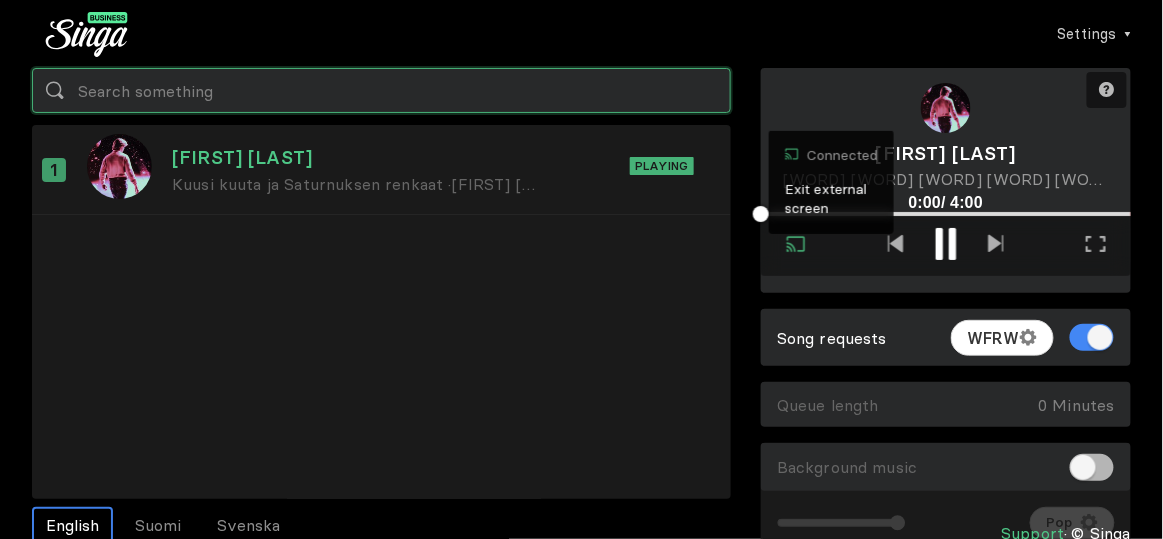 click at bounding box center [381, 90] 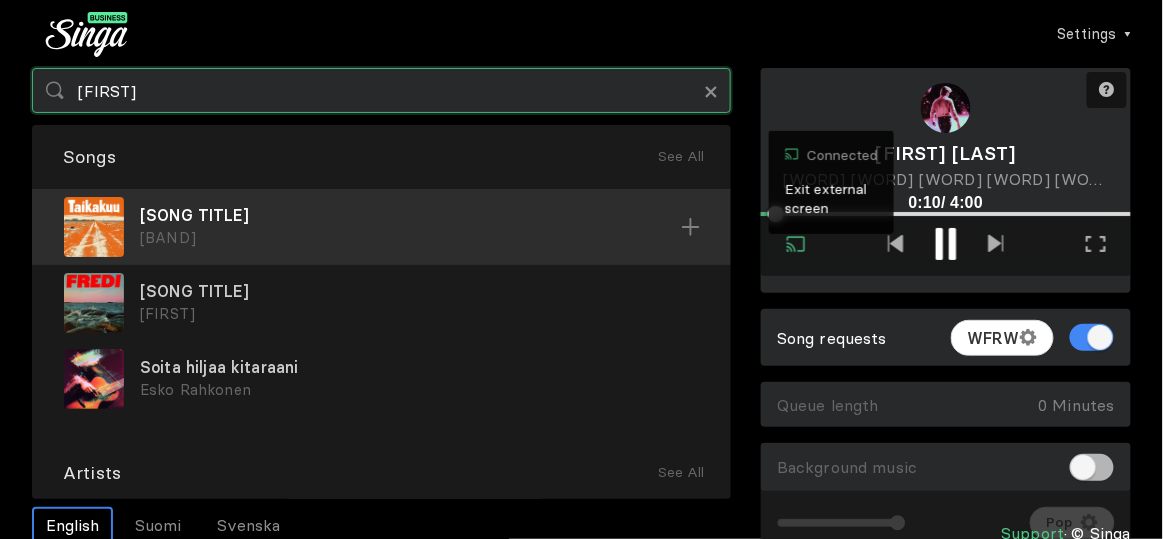 type on "[FIRST]" 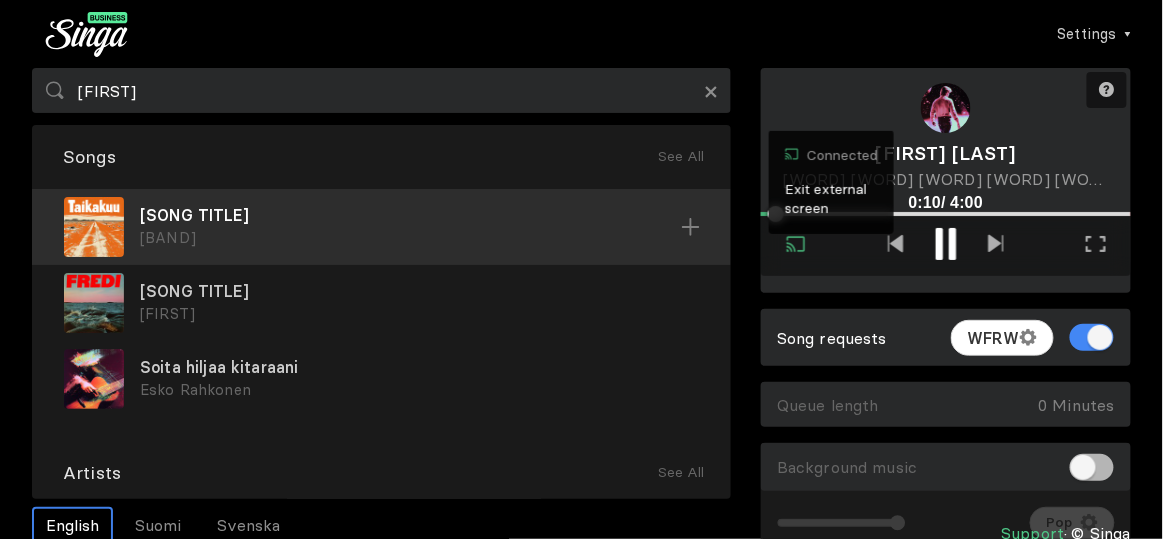 click on "[SONG TITLE]" at bounding box center (410, 215) 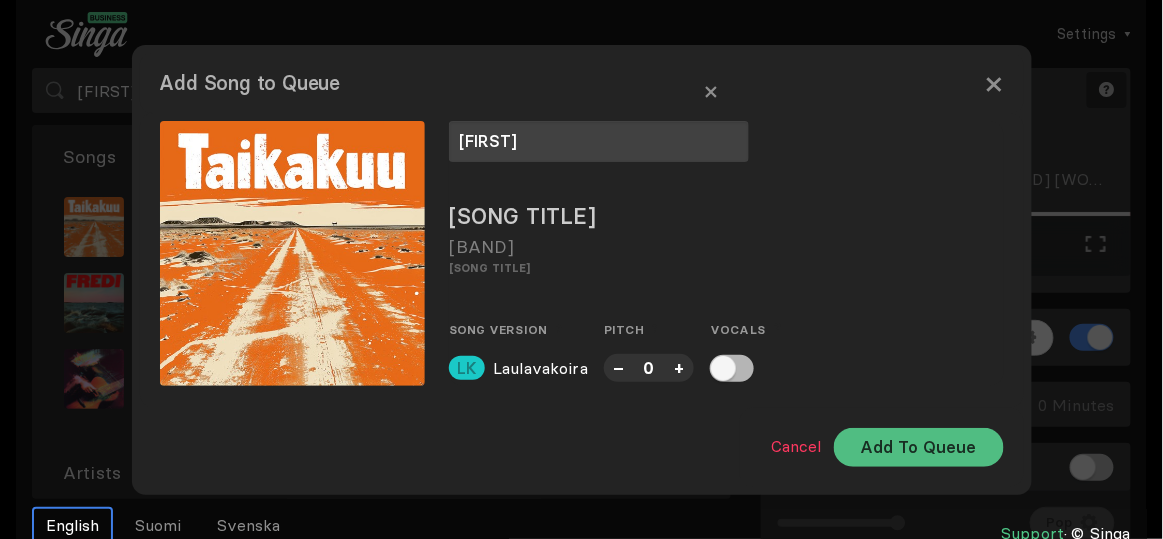 type on "[FIRST]" 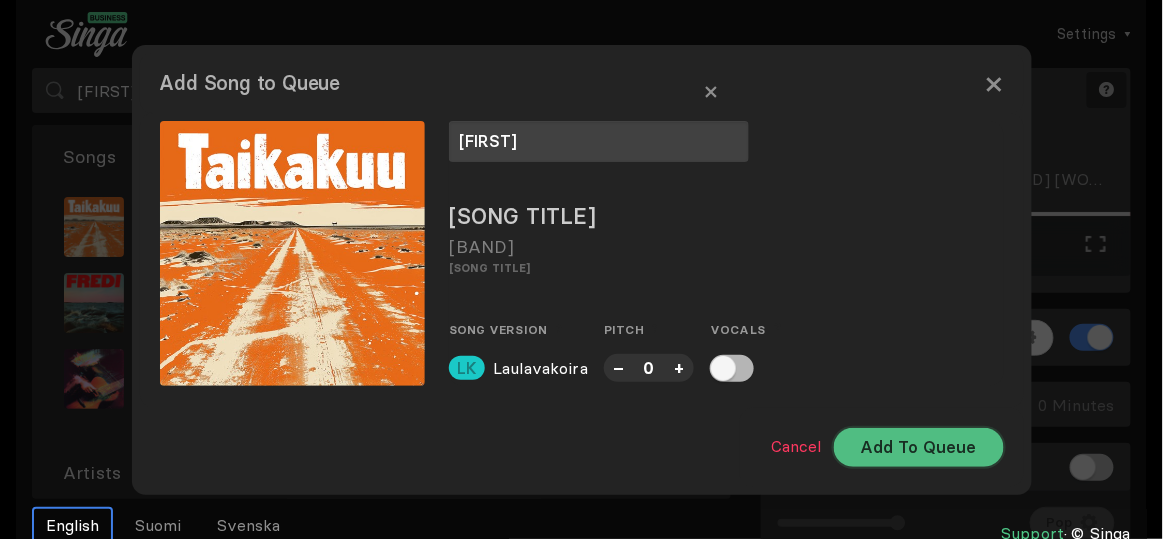 click on "Add To Queue" at bounding box center (919, 447) 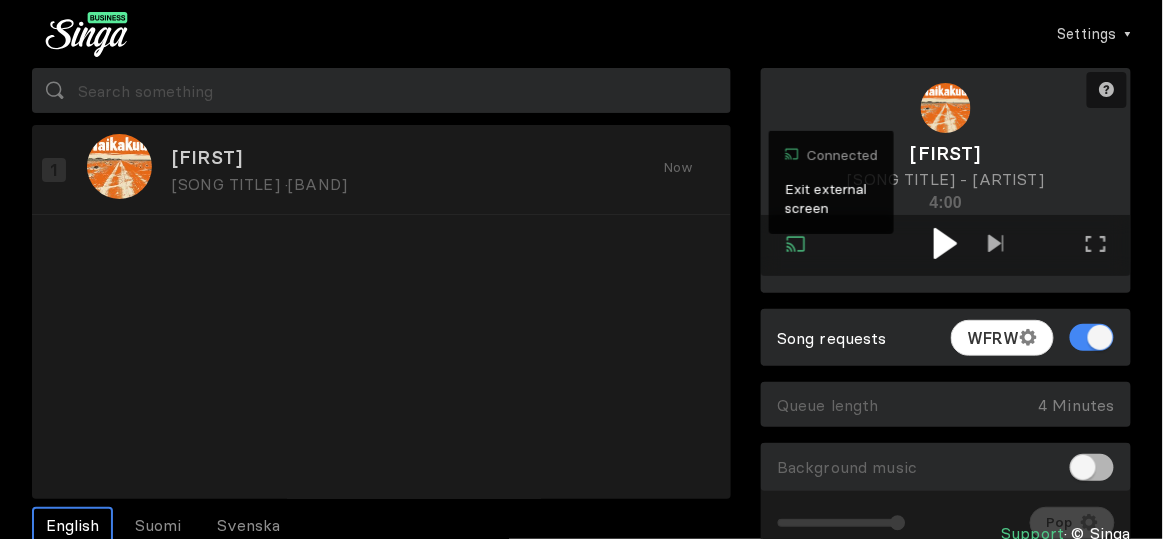 click at bounding box center [945, 243] 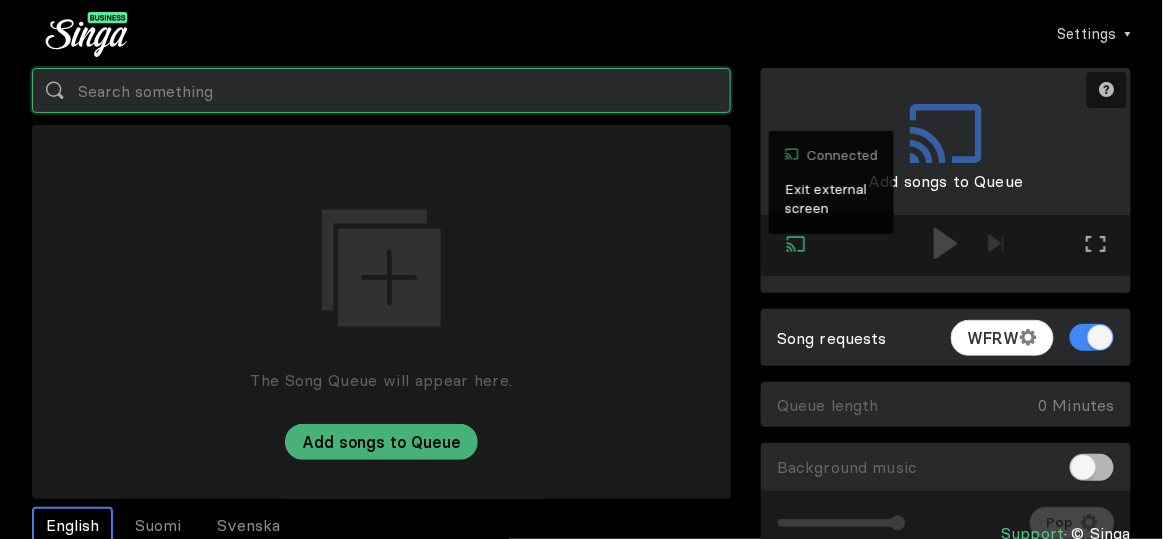 click at bounding box center [381, 90] 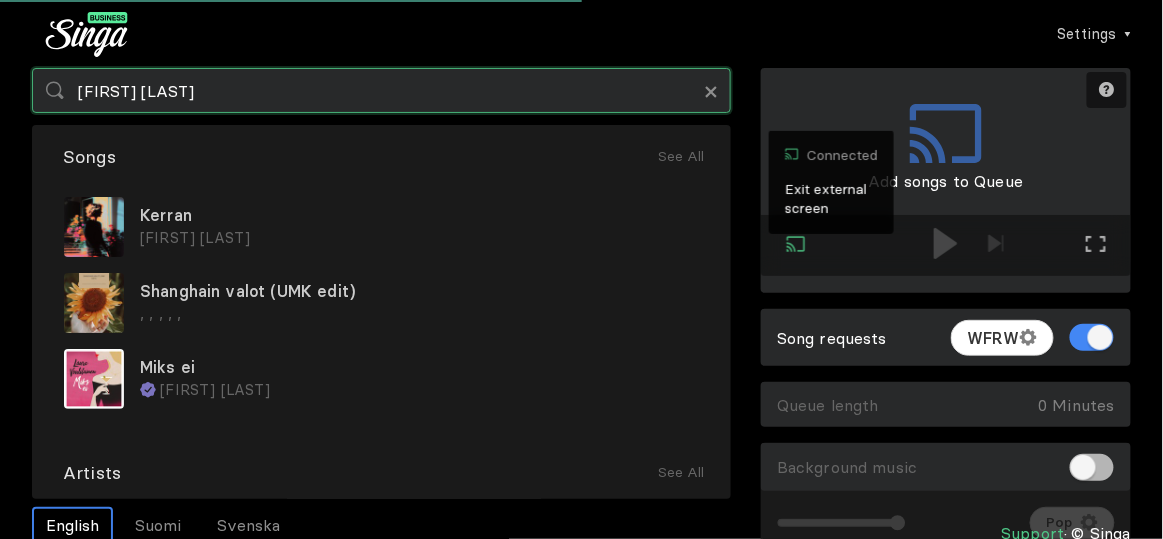 type on "[FIRST] [LAST]" 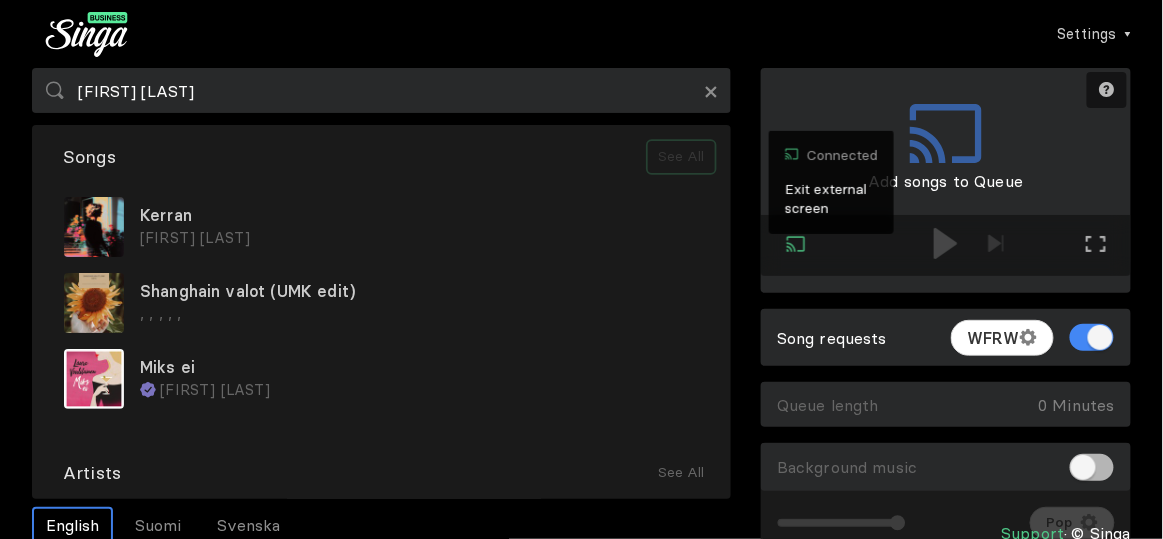click on "See All" at bounding box center (681, 157) 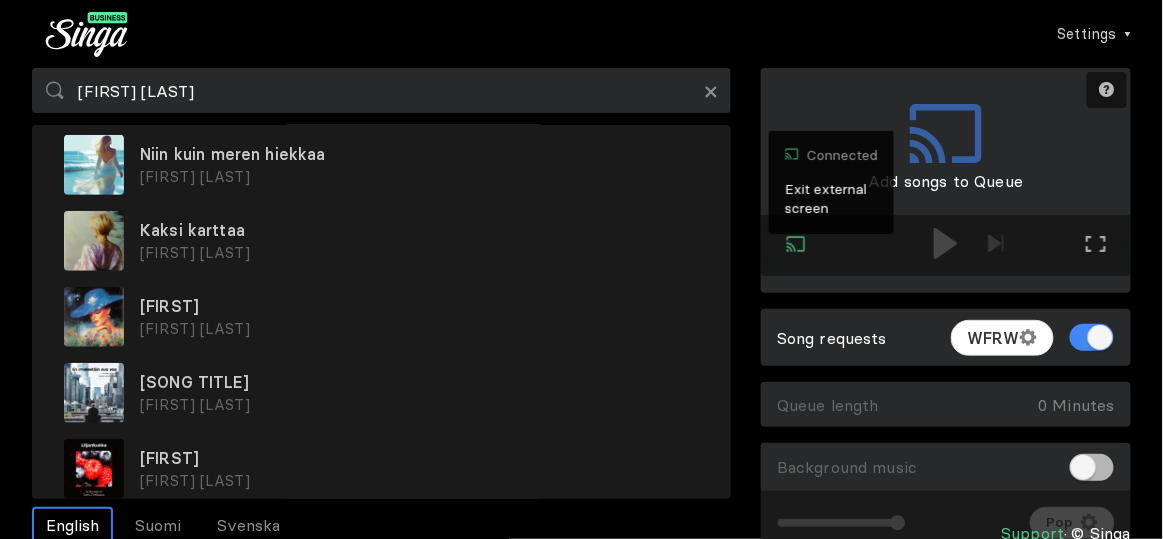 scroll, scrollTop: 520, scrollLeft: 0, axis: vertical 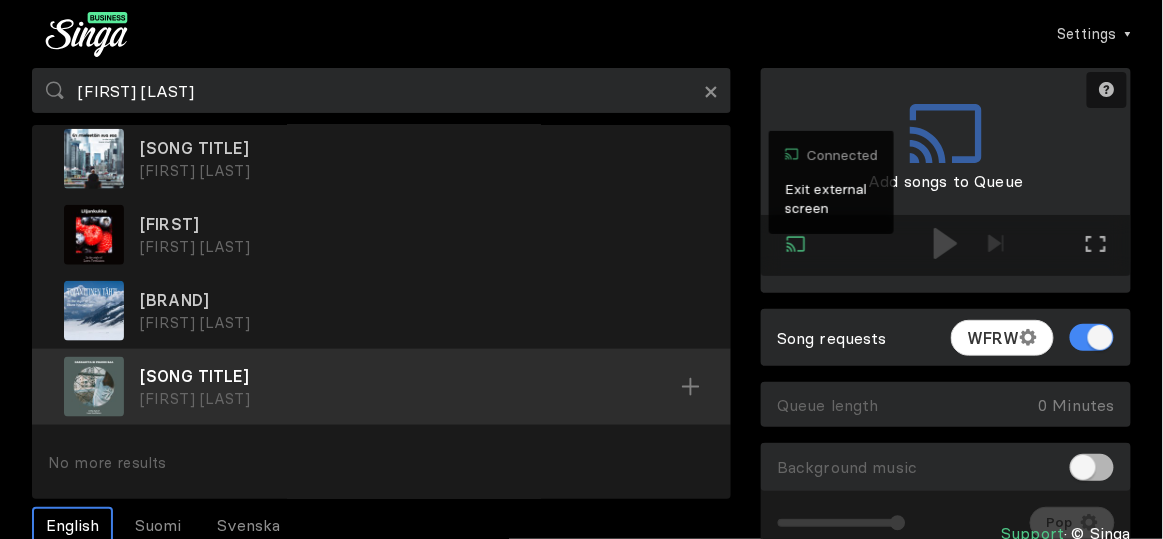 click on "[ORIGINAL_SCRIPT] [FIRST] [LAST]" at bounding box center [381, 387] 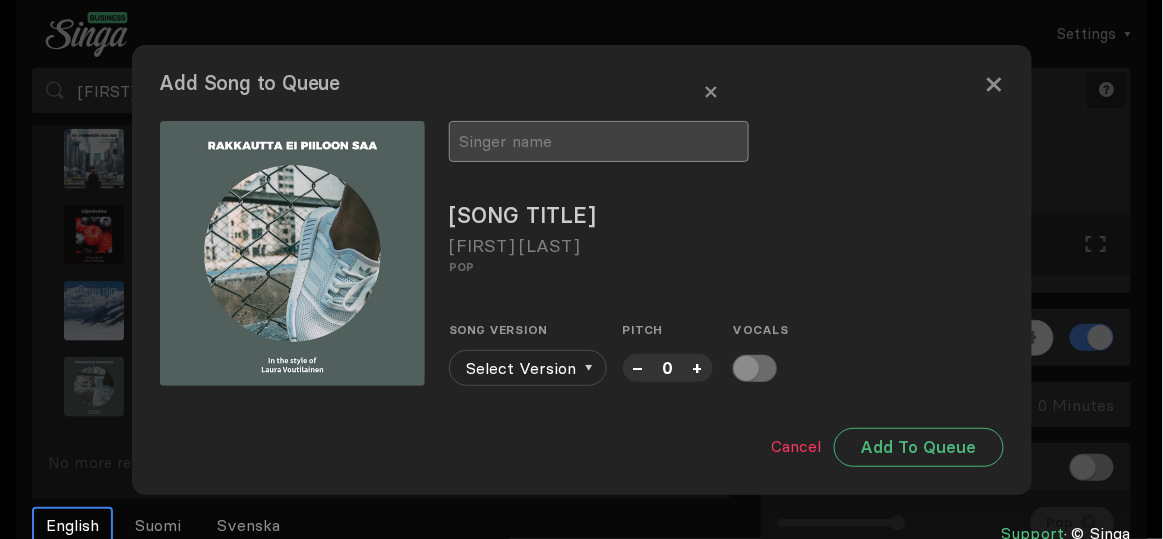 click at bounding box center (599, 141) 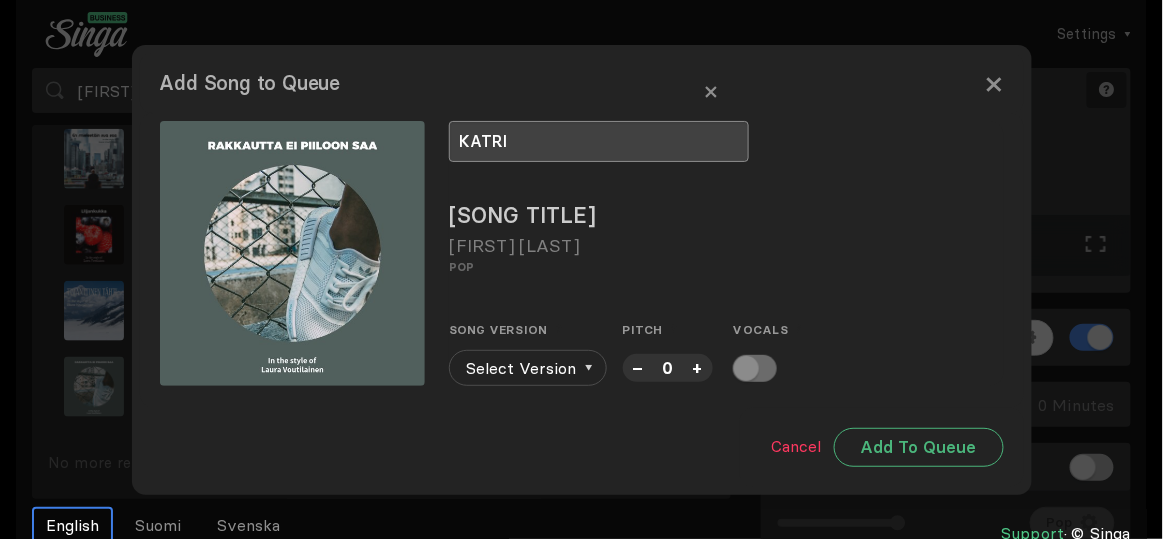type on "KATRI" 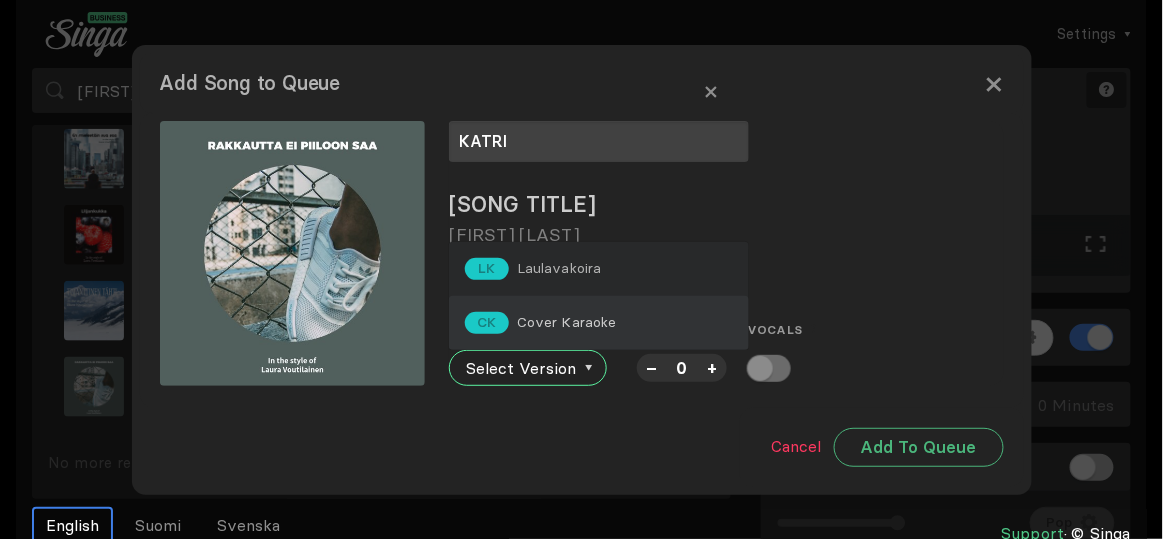 click on "Cover Karaoke" at bounding box center (559, 268) 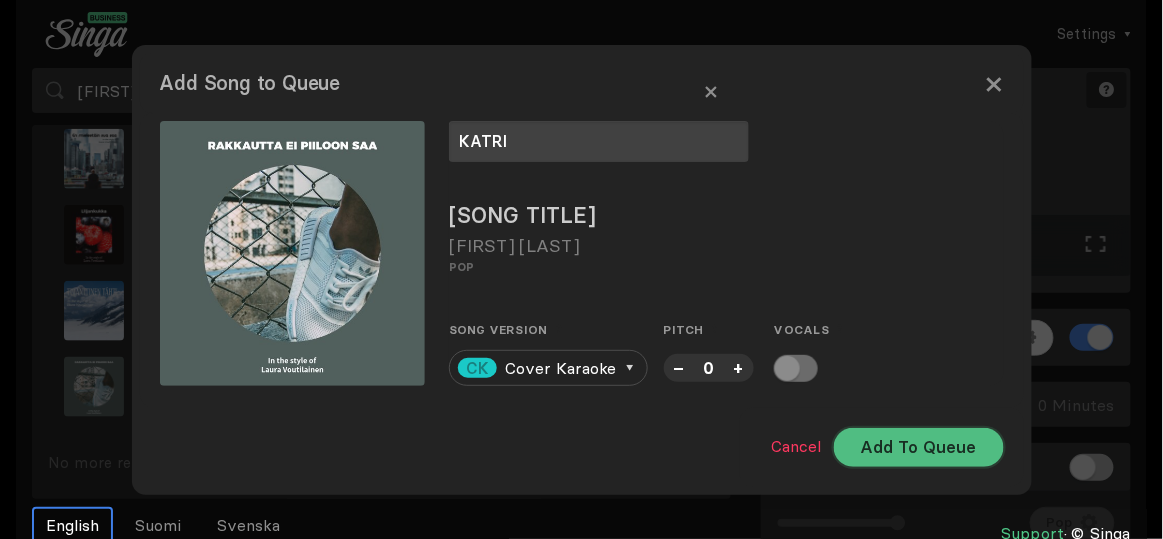 click on "Add To Queue" at bounding box center [919, 447] 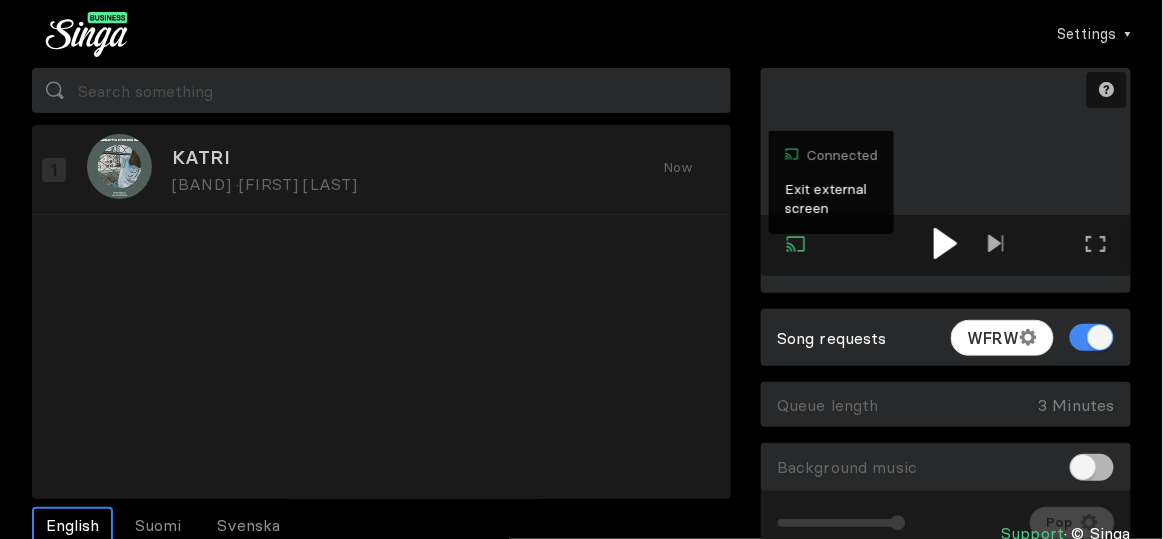 scroll, scrollTop: 0, scrollLeft: 0, axis: both 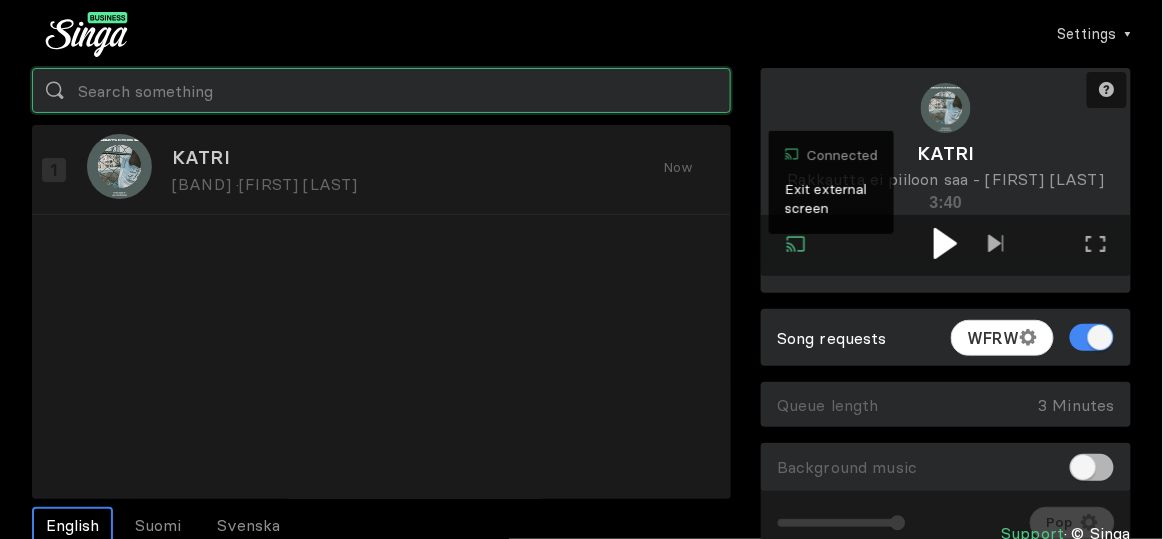 click at bounding box center (381, 90) 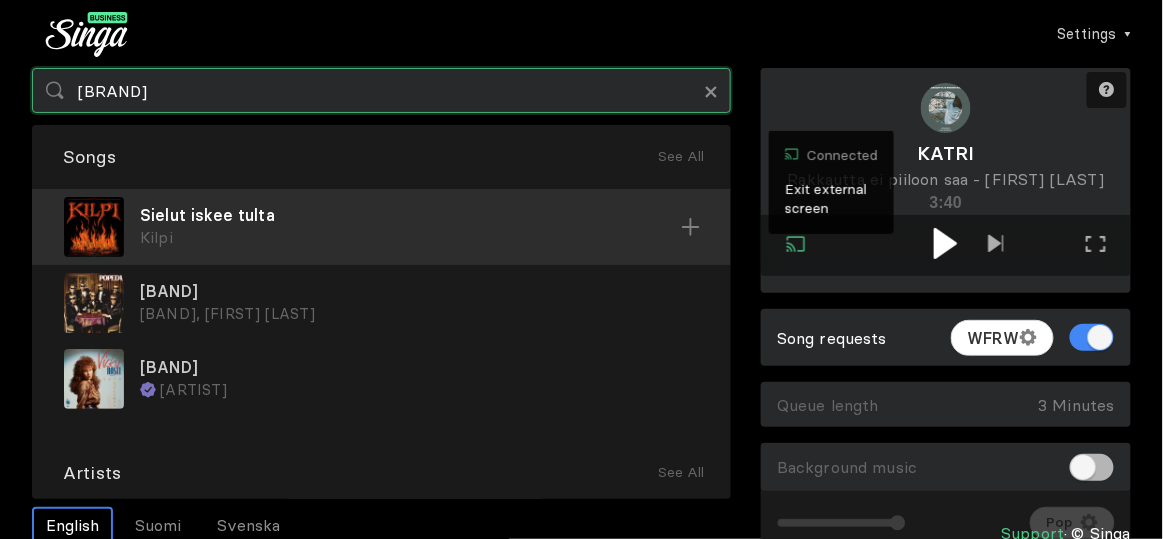 type on "[BRAND]" 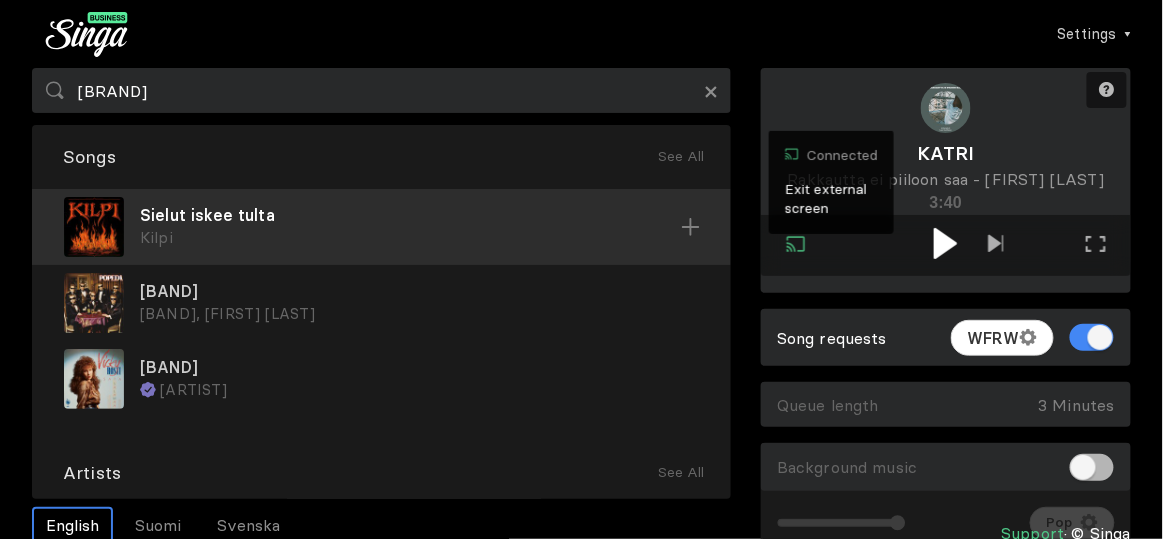 click on "Sielut iskee tulta" at bounding box center (410, 215) 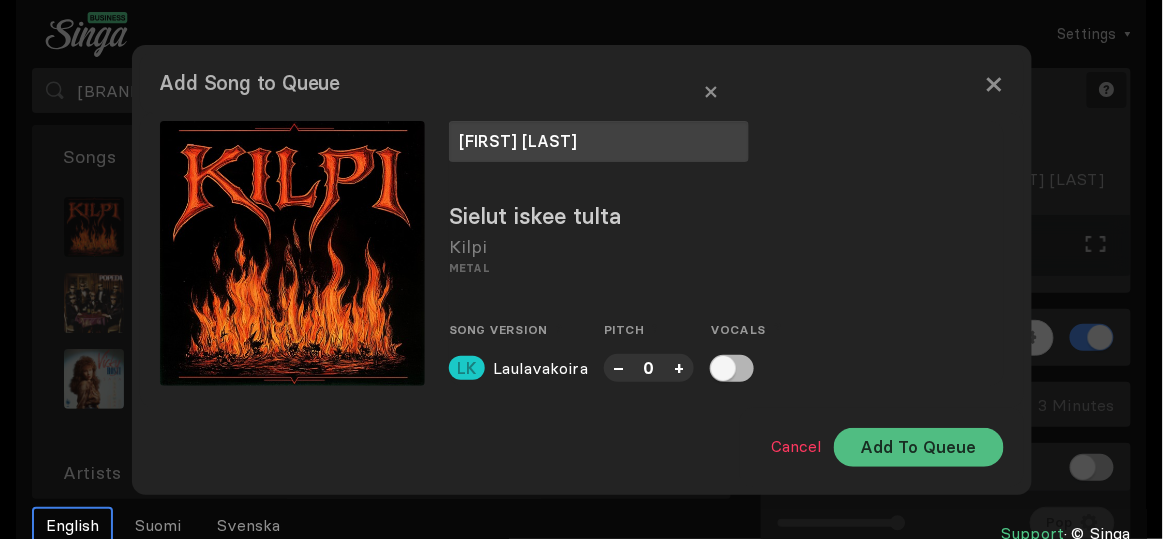 type on "[FIRST] [LAST]" 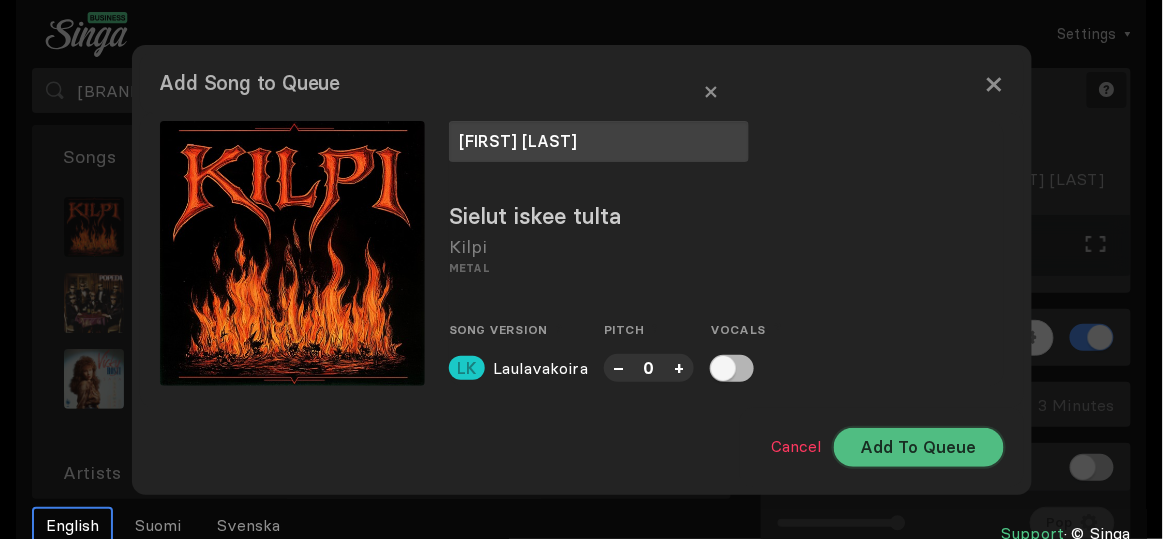 click on "Add To Queue" at bounding box center (919, 447) 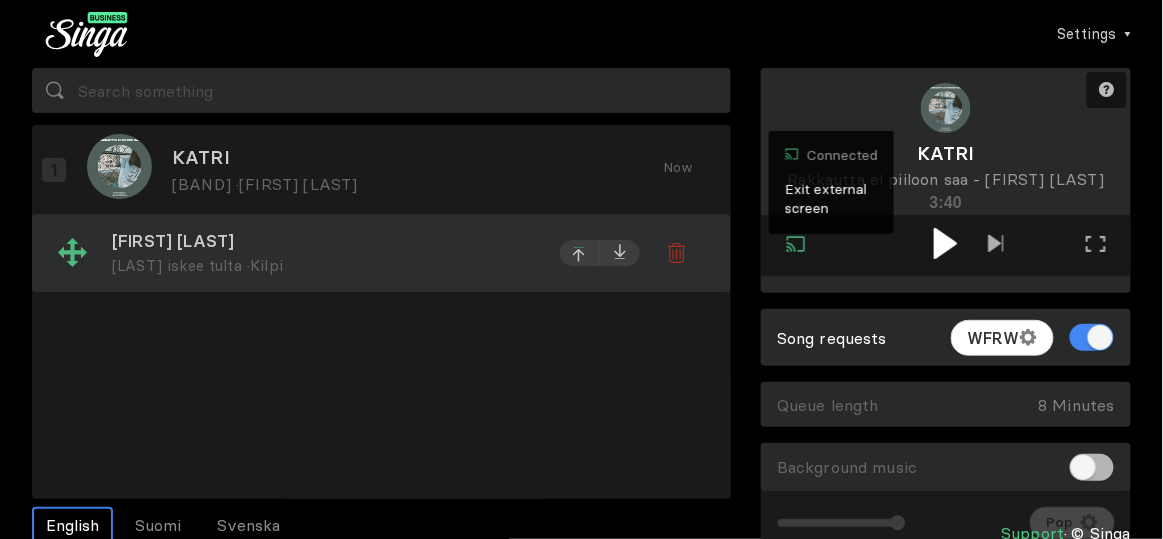click at bounding box center (580, 171) 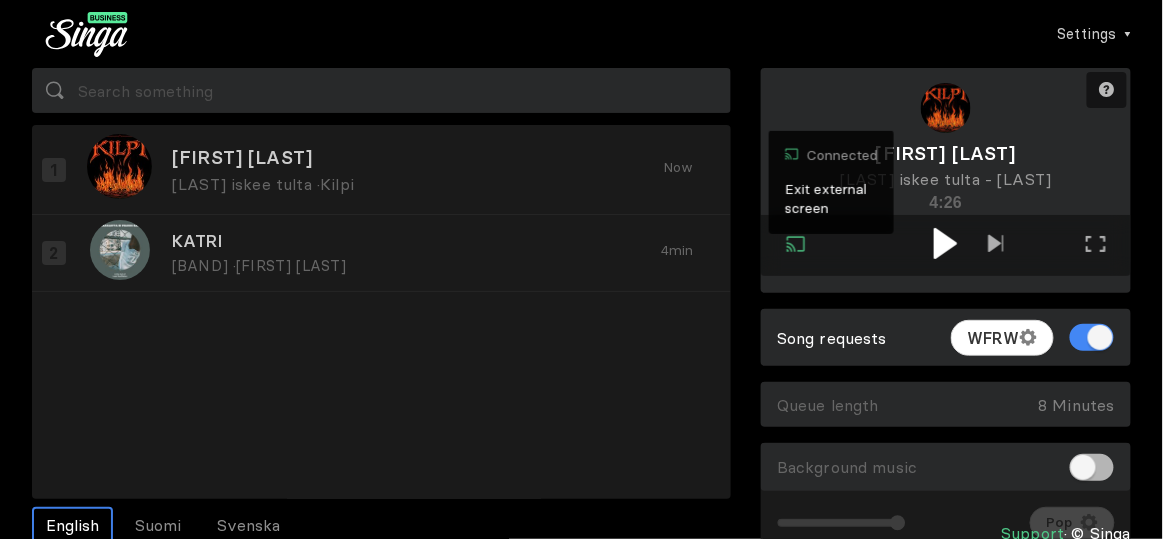click at bounding box center (946, 243) 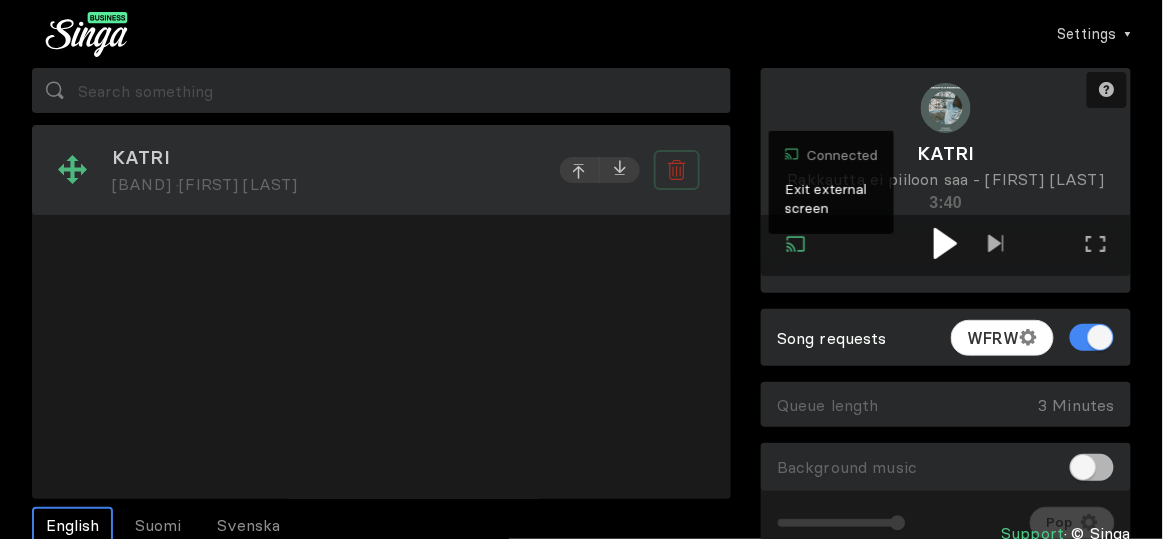 click at bounding box center (677, 170) 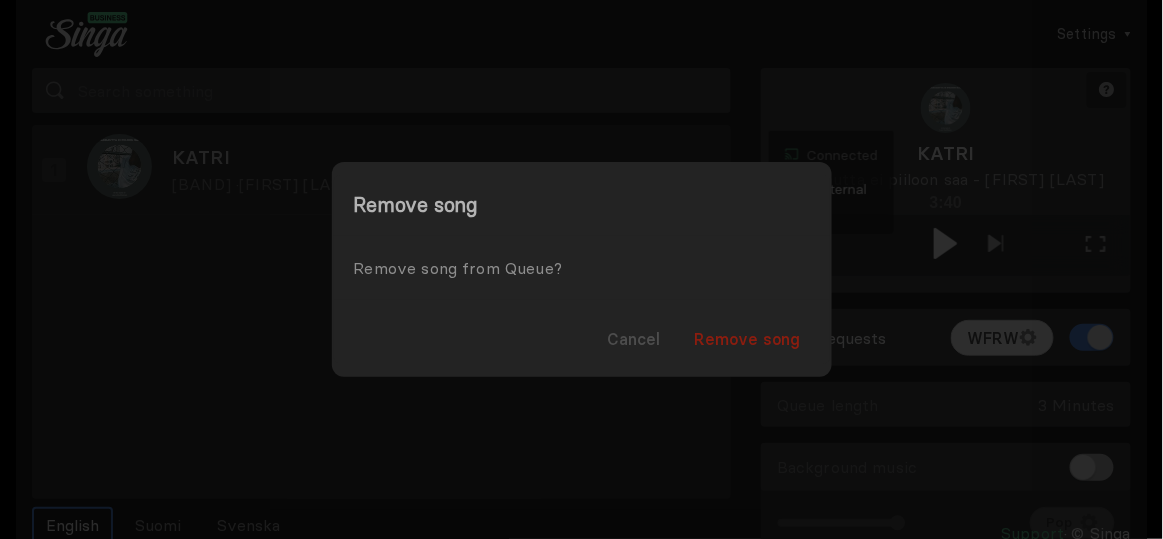 click on "Remove song" at bounding box center (748, 339) 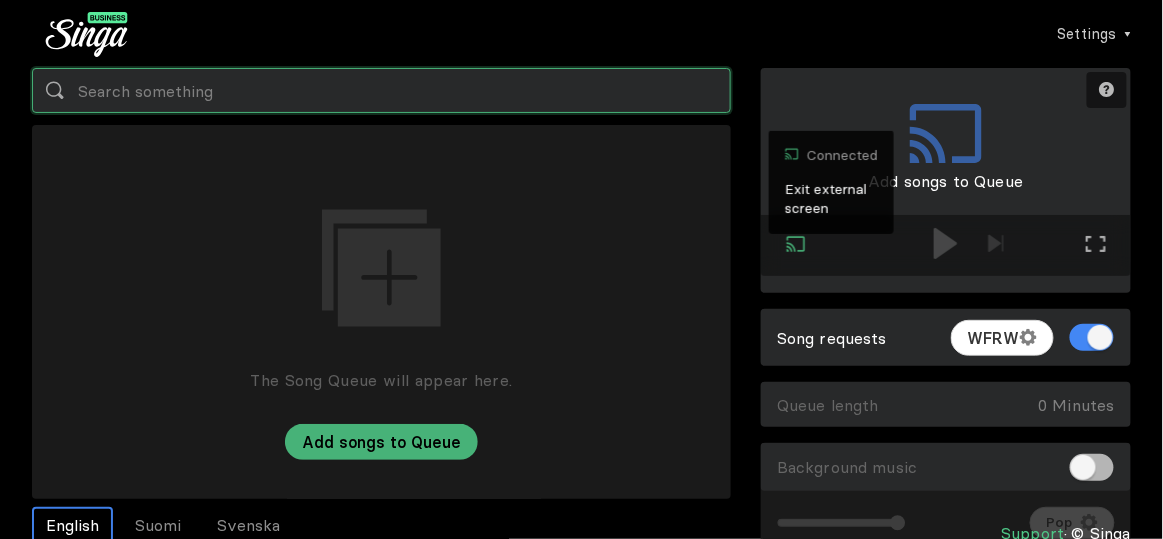 click at bounding box center (381, 90) 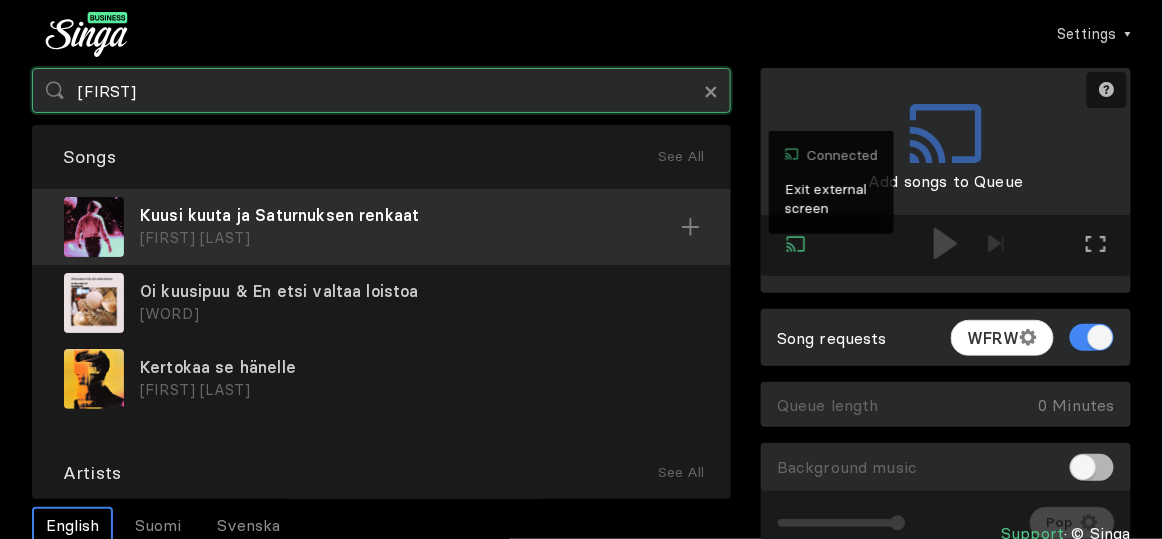 type on "[FIRST]" 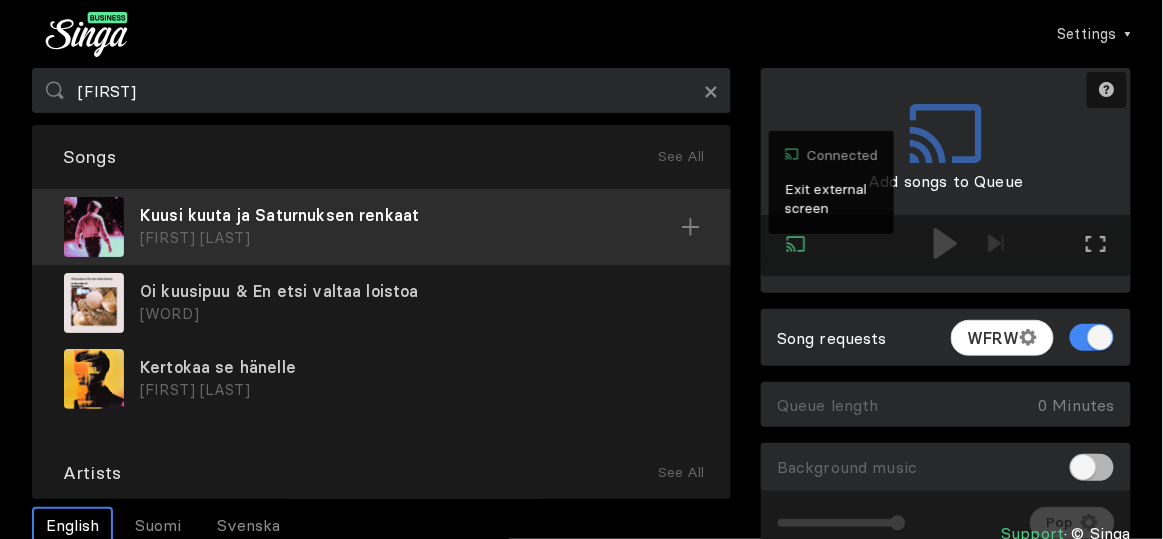 click on "[FIRST] [LAST]" at bounding box center (410, 238) 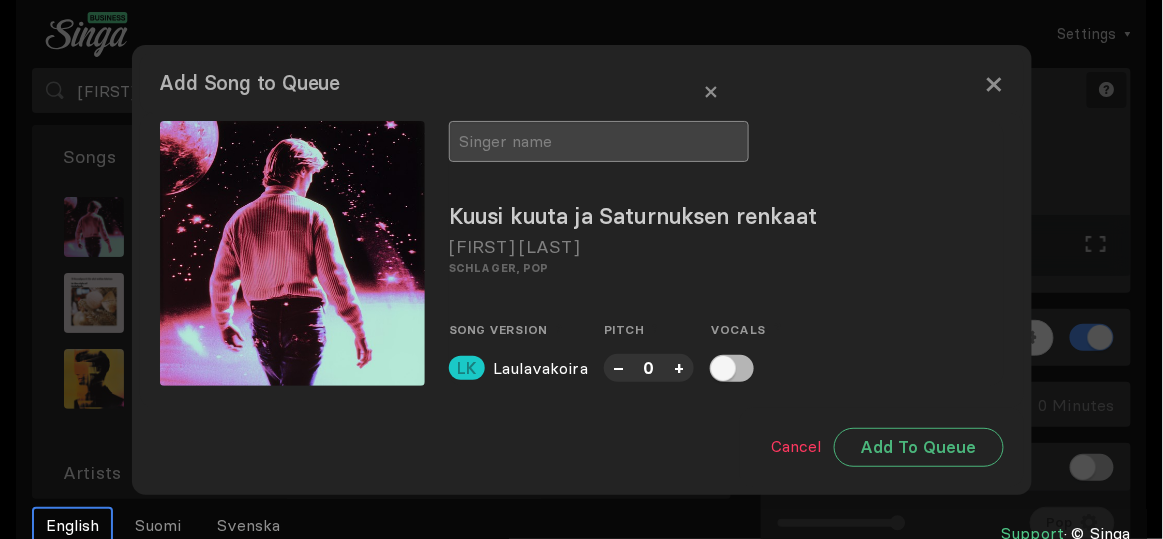 click at bounding box center (599, 141) 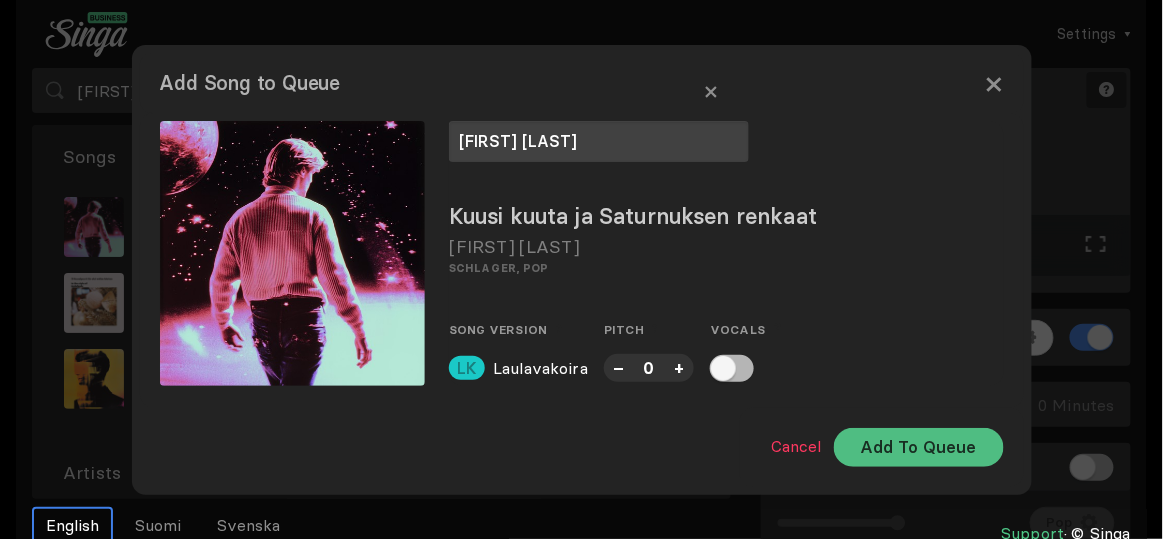 type on "[FIRST] [LAST]" 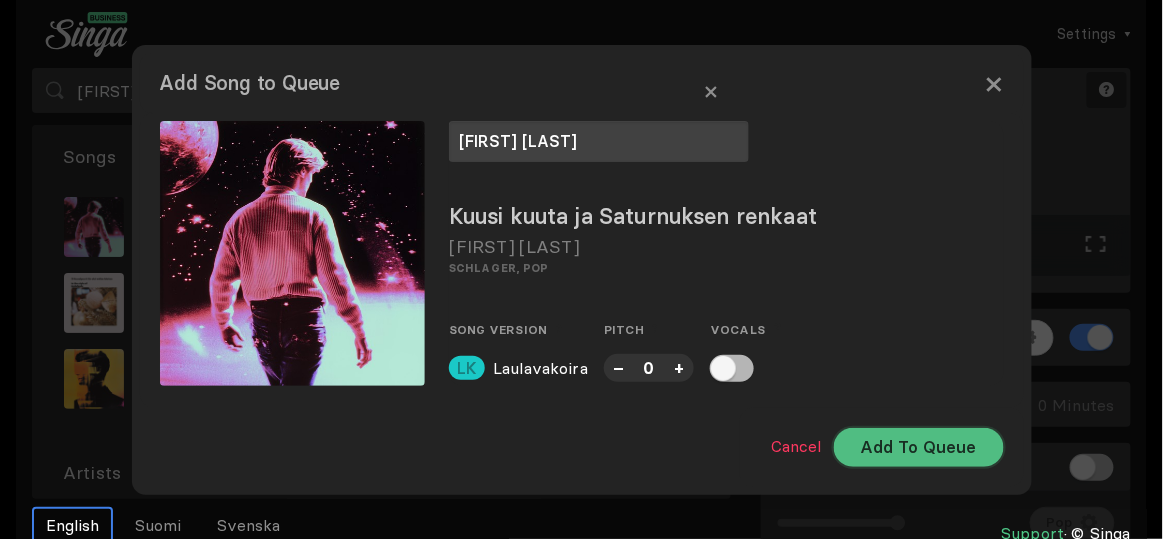 click on "Add To Queue" at bounding box center (919, 447) 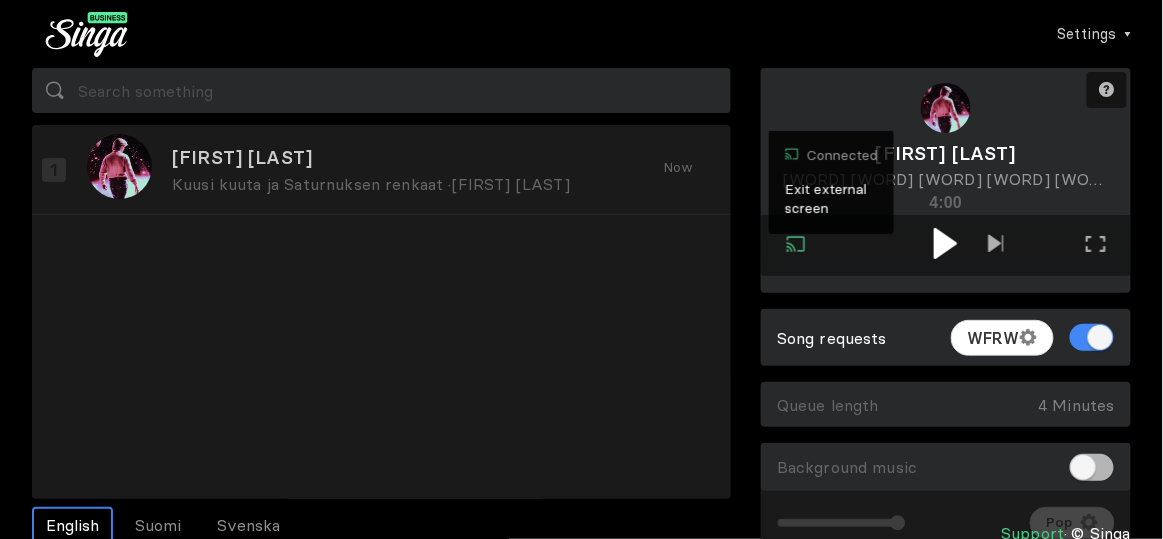 click at bounding box center (945, 243) 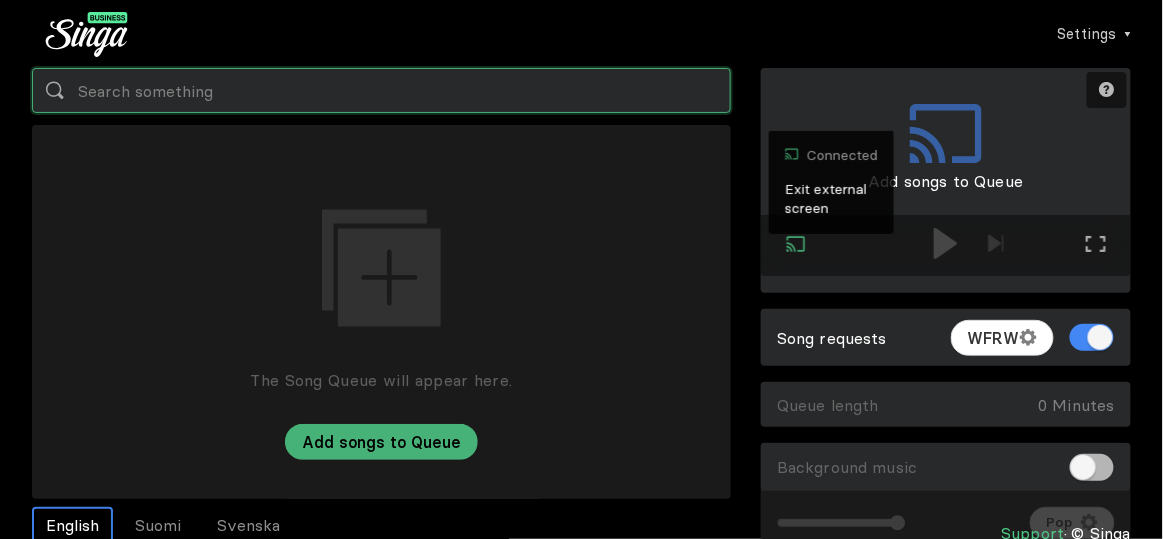 click at bounding box center [381, 90] 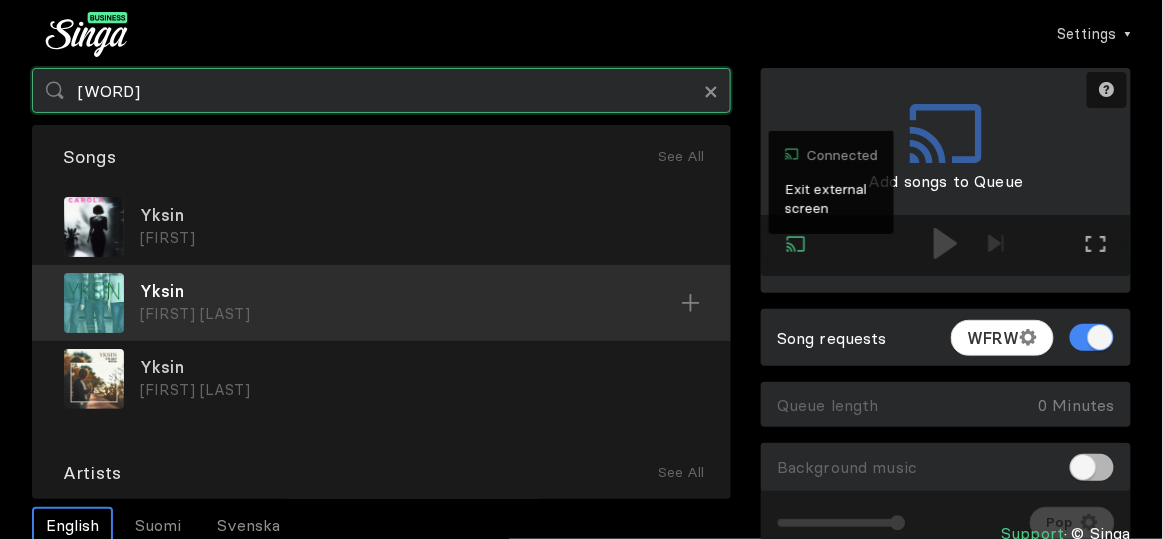type on "[WORD]" 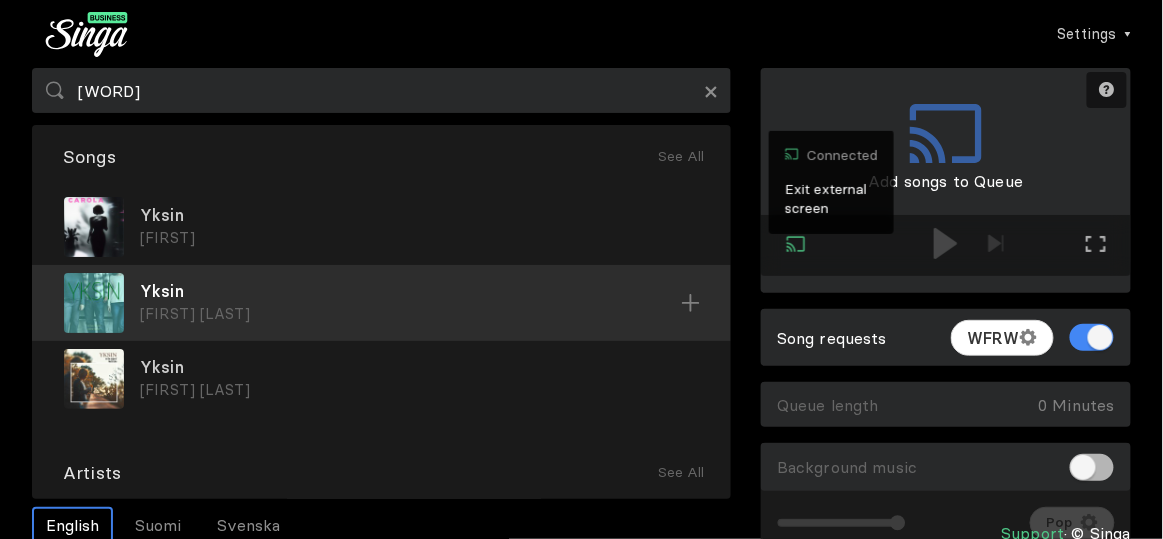 click on "Yksin" at bounding box center [419, 215] 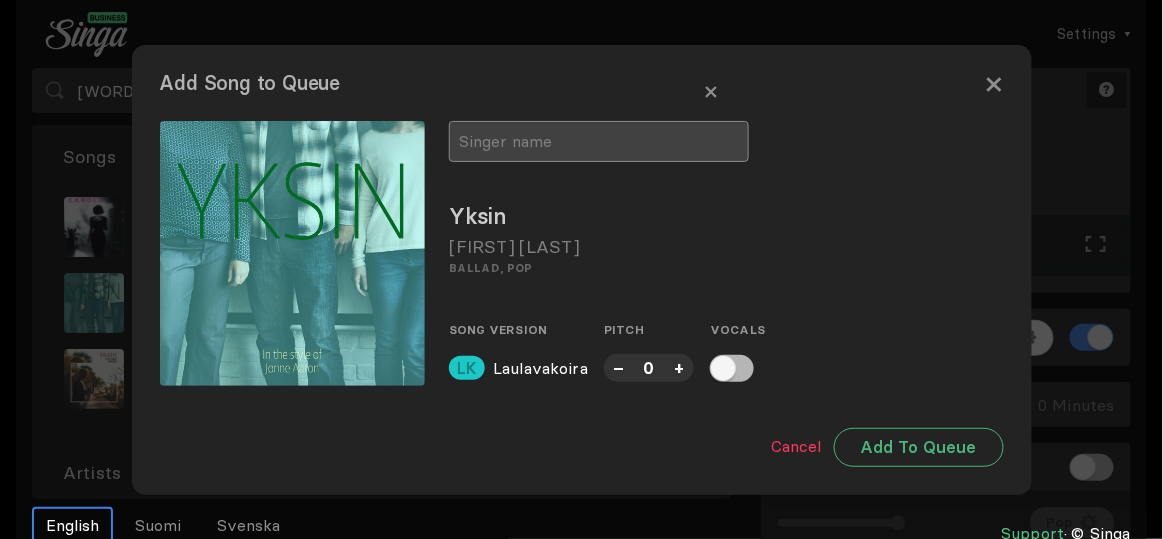 click at bounding box center (599, 141) 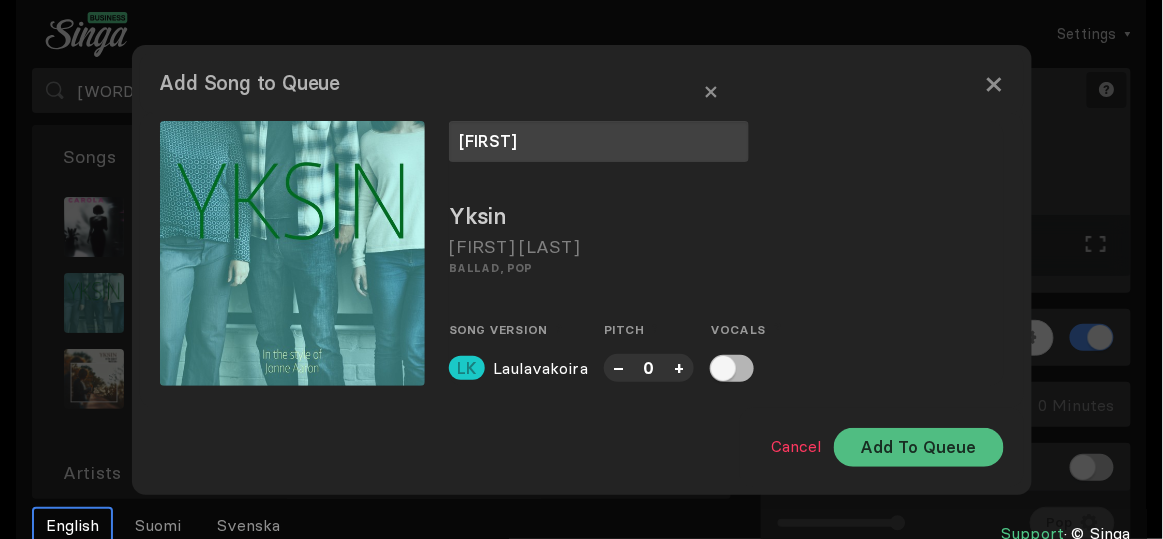 type on "[FIRST]" 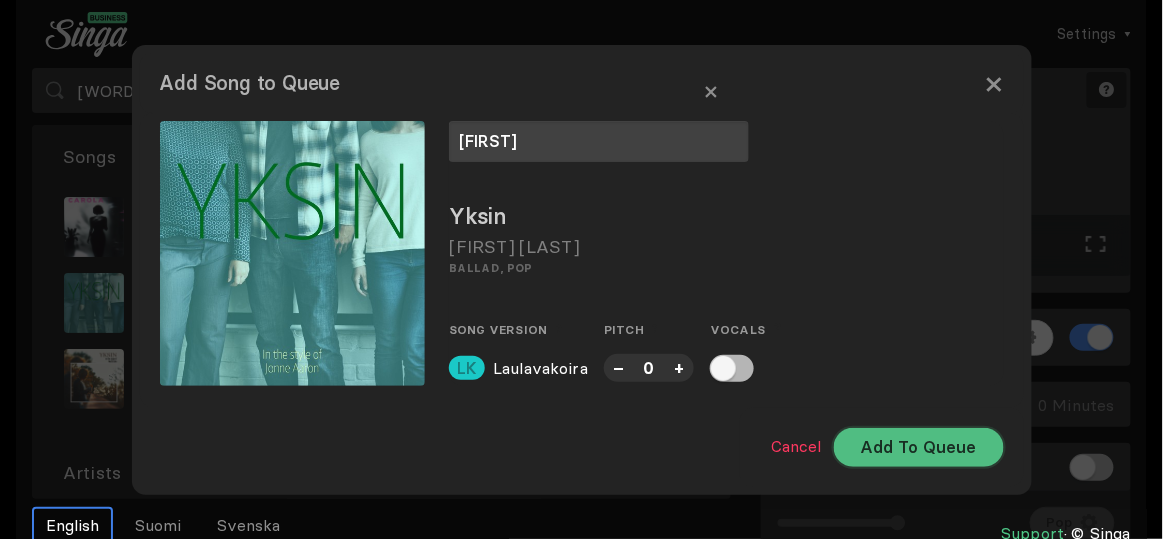 click on "Add To Queue" at bounding box center [919, 447] 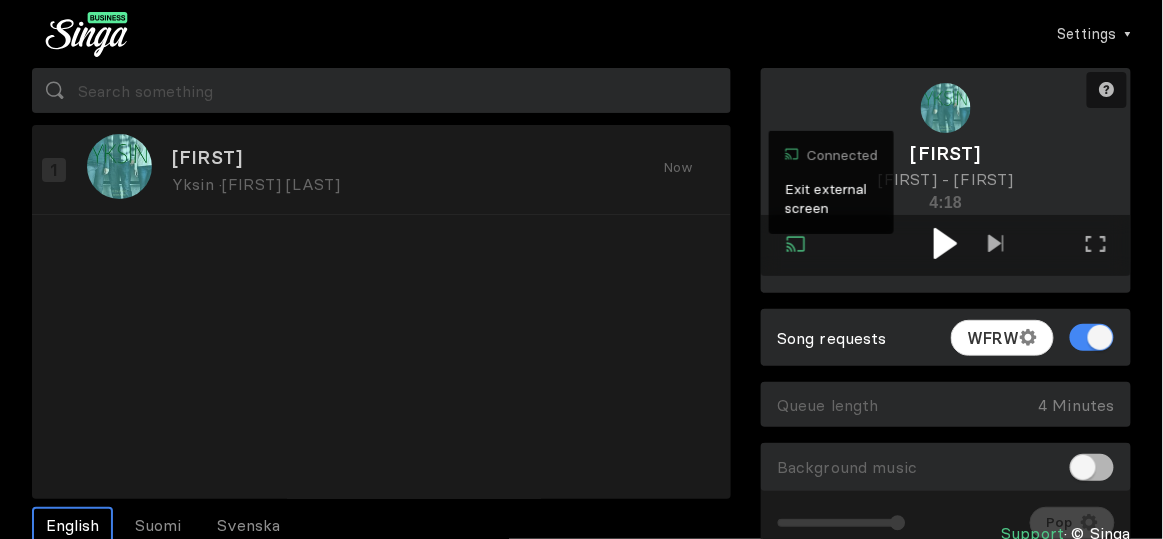 click at bounding box center (945, 243) 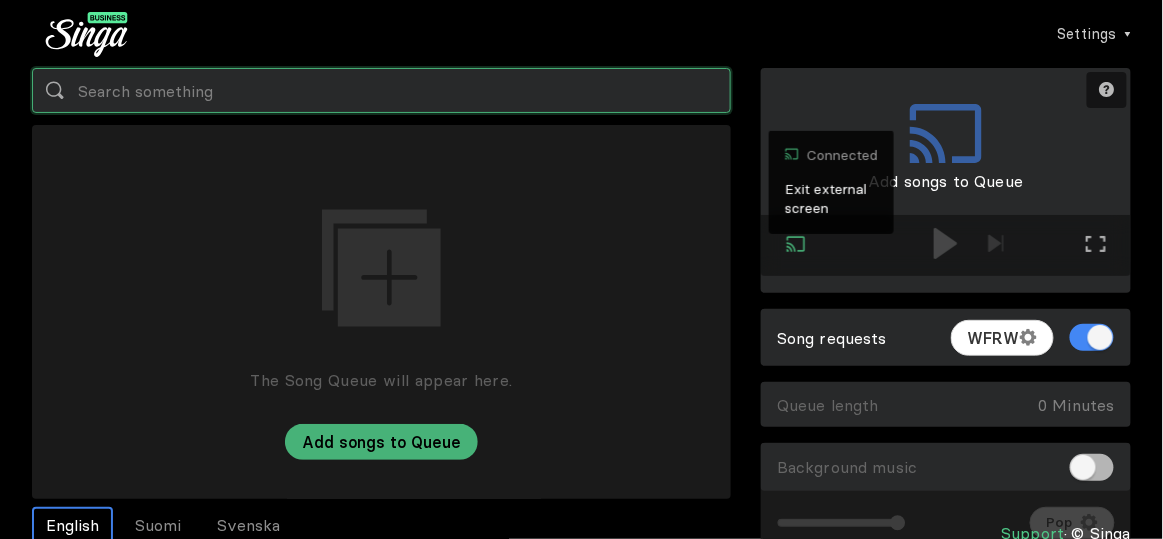 click at bounding box center (381, 90) 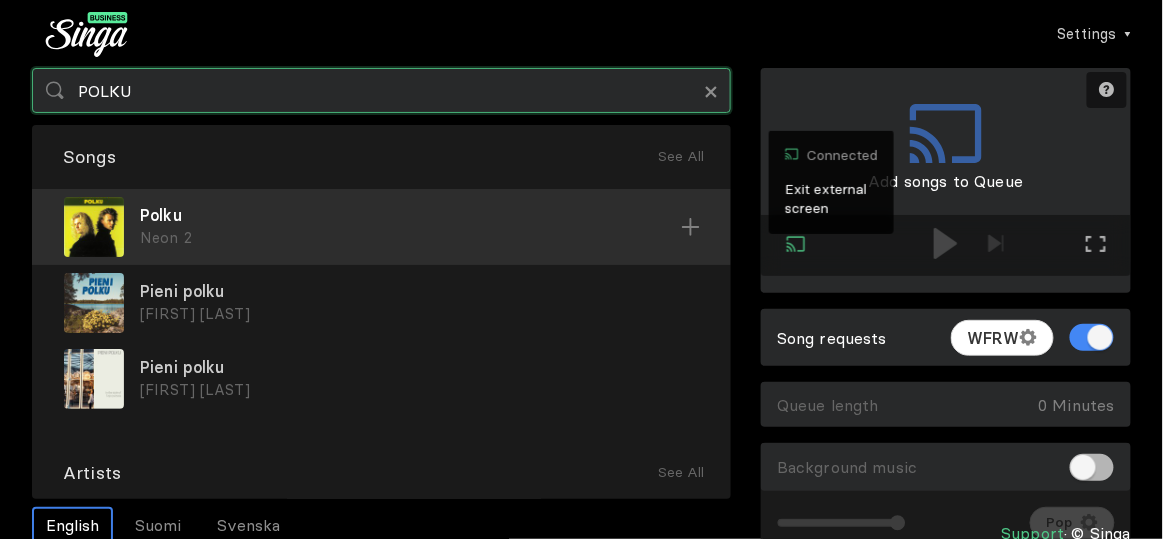 type on "POLKU" 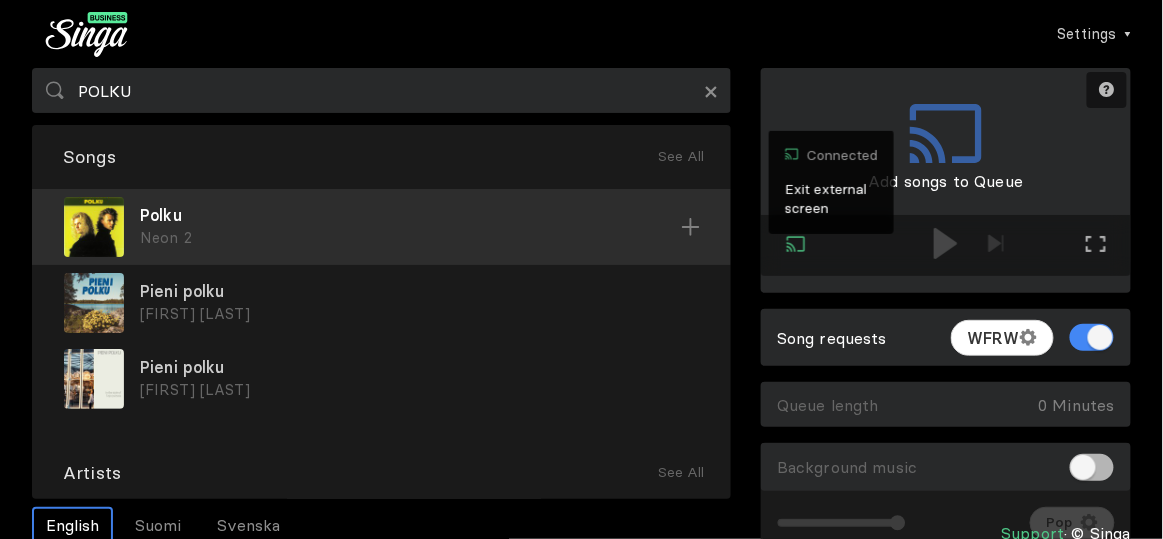 click on "Polku" at bounding box center (410, 215) 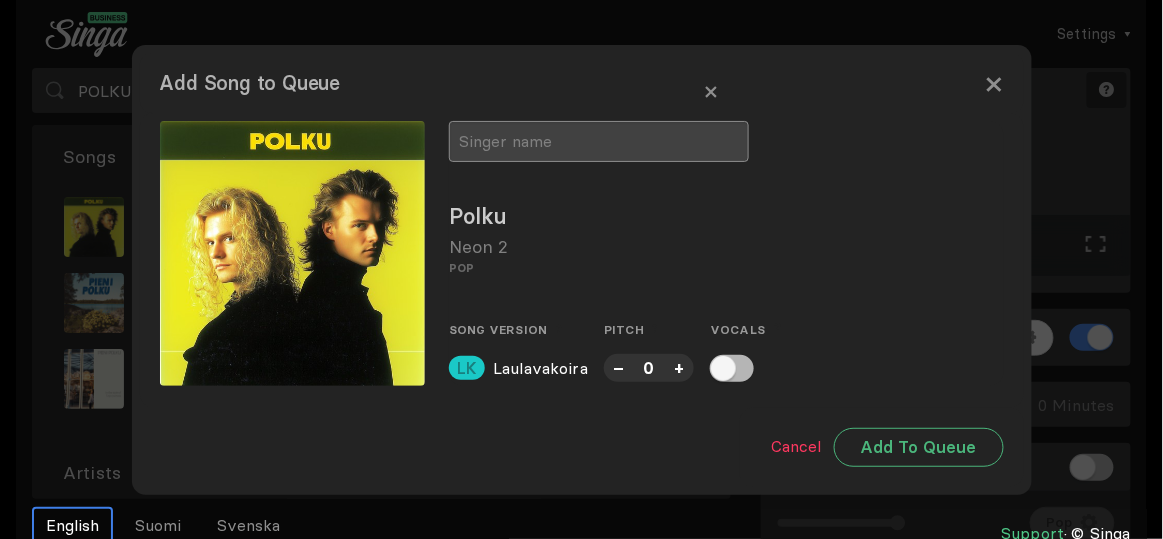 click at bounding box center [599, 141] 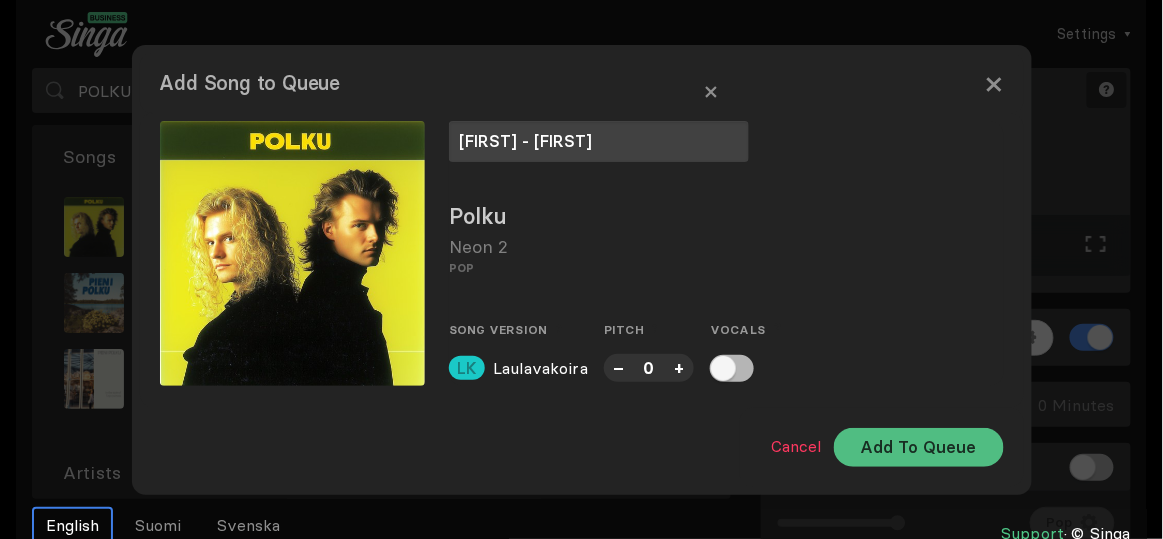 type on "[FIRST] - [FIRST]" 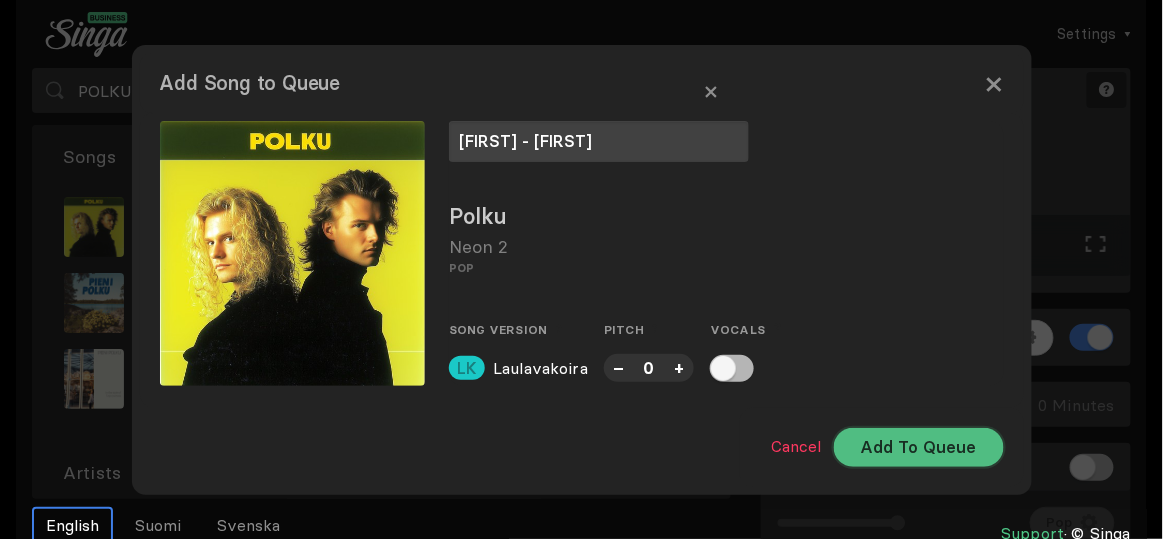 click on "Add To Queue" at bounding box center (919, 447) 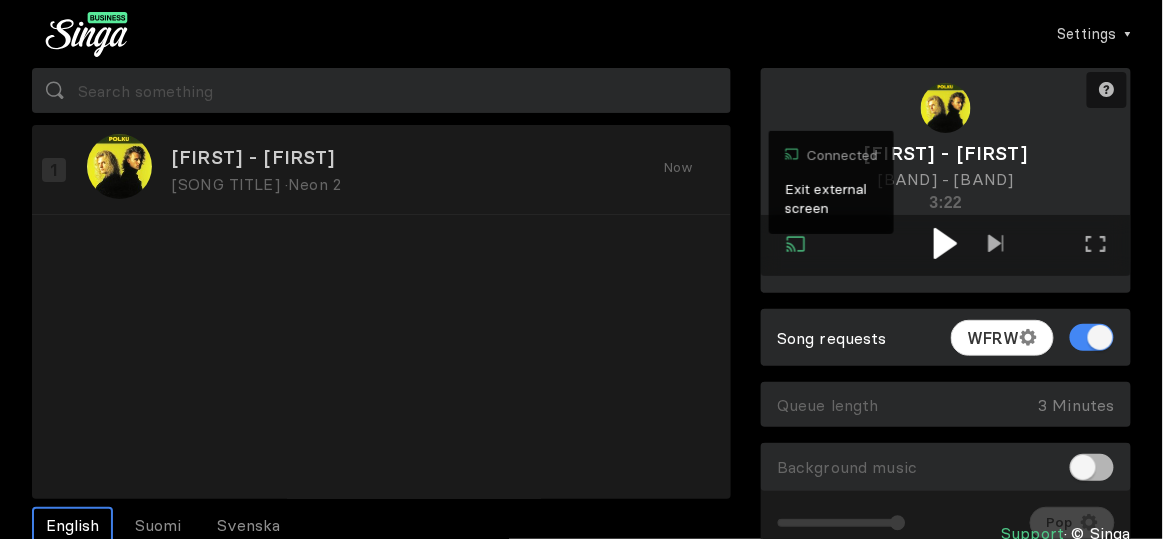 click at bounding box center (945, 243) 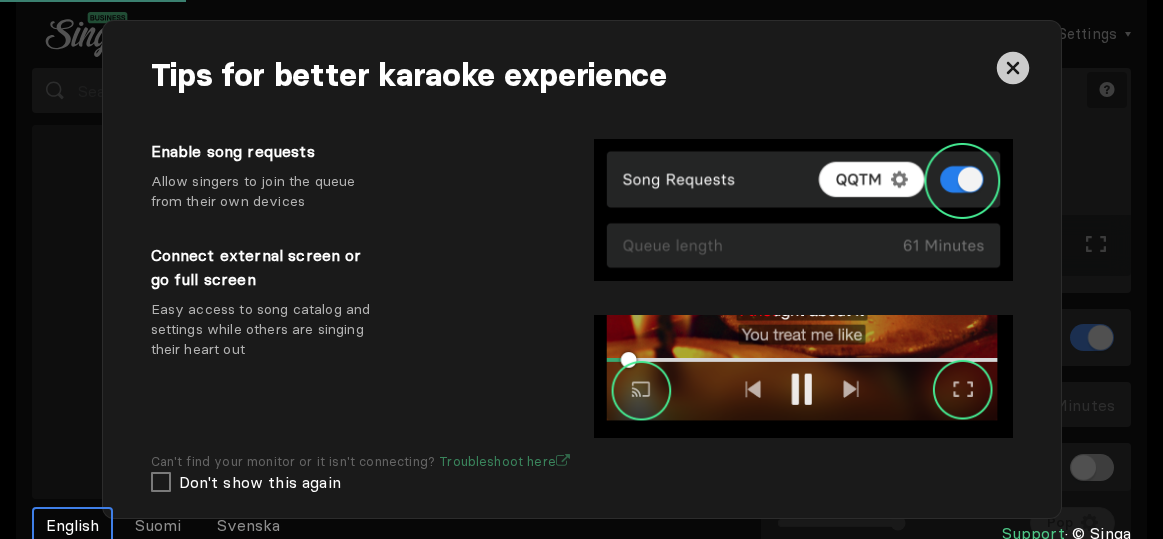 scroll, scrollTop: 0, scrollLeft: 0, axis: both 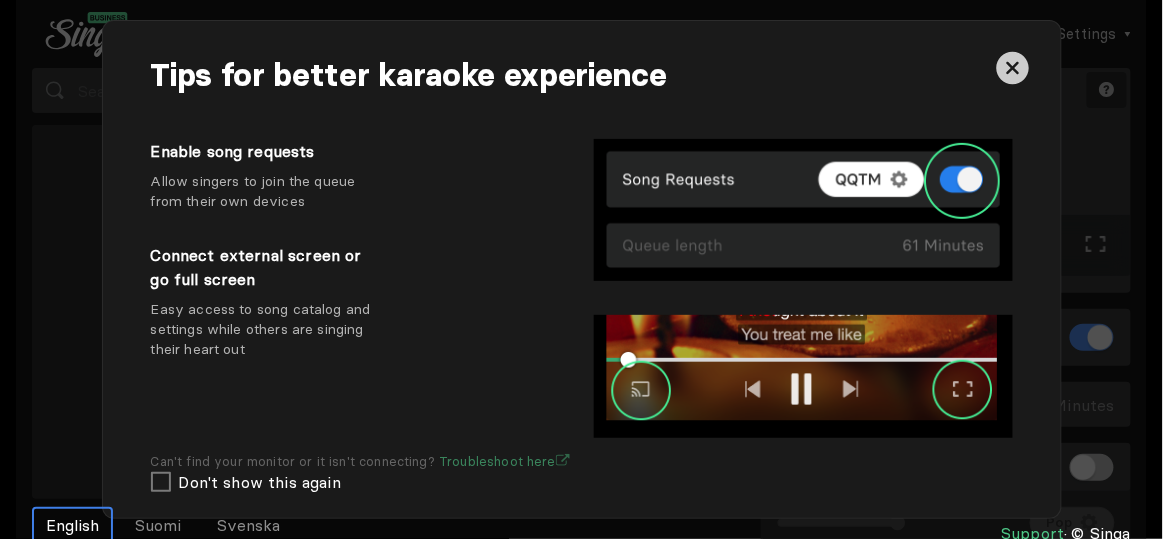 click at bounding box center [946, 76] 